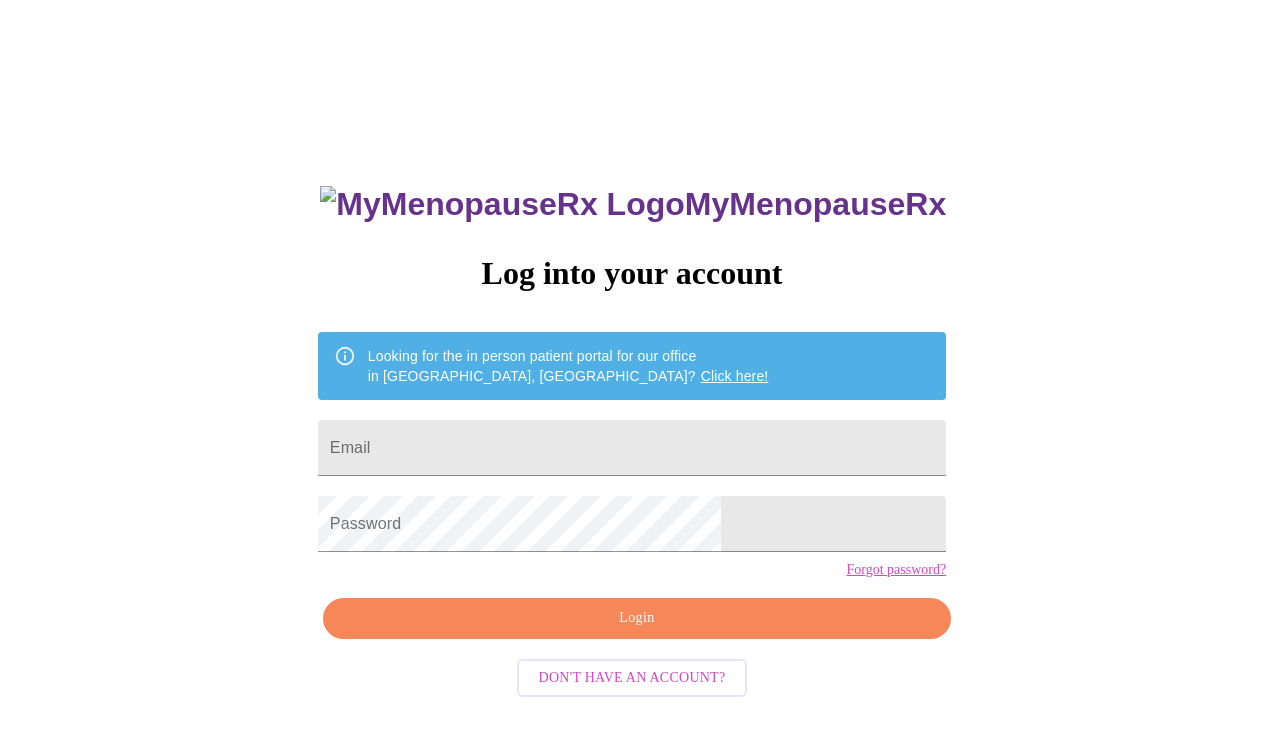 scroll, scrollTop: 0, scrollLeft: 0, axis: both 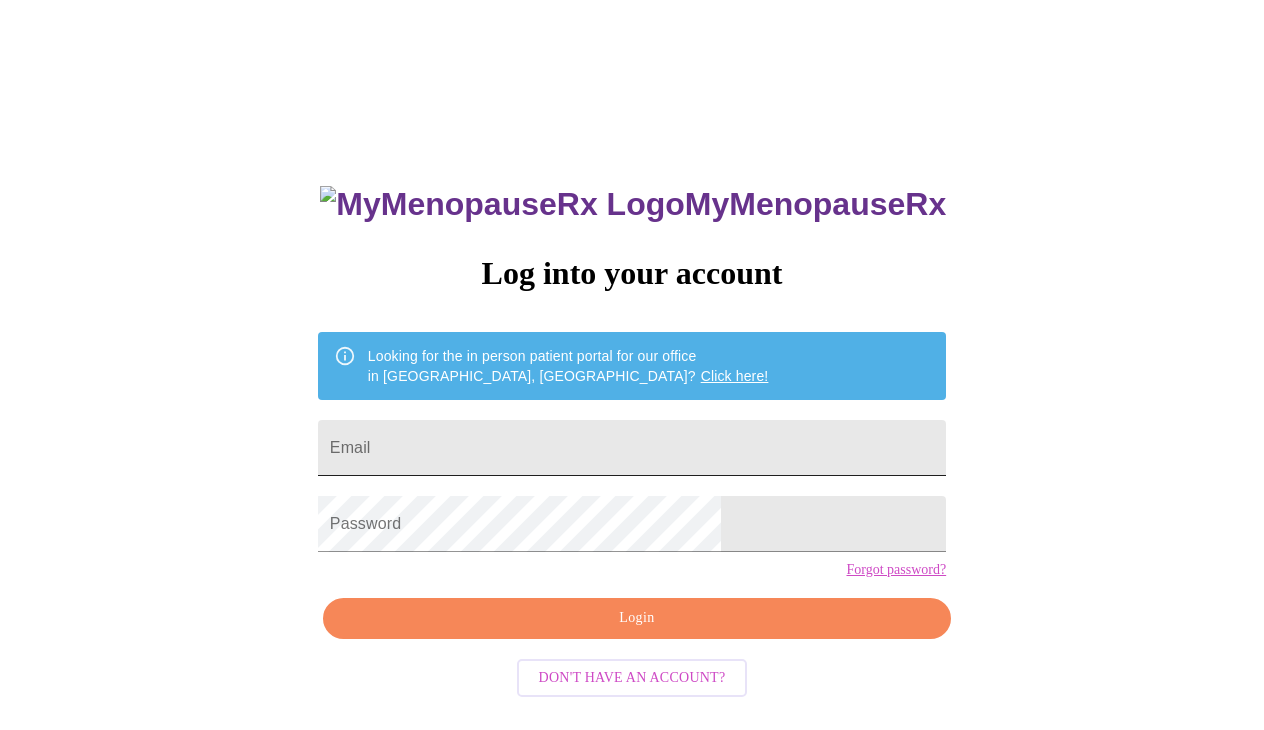 click on "Email" at bounding box center (632, 448) 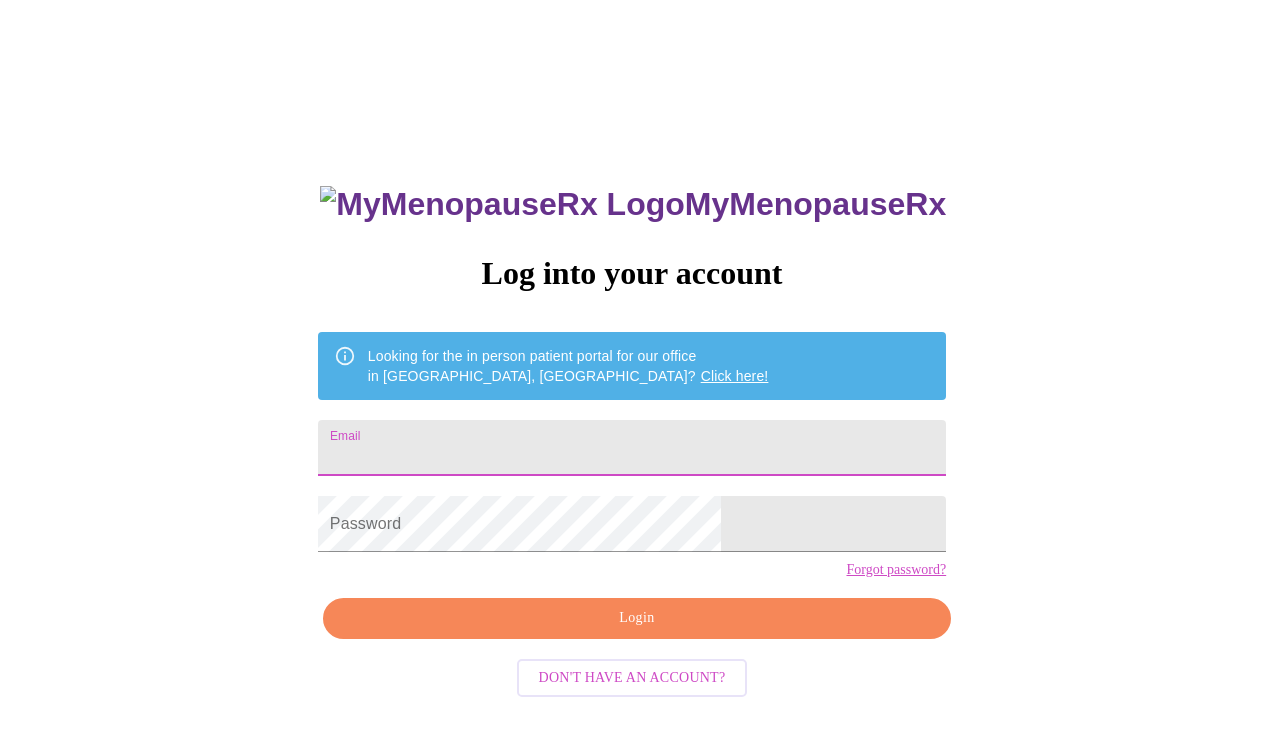 type on "[EMAIL_ADDRESS][DOMAIN_NAME]" 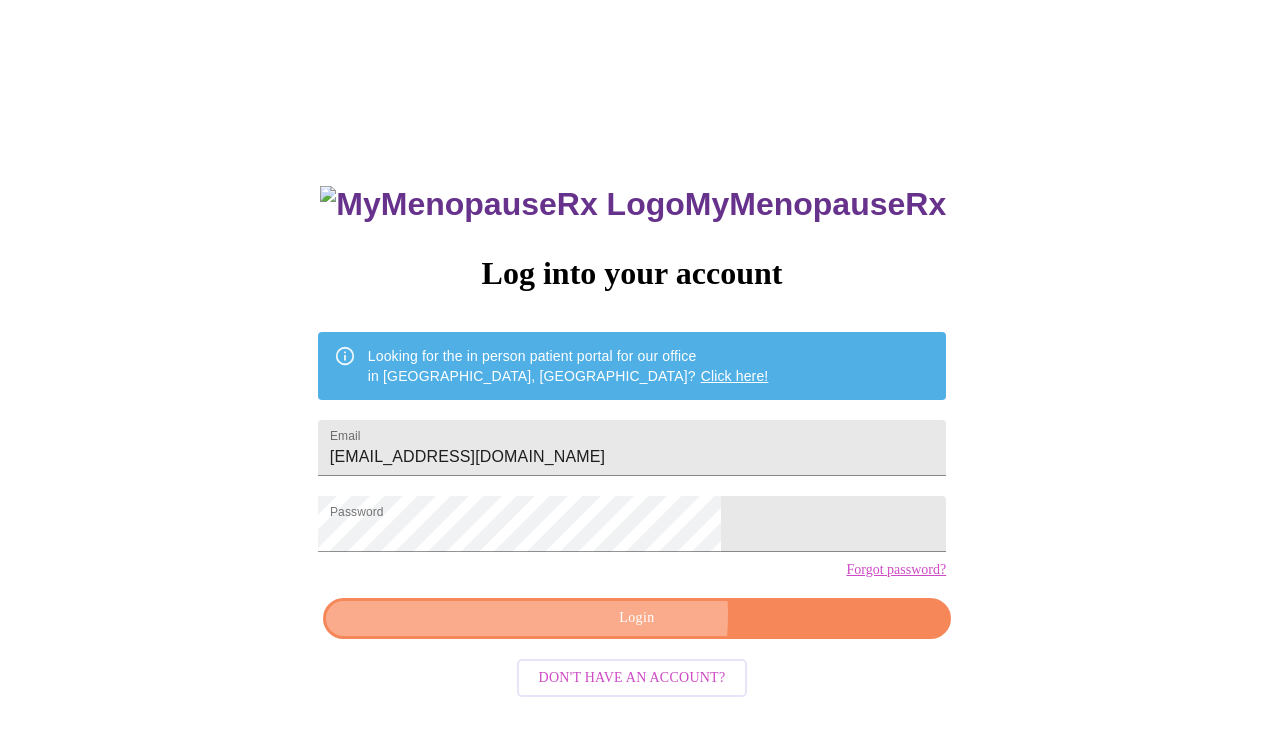click on "Login" at bounding box center [637, 618] 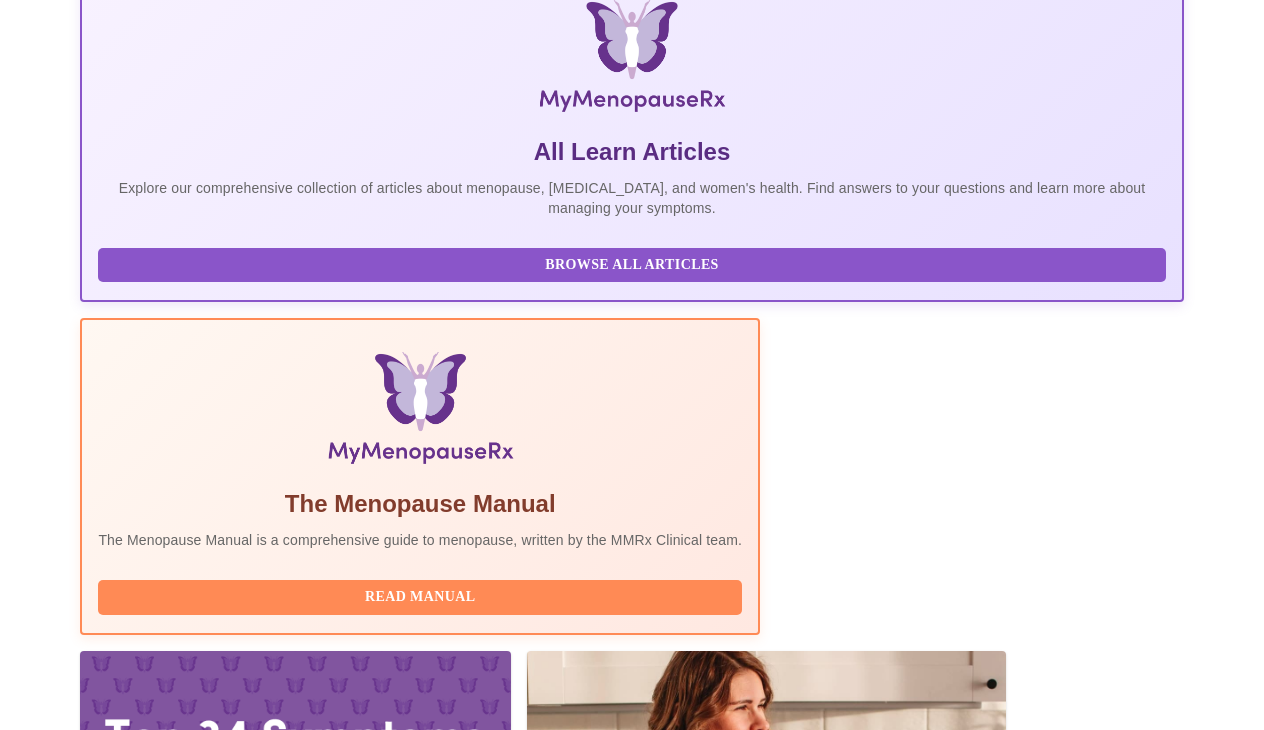 scroll, scrollTop: 392, scrollLeft: 0, axis: vertical 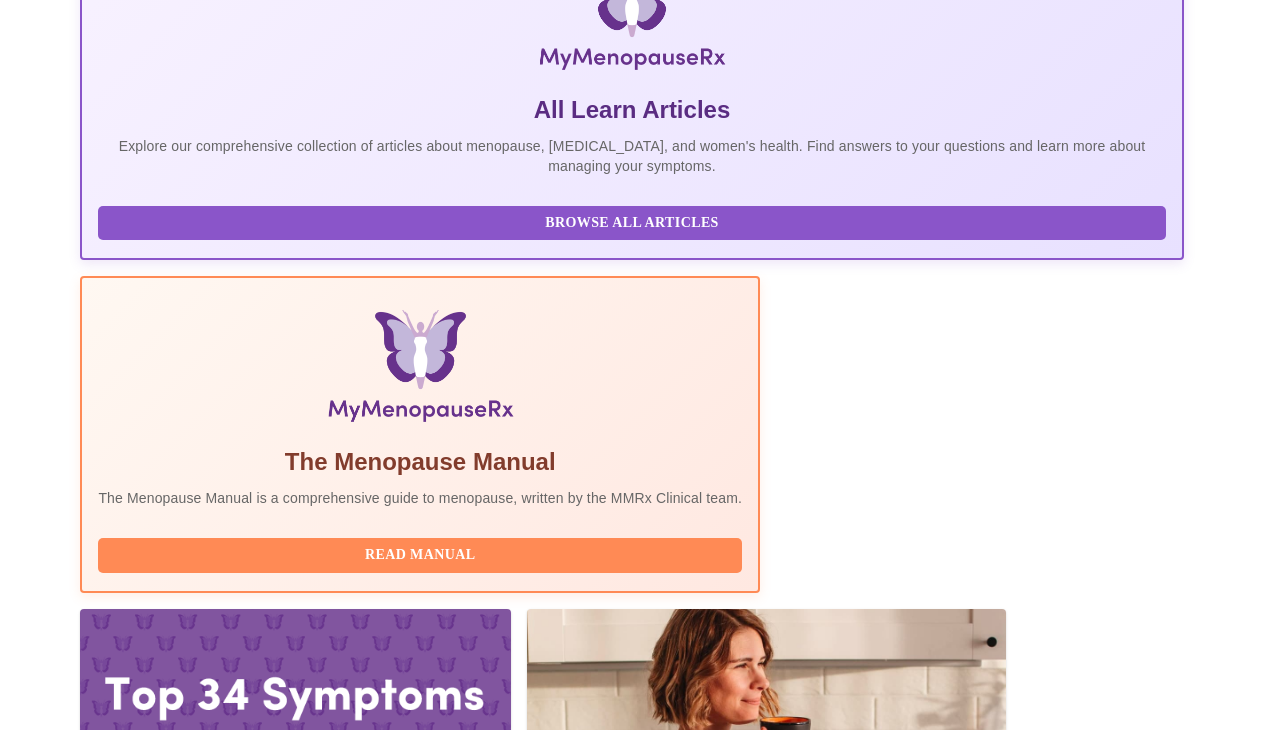 click on "Complete Pre-Assessment" at bounding box center [1048, 2188] 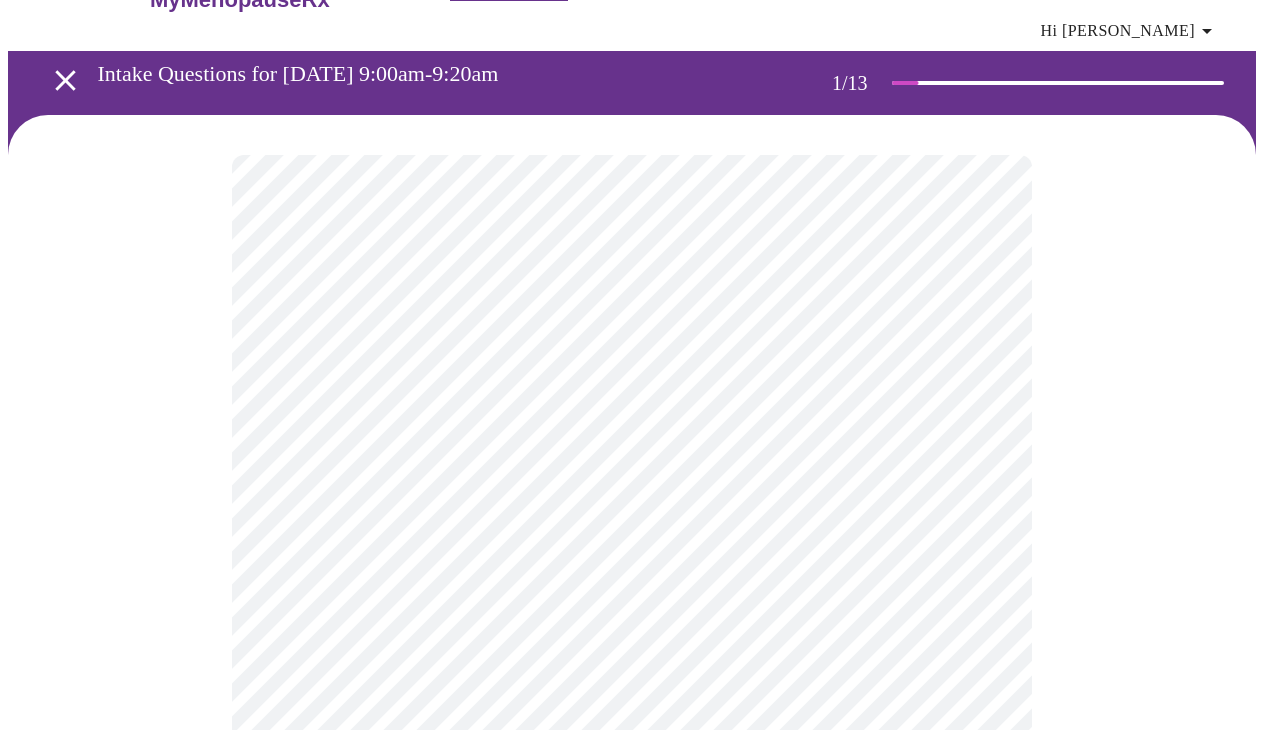 scroll, scrollTop: 64, scrollLeft: 0, axis: vertical 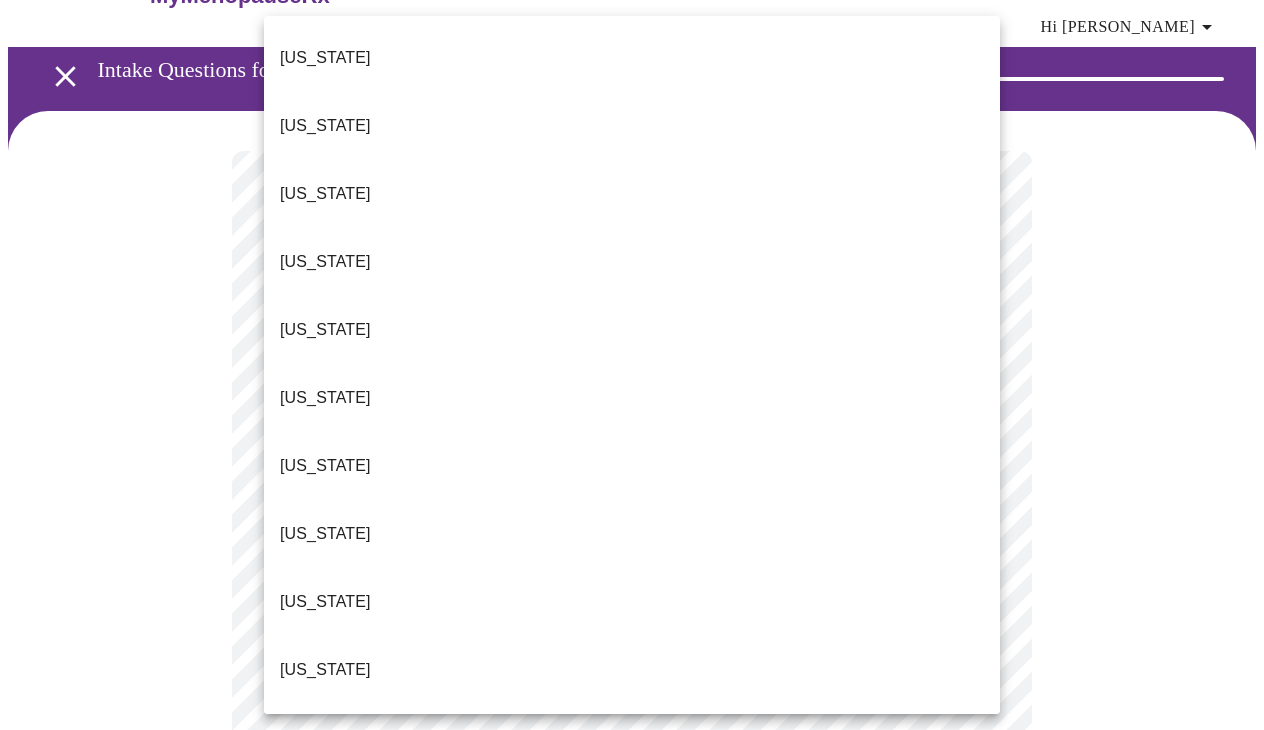 click on "MyMenopauseRx Appointments Messaging Labs Uploads Medications Community Refer a Friend Hi [PERSON_NAME]   Intake Questions for [DATE] 9:00am-9:20am 1  /  13 Settings Billing Invoices Log out [US_STATE]
[US_STATE]
[US_STATE]
[US_STATE]
[US_STATE]
[US_STATE]
[US_STATE]
[US_STATE]
[US_STATE]
[US_STATE]
[US_STATE]
[US_STATE]
[US_STATE]
[US_STATE]
[US_STATE]
[US_STATE]
[US_STATE]
[US_STATE]
[US_STATE]
[US_STATE]
[US_STATE]
[US_STATE]
[US_STATE]
[US_STATE]
[US_STATE]
[US_STATE]
[US_STATE]
[US_STATE]
[GEOGRAPHIC_DATA]
[US_STATE]
[US_STATE]
[US_STATE]
[US_STATE]
[US_STATE]
[US_STATE]
[US_STATE]
[US_STATE]
[US_STATE]
[US_STATE]
[US_STATE]
[US_STATE]
[US_STATE]
[US_STATE]
[US_STATE]
[US_STATE][PERSON_NAME][US_STATE]
[US_STATE], D.C. ([US_STATE])
[US_STATE]
[US_STATE]
[US_STATE]" at bounding box center [632, 877] 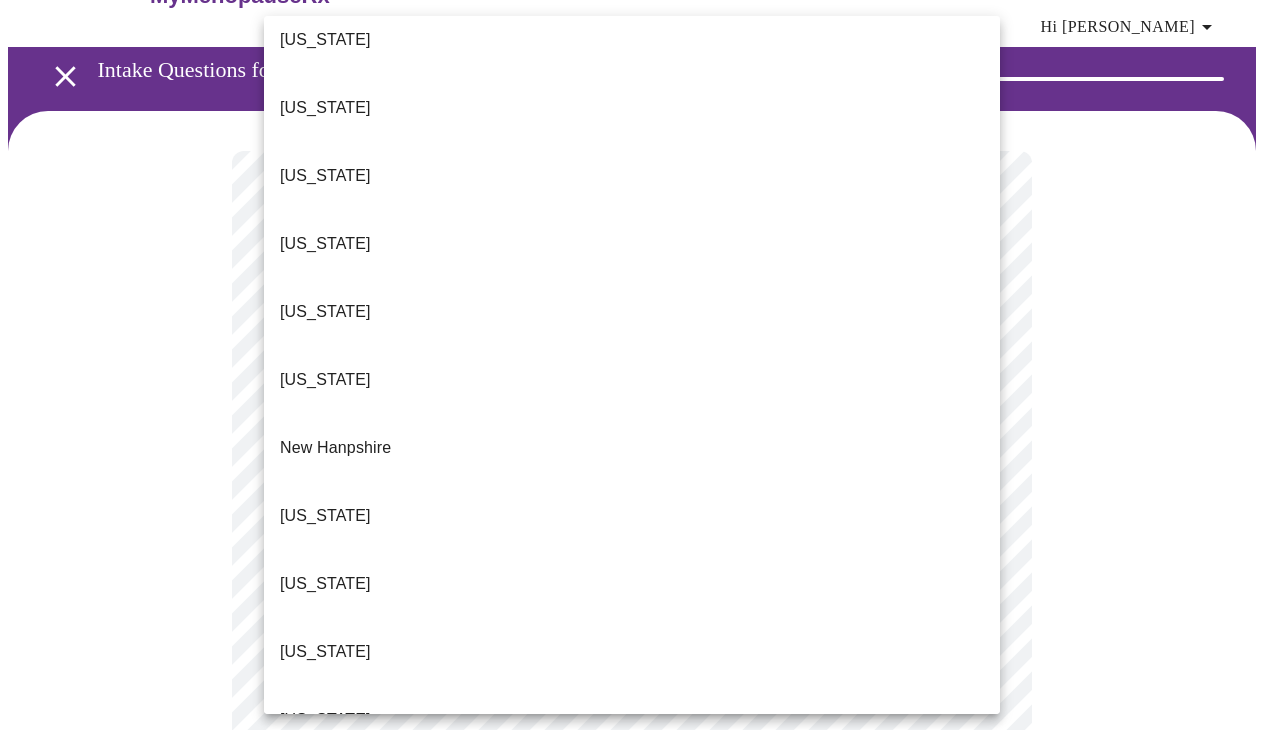 scroll, scrollTop: 1768, scrollLeft: 0, axis: vertical 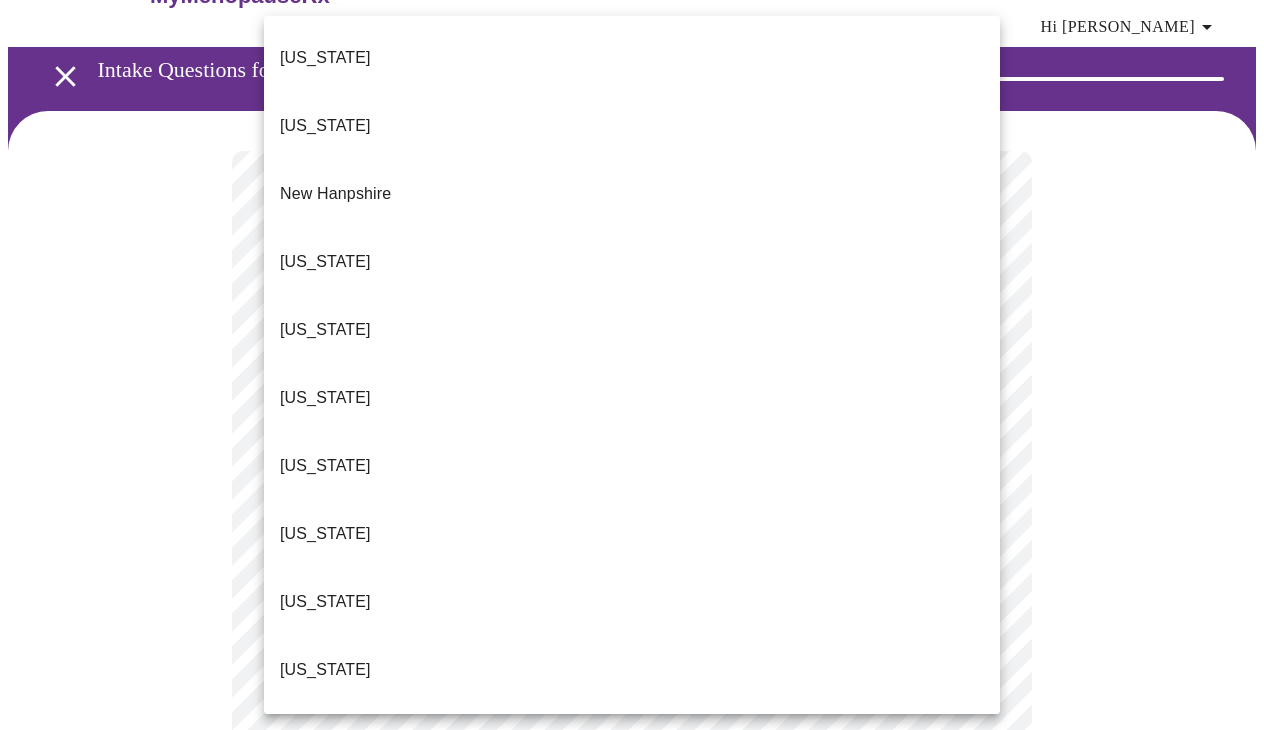 click on "[US_STATE]" at bounding box center [632, 1010] 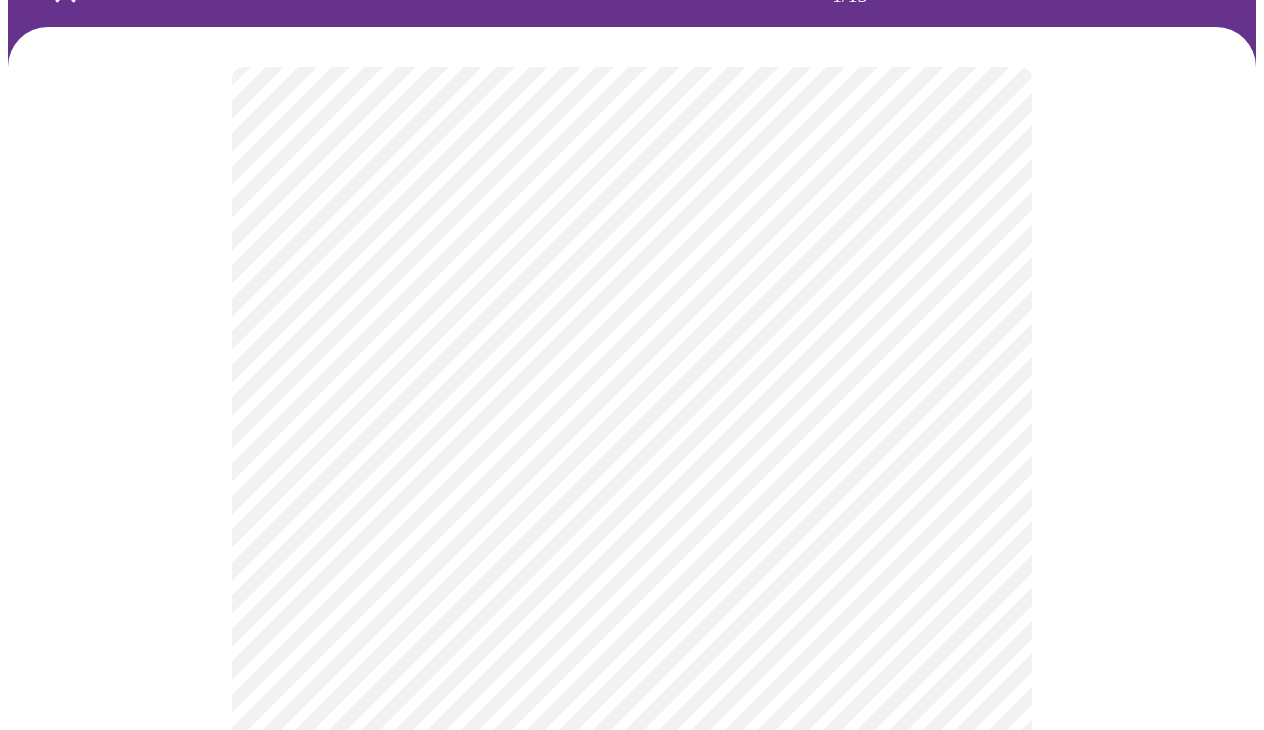 scroll, scrollTop: 152, scrollLeft: 0, axis: vertical 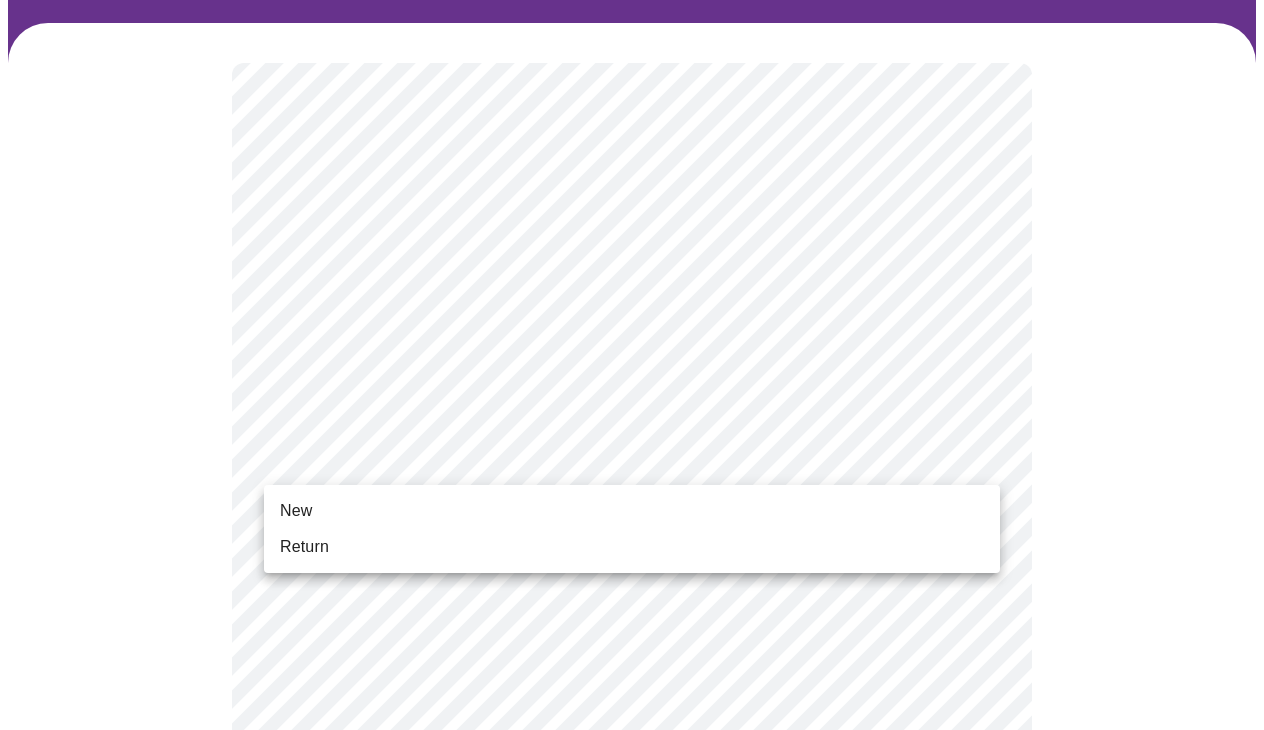 click on "MyMenopauseRx Appointments Messaging Labs Uploads Medications Community Refer a Friend Hi [PERSON_NAME]   Intake Questions for [DATE] 9:00am-9:20am 1  /  13 Settings Billing Invoices Log out New Return" at bounding box center (632, 783) 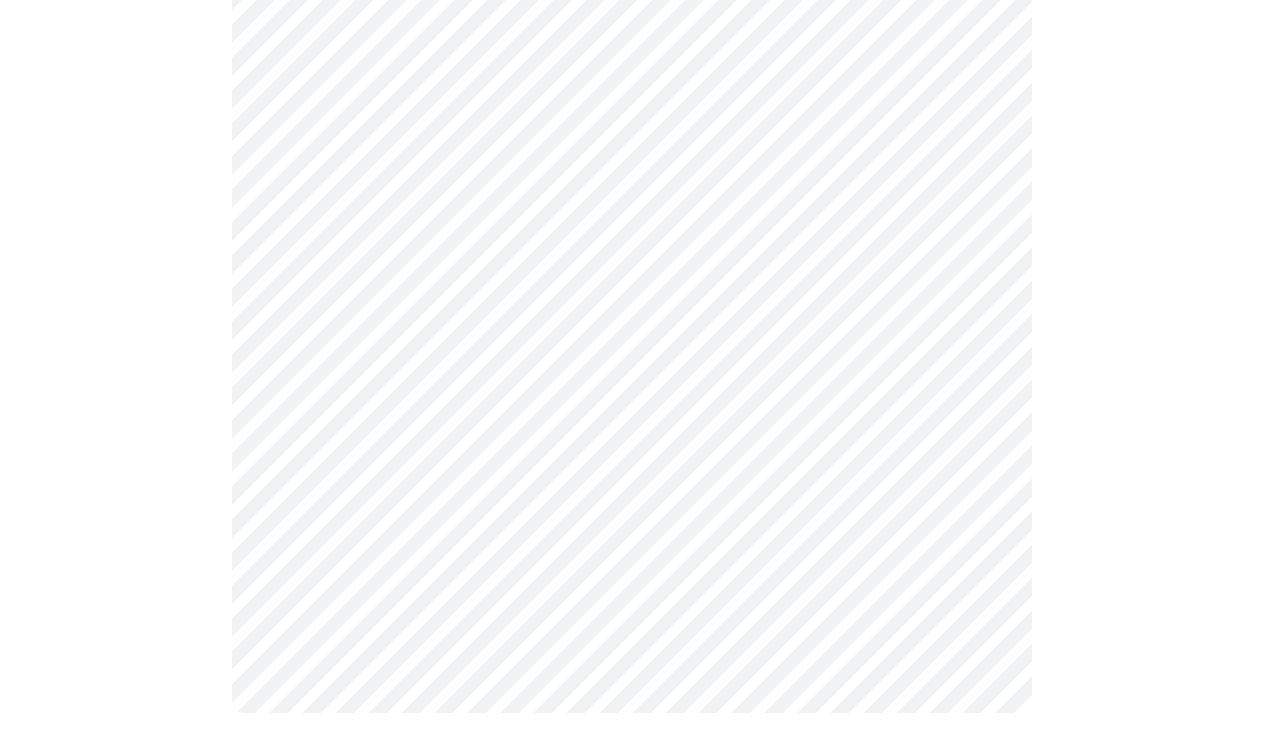scroll, scrollTop: 1097, scrollLeft: 0, axis: vertical 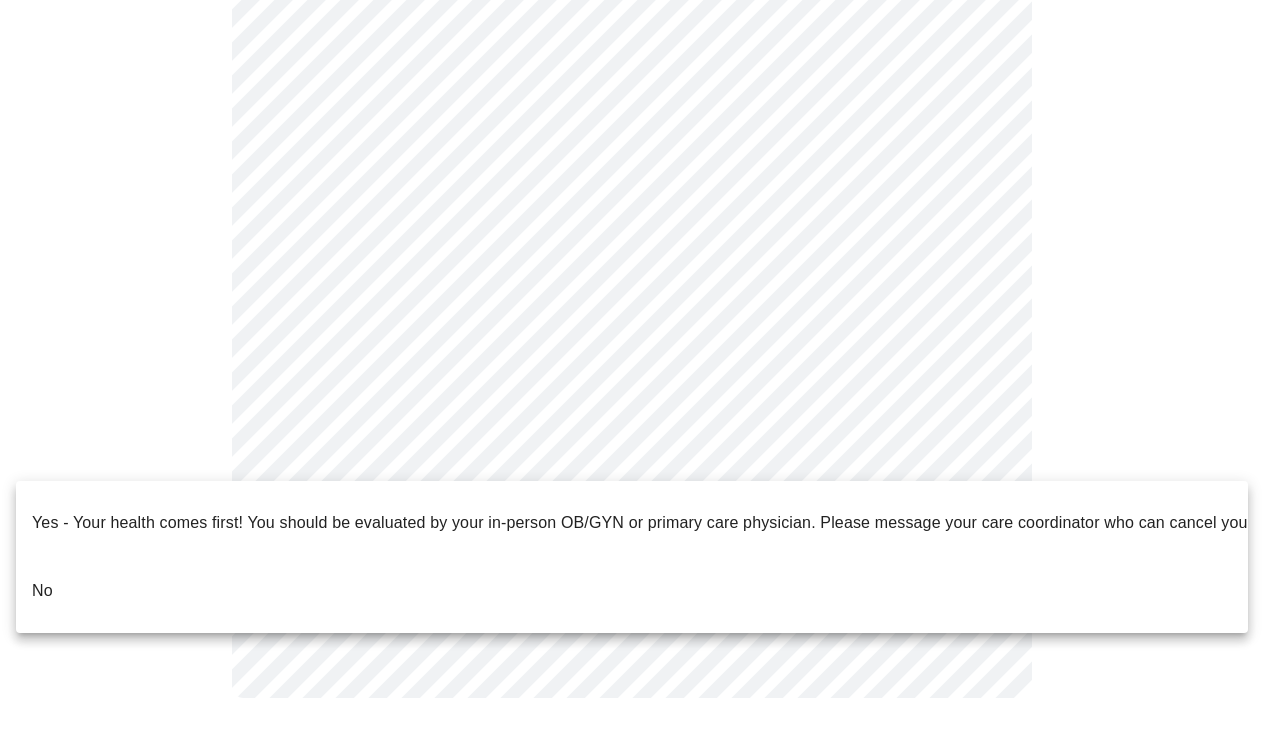 click on "MyMenopauseRx Appointments Messaging Labs Uploads Medications Community Refer a Friend Hi [PERSON_NAME]   Intake Questions for [DATE] 9:00am-9:20am 1  /  13 Settings Billing Invoices Log out Yes - Your health comes first! You should be evaluated by your in-person OB/GYN or primary care physician.  Please message your care coordinator who can cancel your appointment.
No" at bounding box center (632, -176) 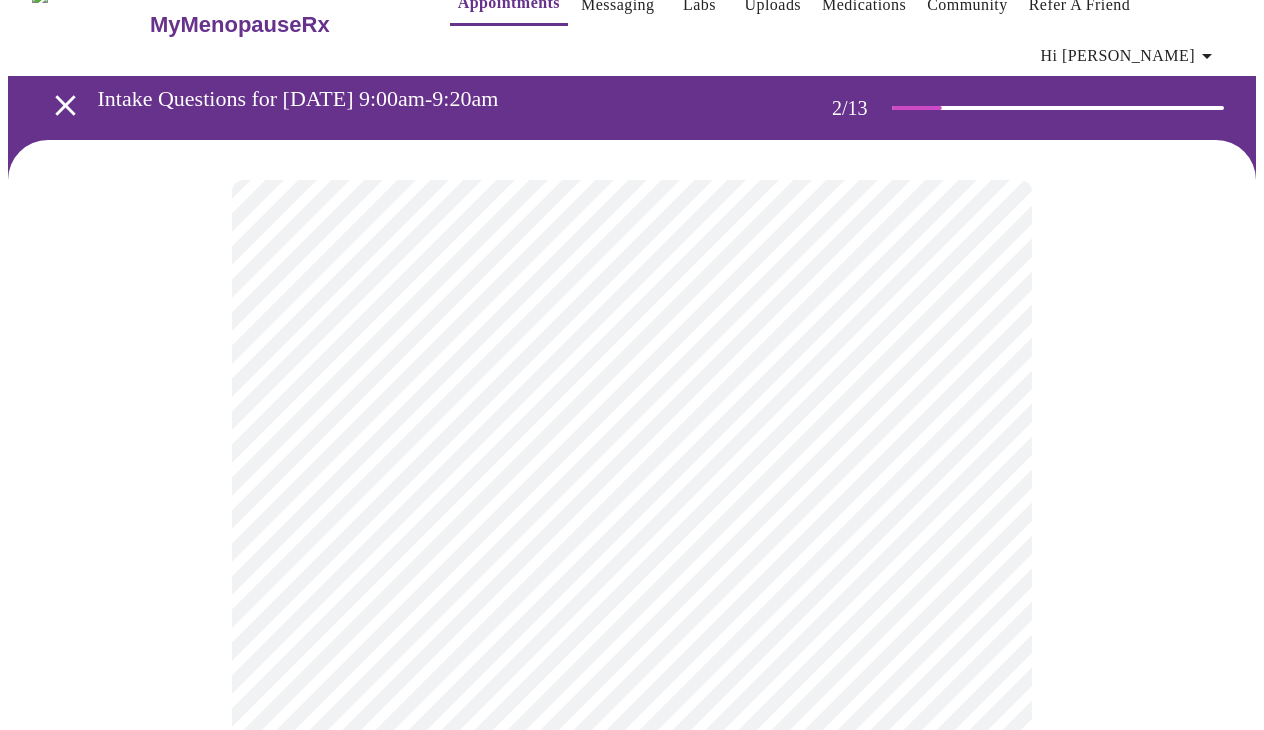 scroll, scrollTop: 40, scrollLeft: 0, axis: vertical 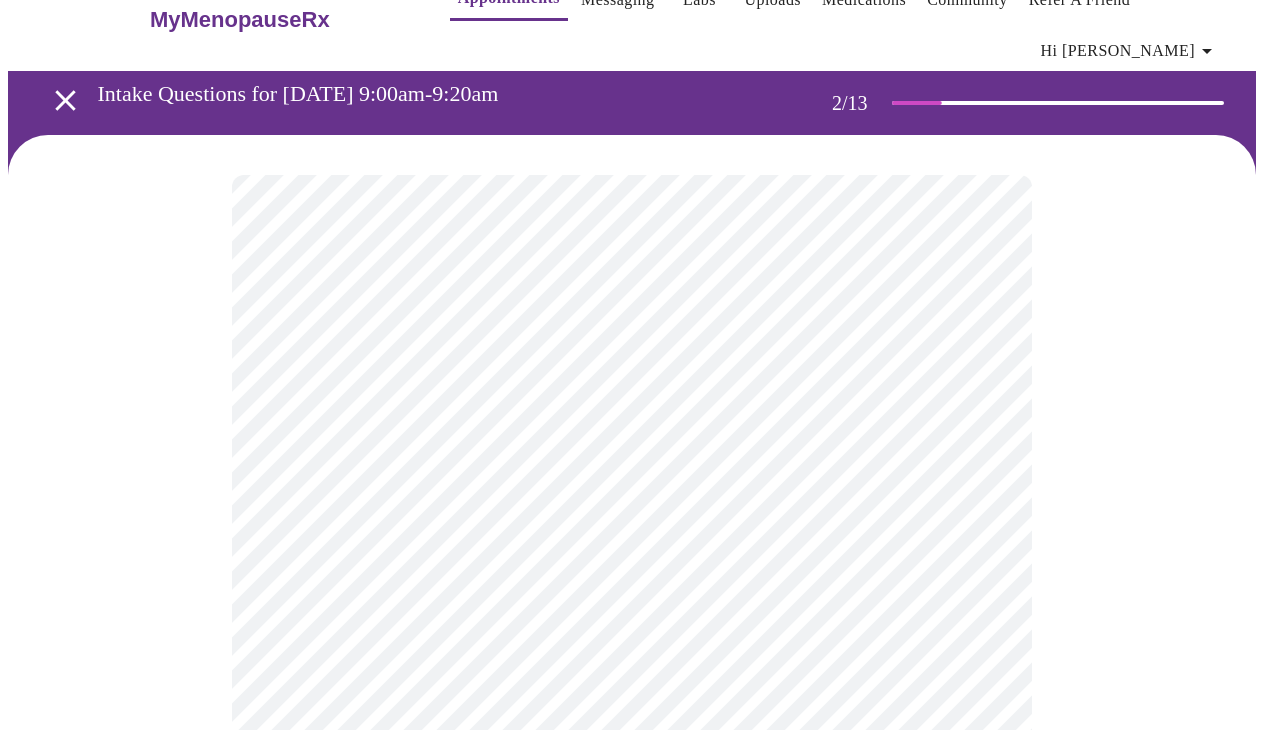 click on "MyMenopauseRx Appointments Messaging Labs Uploads Medications Community Refer a Friend Hi [PERSON_NAME]   Intake Questions for [DATE] 9:00am-9:20am 2  /  13 Settings Billing Invoices Log out" at bounding box center (632, 583) 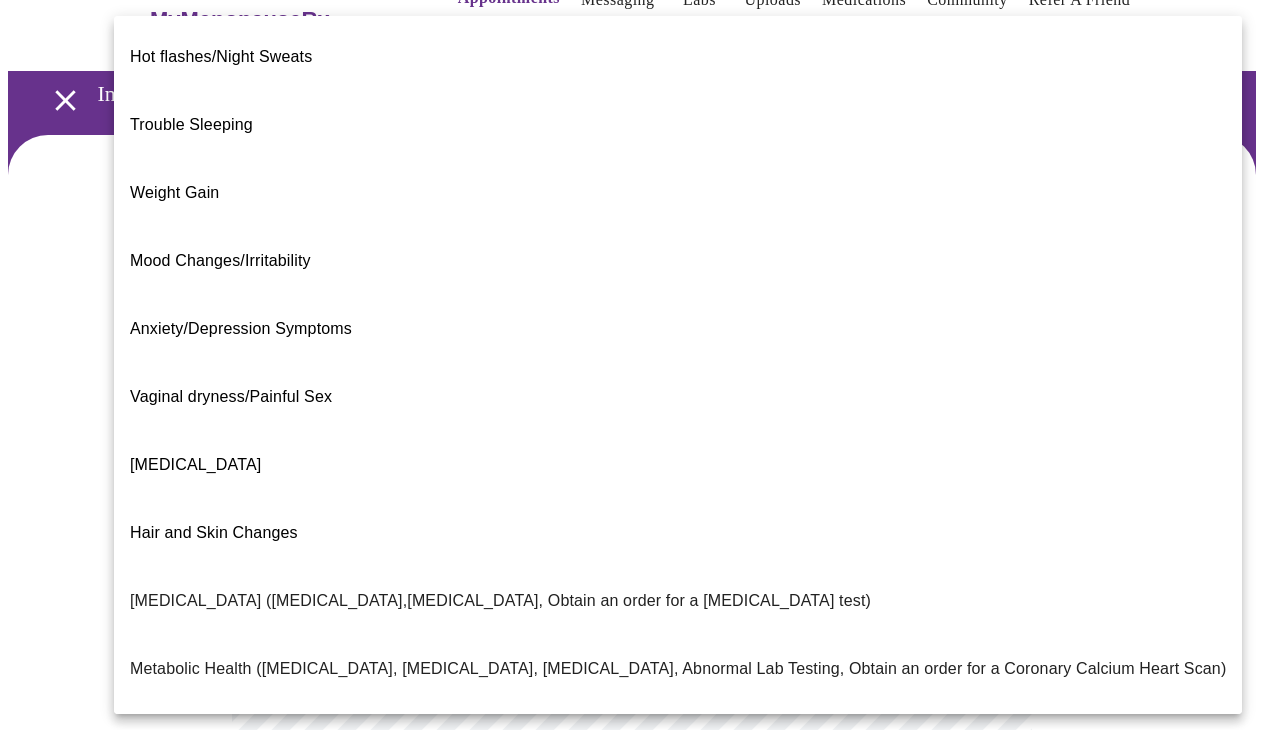 scroll, scrollTop: 0, scrollLeft: 0, axis: both 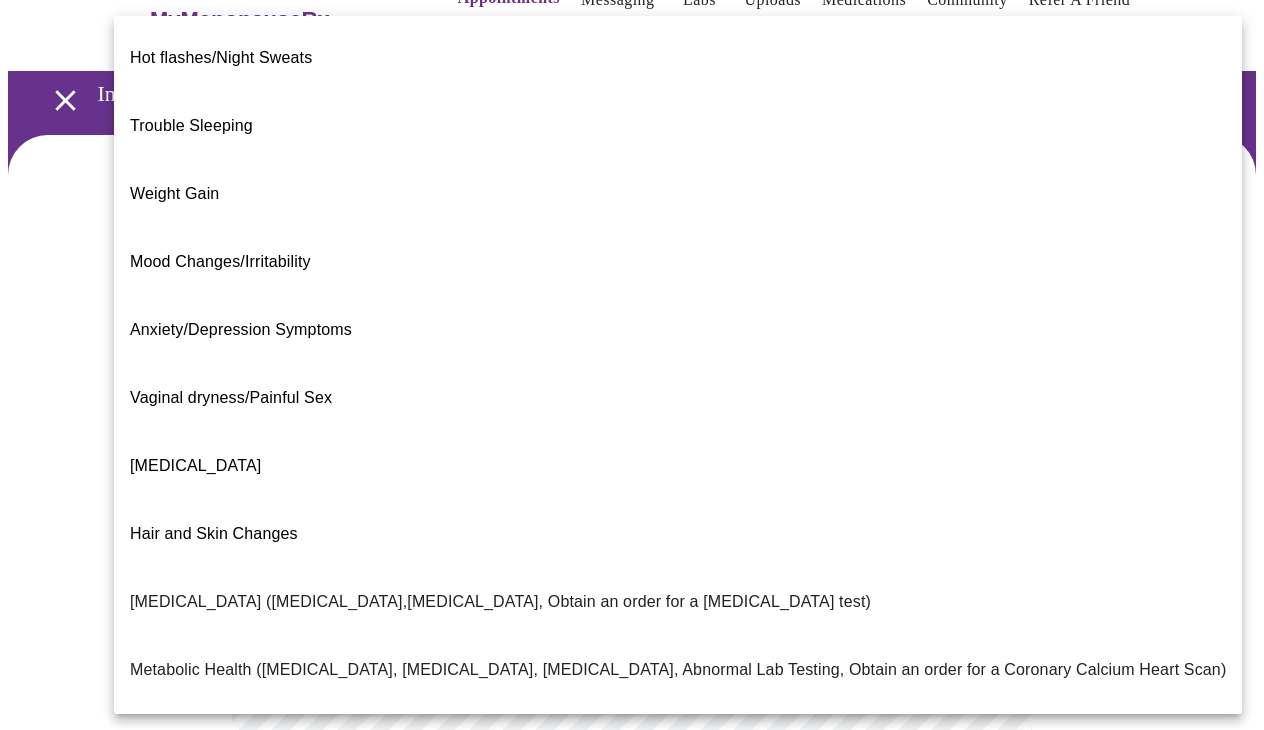 click at bounding box center [632, 365] 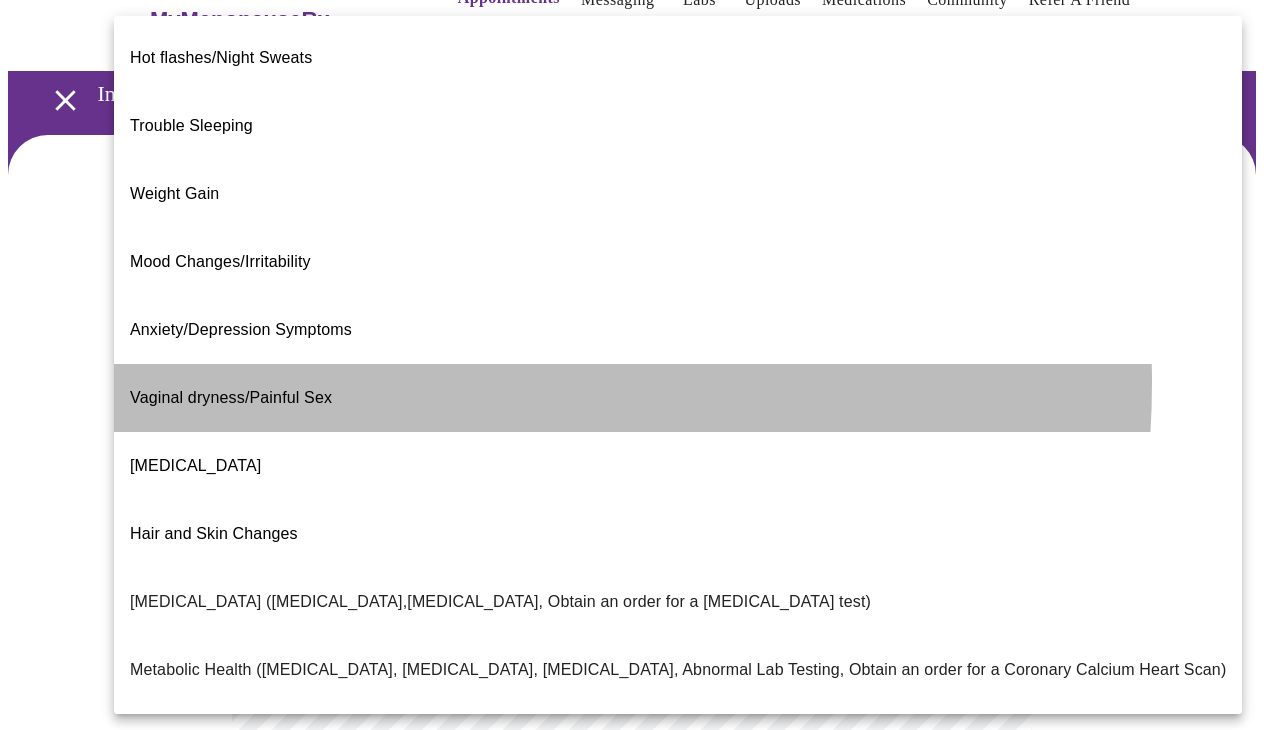 click on "Vaginal dryness/Painful Sex" at bounding box center (678, 398) 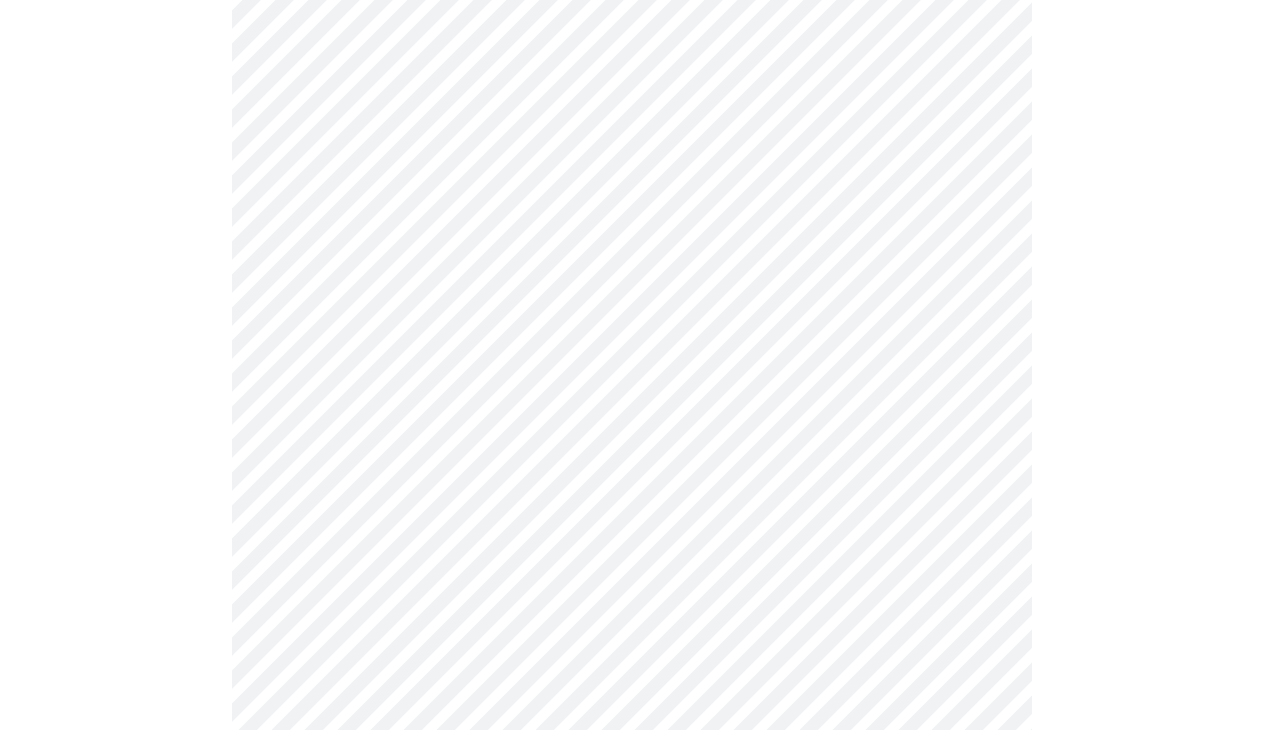 scroll, scrollTop: 342, scrollLeft: 0, axis: vertical 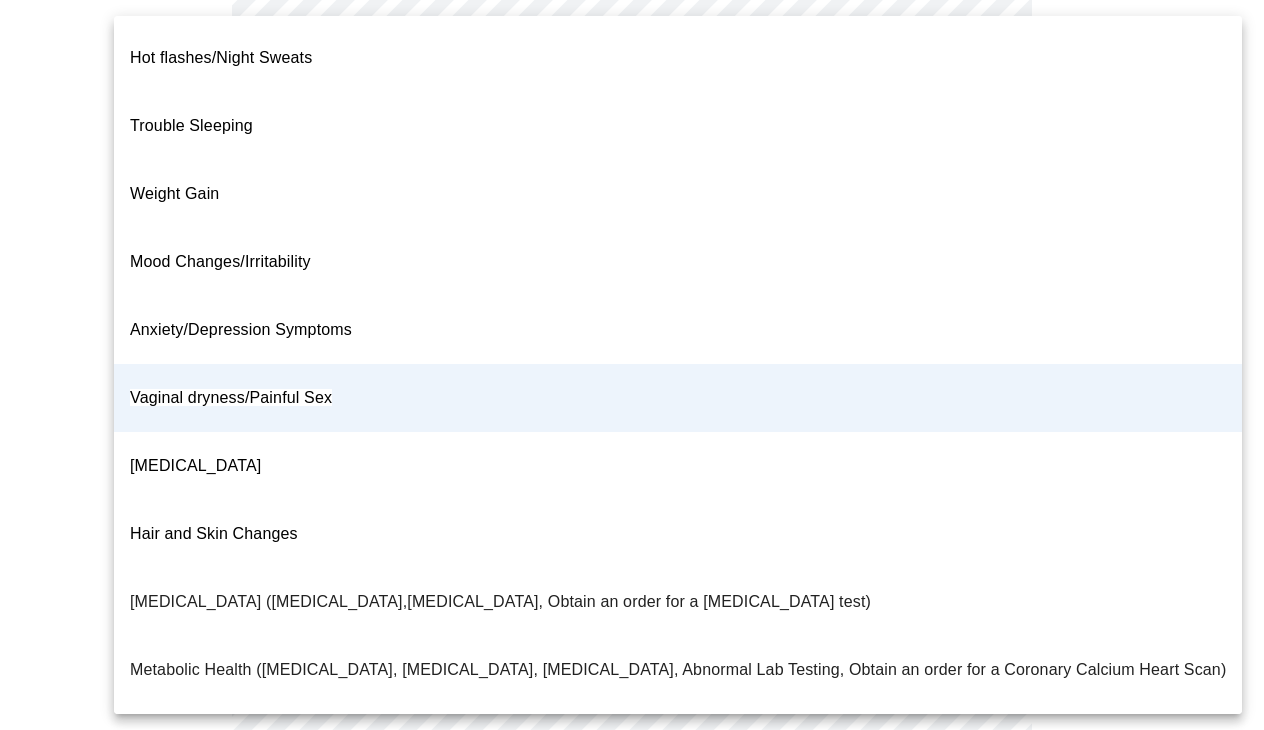 click on "MyMenopauseRx Appointments Messaging Labs Uploads Medications Community Refer a Friend Hi [PERSON_NAME]   Intake Questions for [DATE] 9:00am-9:20am 2  /  13 Settings Billing Invoices Log out Hot flashes/Night Sweats
Trouble Sleeping
Weight Gain
Mood Changes/Irritability
Anxiety/Depression Symptoms
Vaginal dryness/Painful Sex
[MEDICAL_DATA]
Hair and Skin Changes
[MEDICAL_DATA] ([MEDICAL_DATA],[MEDICAL_DATA], Obtain an order for a [MEDICAL_DATA] test)
Metabolic Health ([MEDICAL_DATA], [MEDICAL_DATA], [MEDICAL_DATA], Abnormal Lab Testing, Obtain an order for a Coronary Calcium Heart Scan)
Period Problems
[MEDICAL_DATA]
Orgasms are weak
UTI Symptoms
Vaginal Infection
[MEDICAL_DATA] (oral, genital)
[MEDICAL_DATA]
I feel great - just need a refill.
Other" at bounding box center [632, 275] 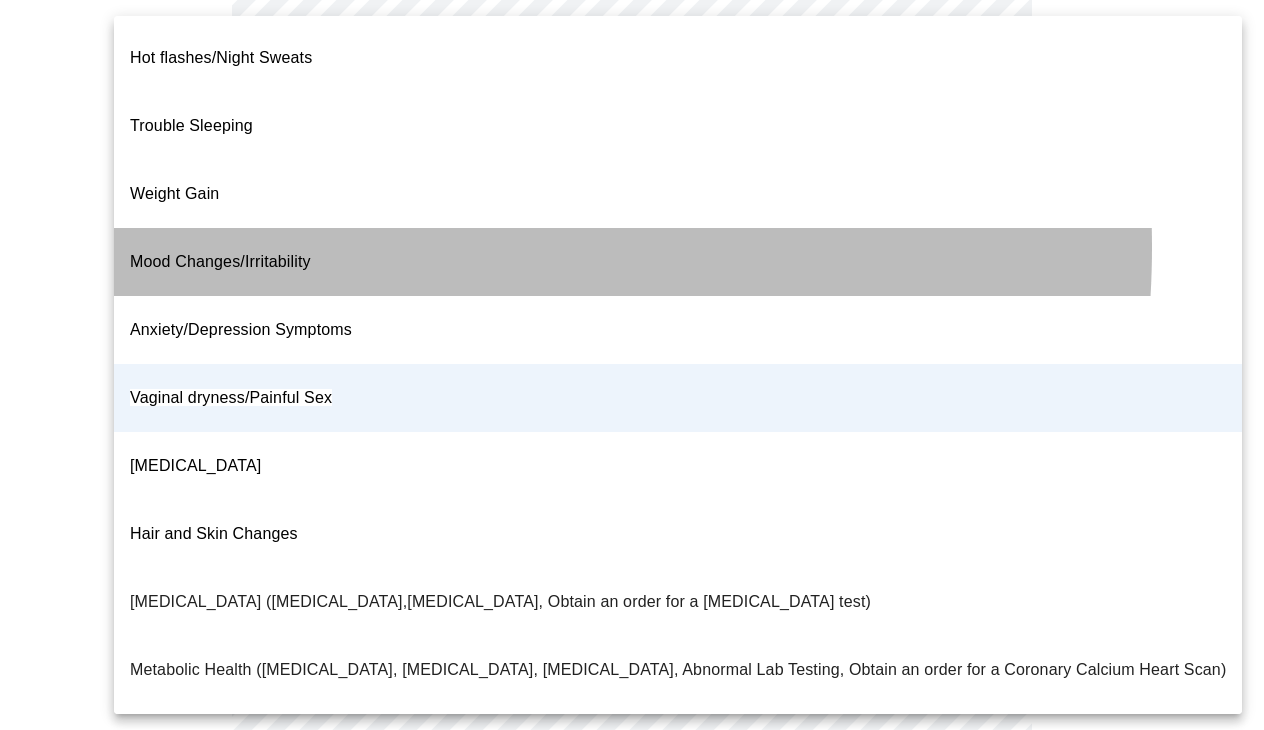 click on "Mood Changes/Irritability" at bounding box center (678, 262) 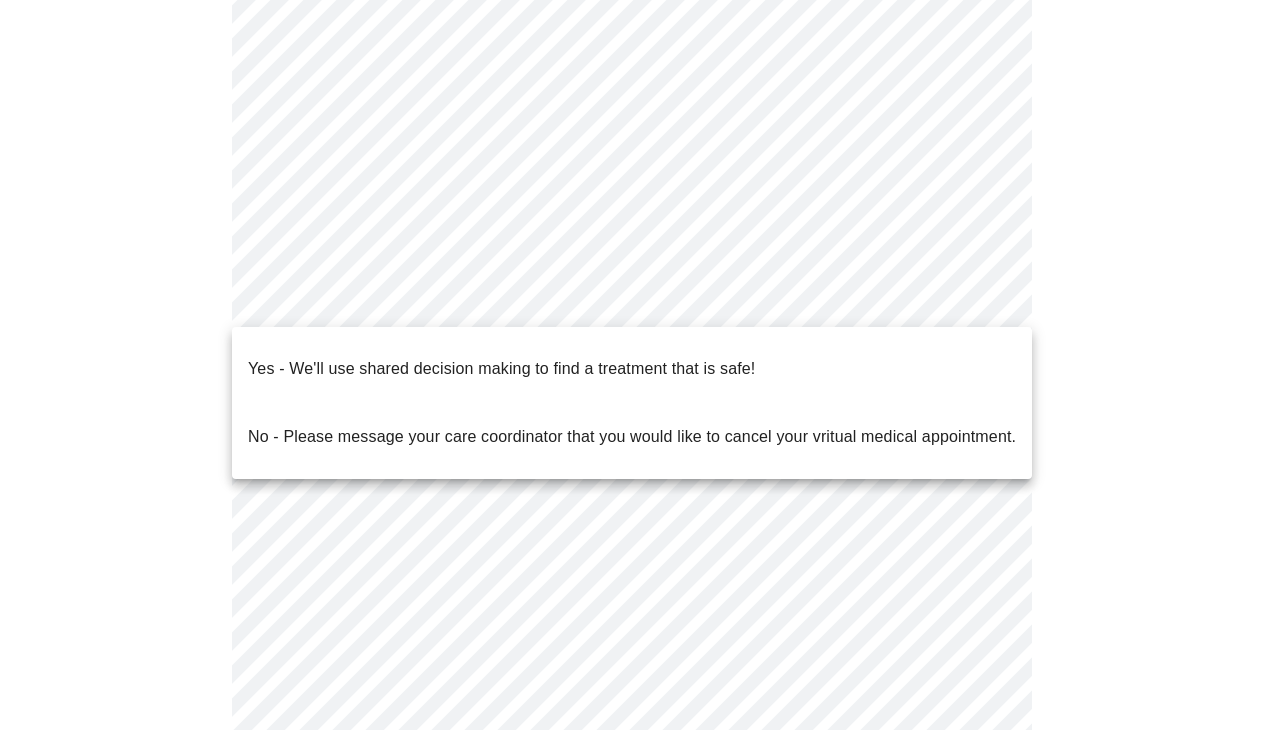 click on "MyMenopauseRx Appointments Messaging Labs Uploads Medications Community Refer a Friend Hi [PERSON_NAME]   Intake Questions for [DATE] 9:00am-9:20am 2  /  13 Settings Billing Invoices Log out Yes - We'll use shared decision making to find a treatment that is safe!
No - Please message your care coordinator that you would like to cancel your vritual medical appointment." at bounding box center (632, 275) 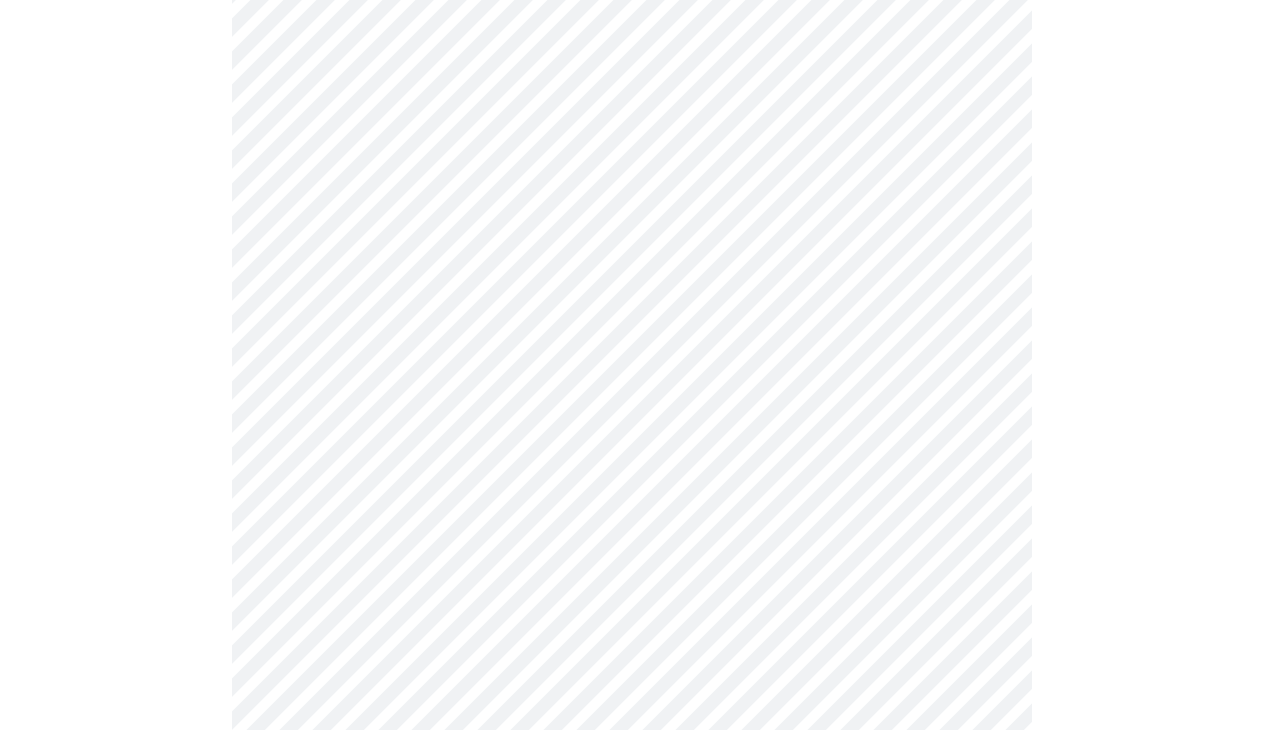 scroll, scrollTop: 357, scrollLeft: 0, axis: vertical 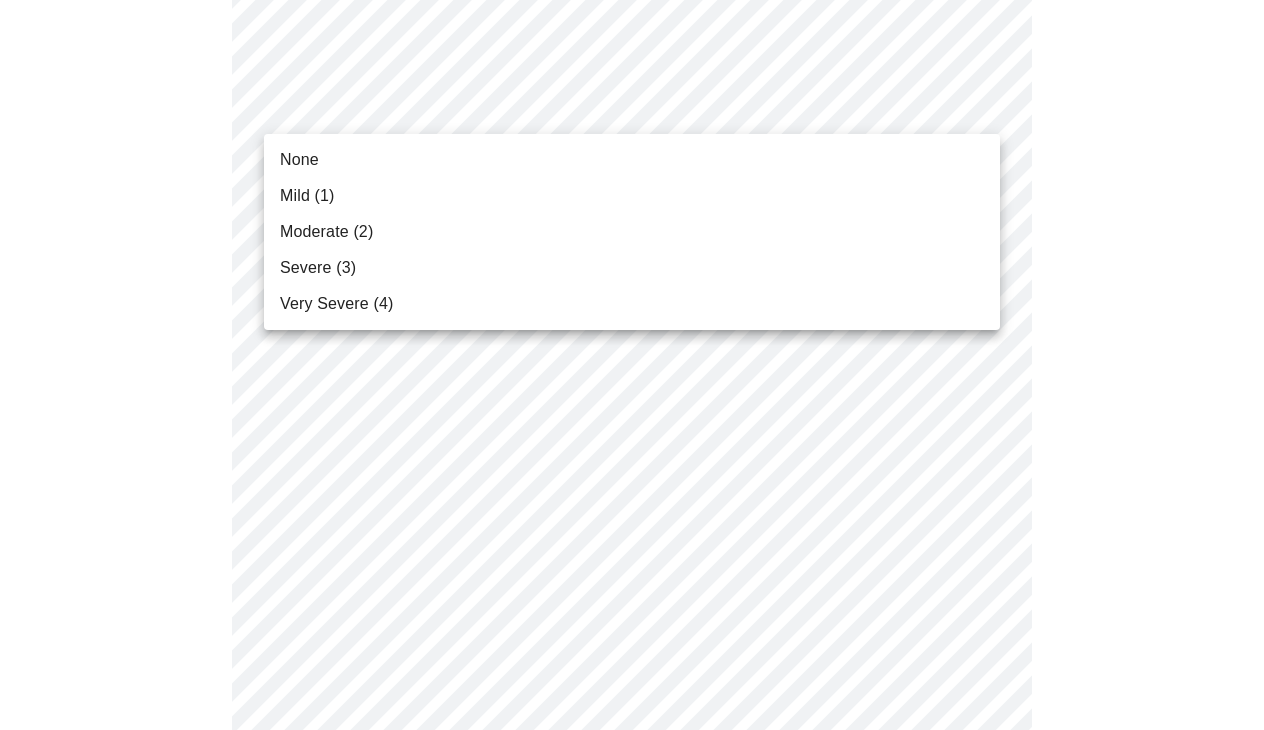 click on "MyMenopauseRx Appointments Messaging Labs Uploads Medications Community Refer a Friend Hi [PERSON_NAME]   Intake Questions for [DATE] 9:00am-9:20am 3  /  13 Settings Billing Invoices Log out None Mild (1) Moderate (2) Severe (3)  Very Severe (4)" at bounding box center [632, 1016] 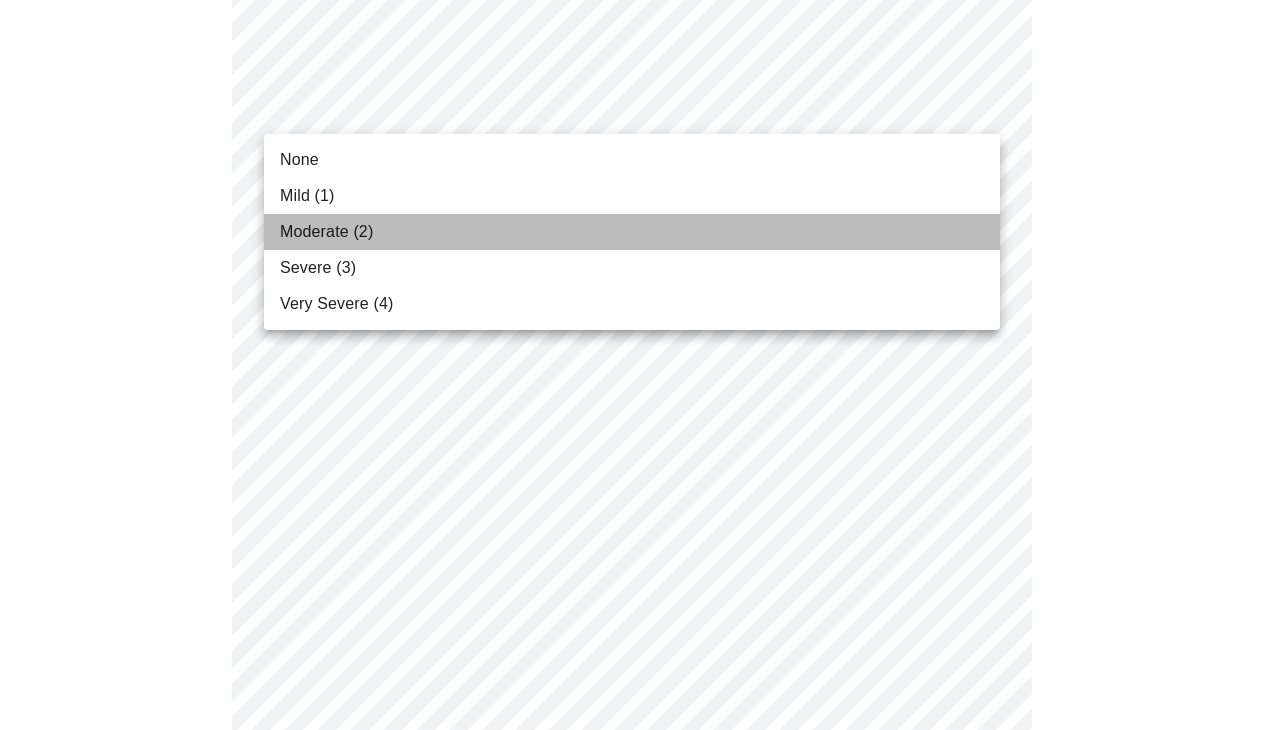 click on "Moderate (2)" at bounding box center (632, 232) 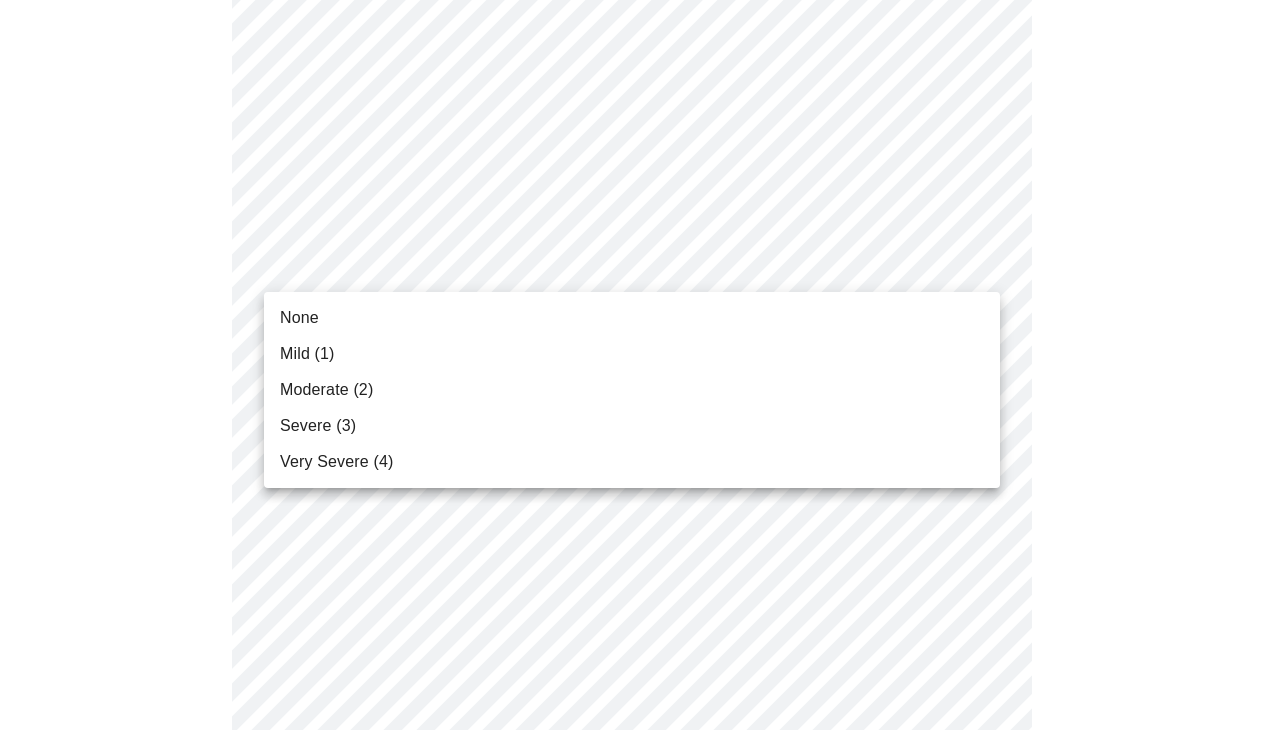 click on "MyMenopauseRx Appointments Messaging Labs Uploads Medications Community Refer a Friend Hi [PERSON_NAME]   Intake Questions for [DATE] 9:00am-9:20am 3  /  13 Settings Billing Invoices Log out None Mild (1) Moderate (2) Severe (3) Very Severe (4)" at bounding box center (632, 981) 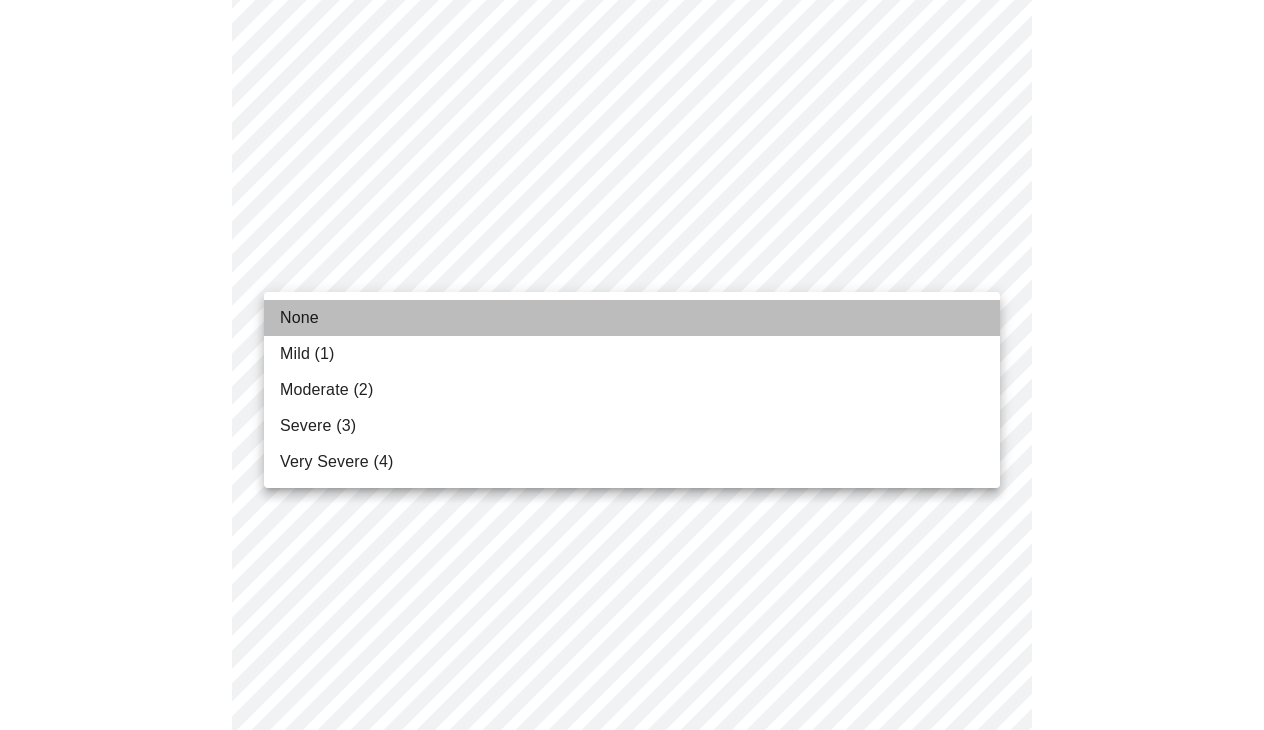 click on "None" at bounding box center [632, 318] 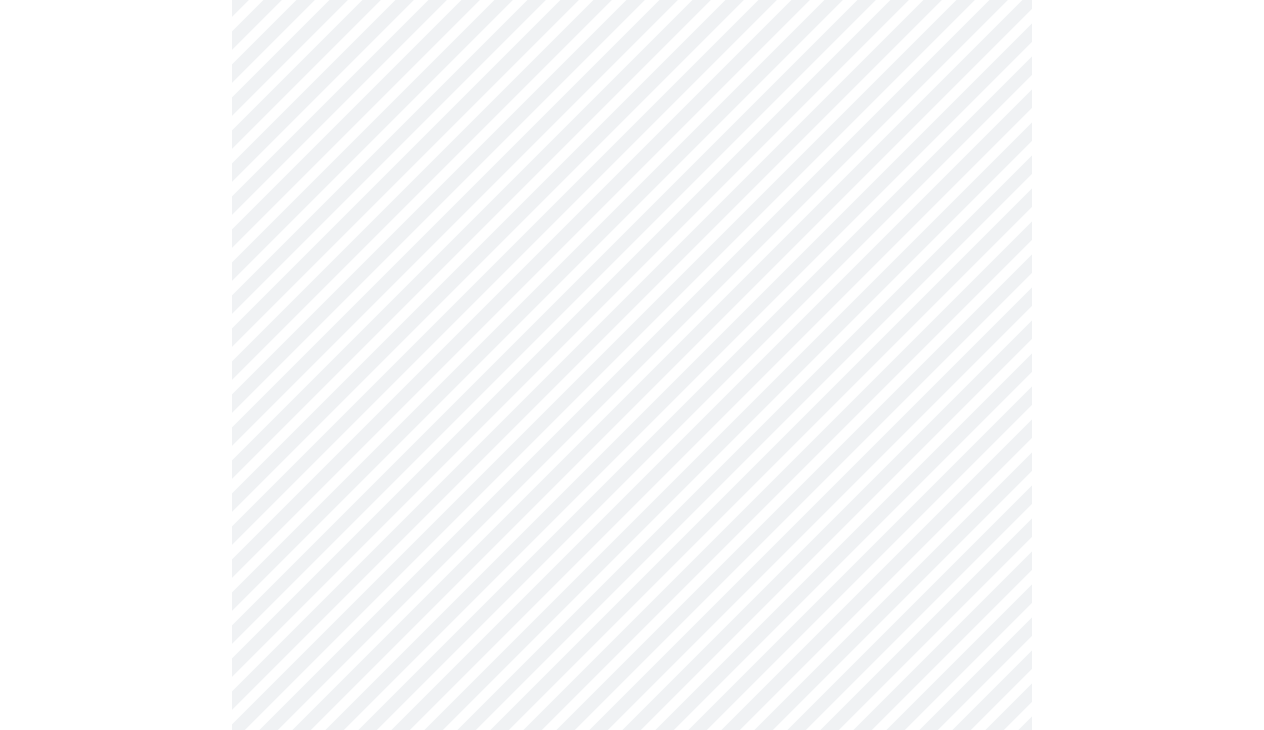 scroll, scrollTop: 458, scrollLeft: 0, axis: vertical 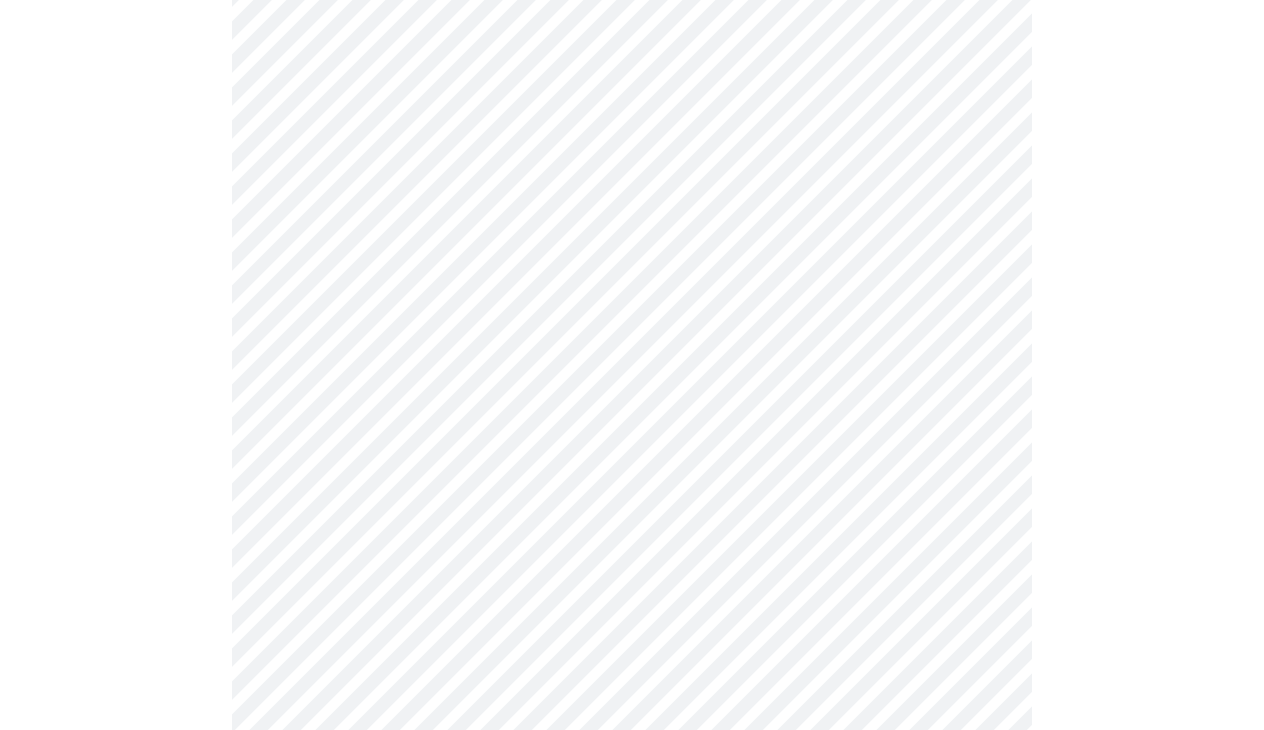 click on "MyMenopauseRx Appointments Messaging Labs Uploads Medications Community Refer a Friend Hi [PERSON_NAME]   Intake Questions for [DATE] 9:00am-9:20am 3  /  13 Settings Billing Invoices Log out" at bounding box center [632, 866] 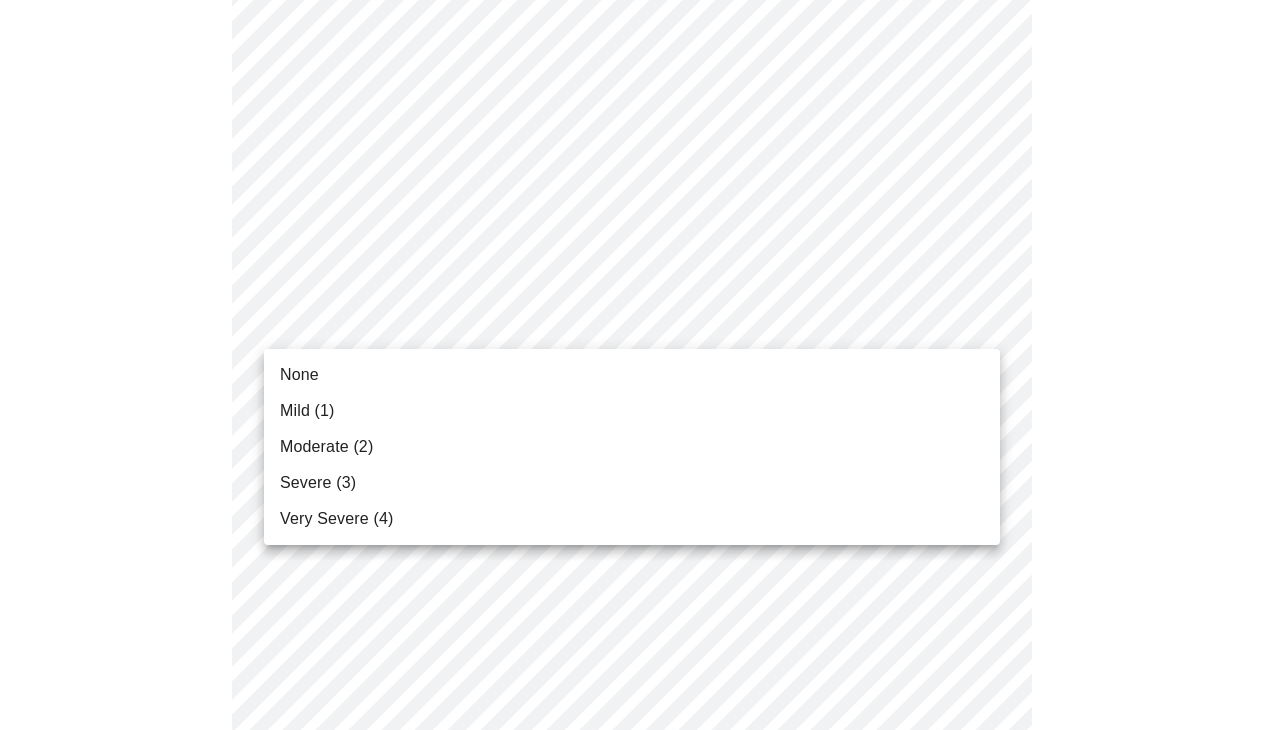 click on "Very Severe (4)" at bounding box center (632, 519) 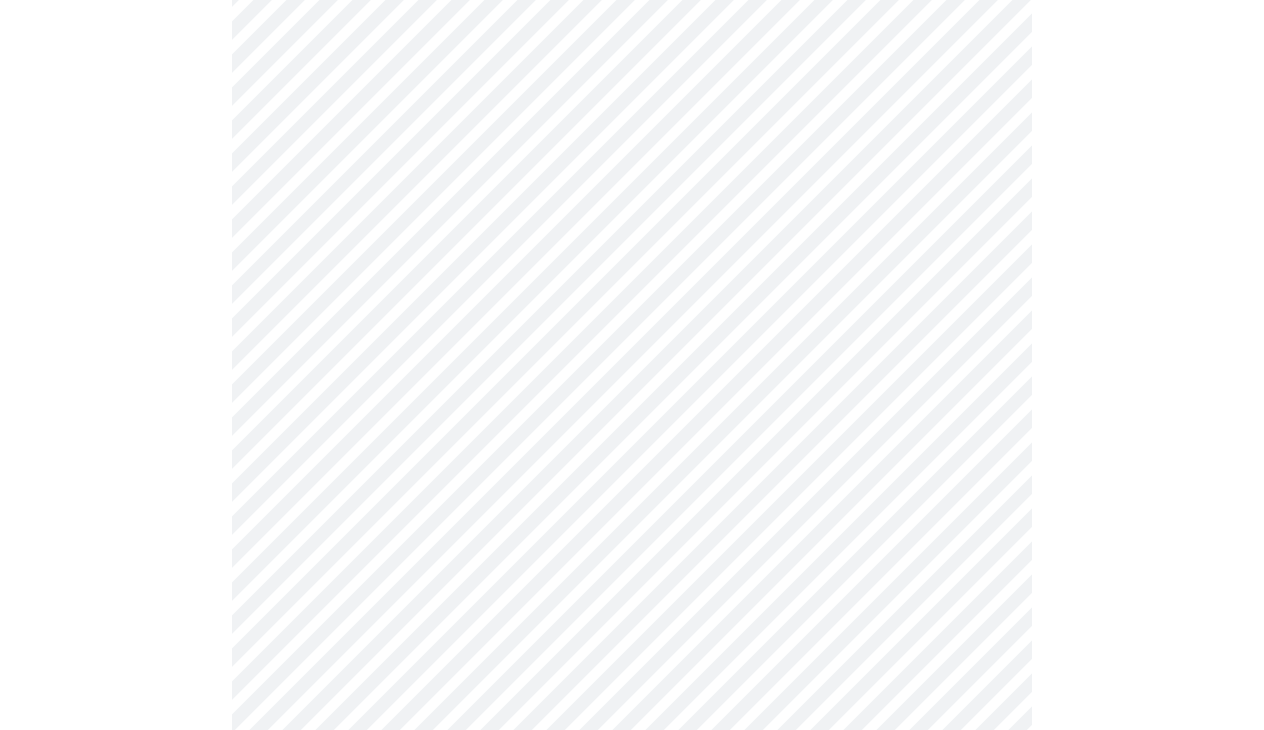 click on "MyMenopauseRx Appointments Messaging Labs Uploads Medications Community Refer a Friend Hi [PERSON_NAME]   Intake Questions for [DATE] 9:00am-9:20am 3  /  13 Settings Billing Invoices Log out" at bounding box center (632, 852) 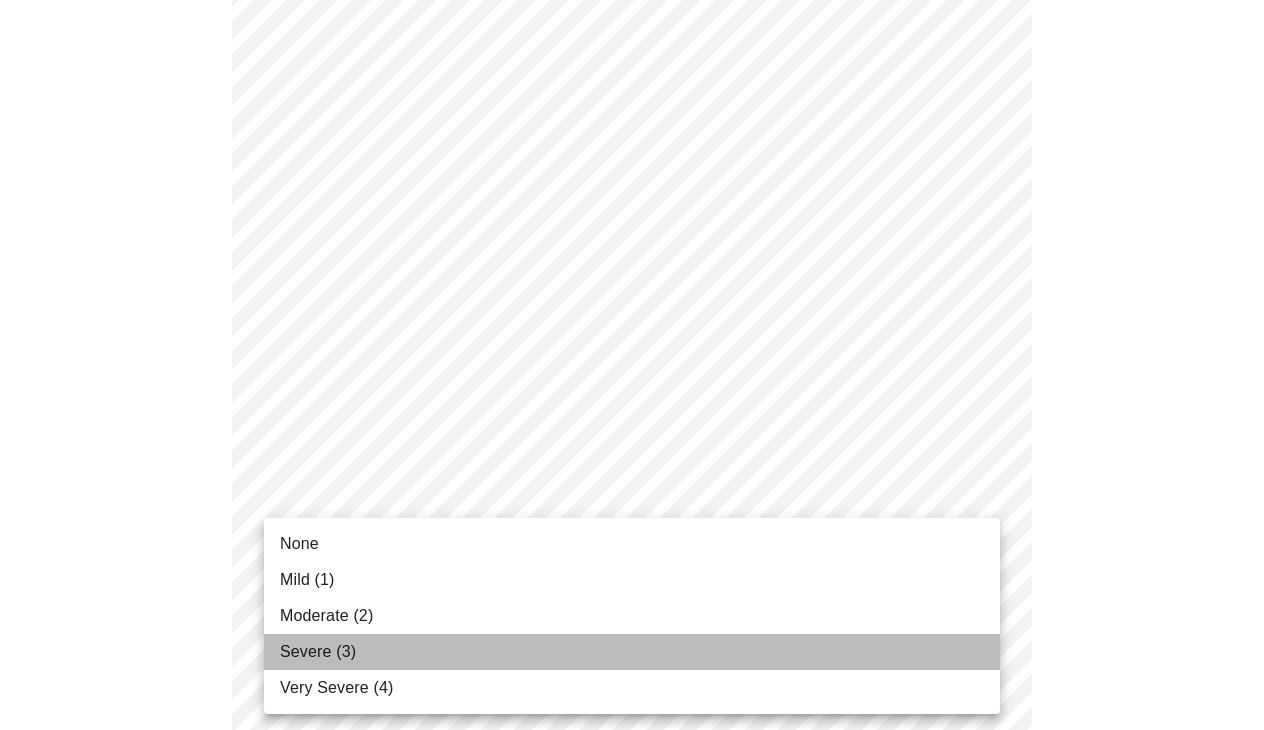 click on "Severe (3)" at bounding box center [632, 652] 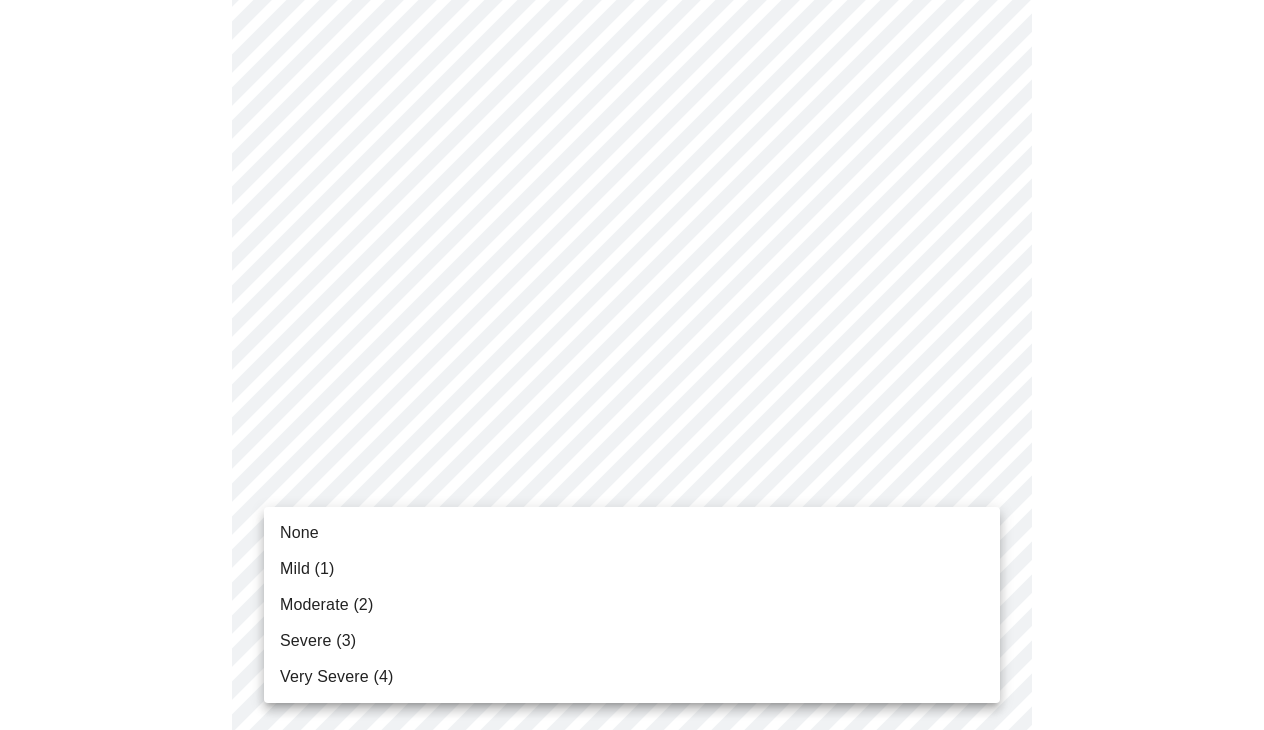 click on "MyMenopauseRx Appointments Messaging Labs Uploads Medications Community Refer a Friend Hi [PERSON_NAME]   Intake Questions for [DATE] 9:00am-9:20am 3  /  13 Settings Billing Invoices Log out None Mild (1) Moderate (2) Severe (3) Very Severe (4)" at bounding box center [632, 838] 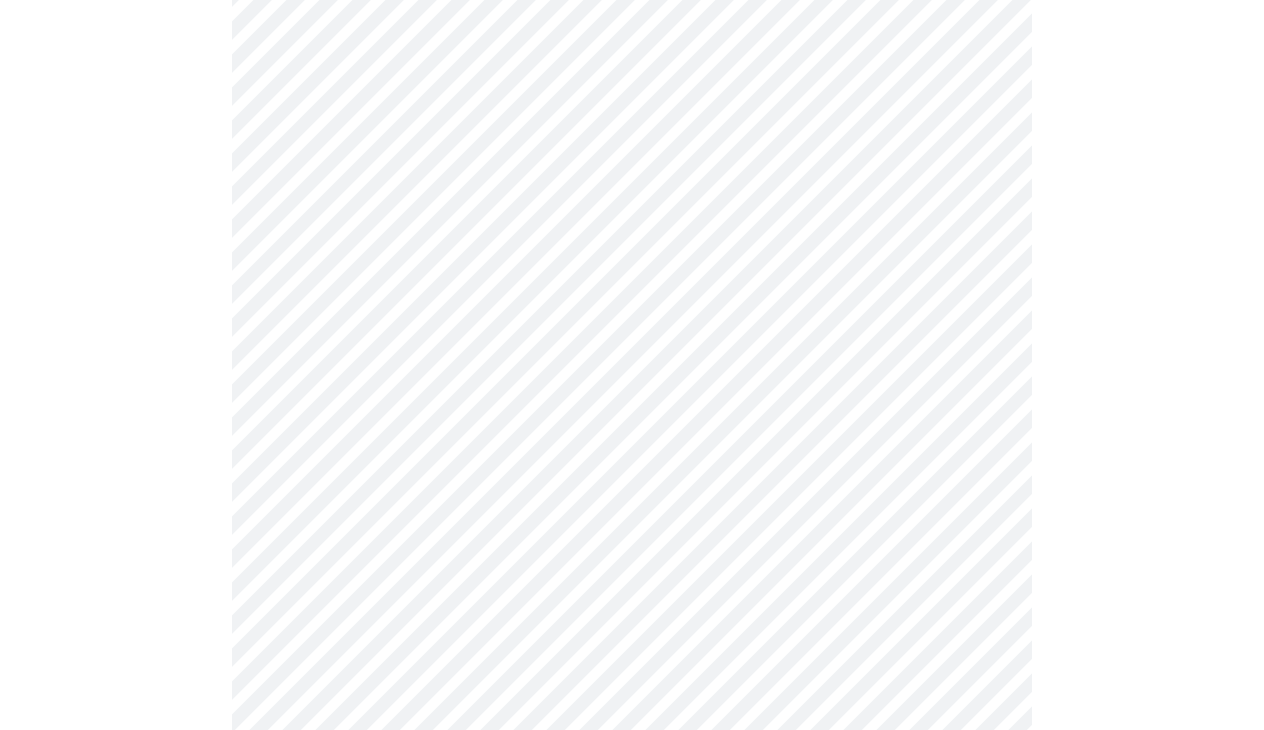 scroll, scrollTop: 832, scrollLeft: 0, axis: vertical 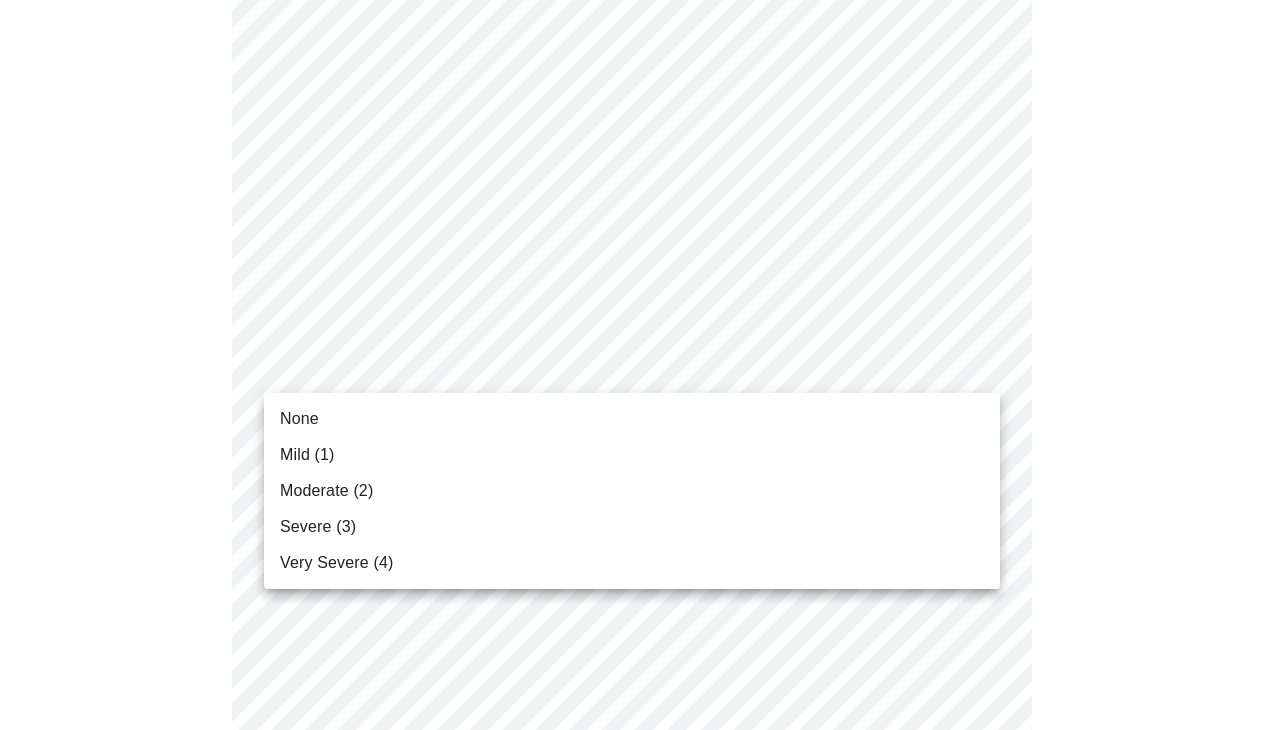click on "MyMenopauseRx Appointments Messaging Labs Uploads Medications Community Refer a Friend Hi [PERSON_NAME]   Intake Questions for [DATE] 9:00am-9:20am 3  /  13 Settings Billing Invoices Log out None Mild (1) Moderate (2) Severe (3) Very Severe (4)" at bounding box center (632, 450) 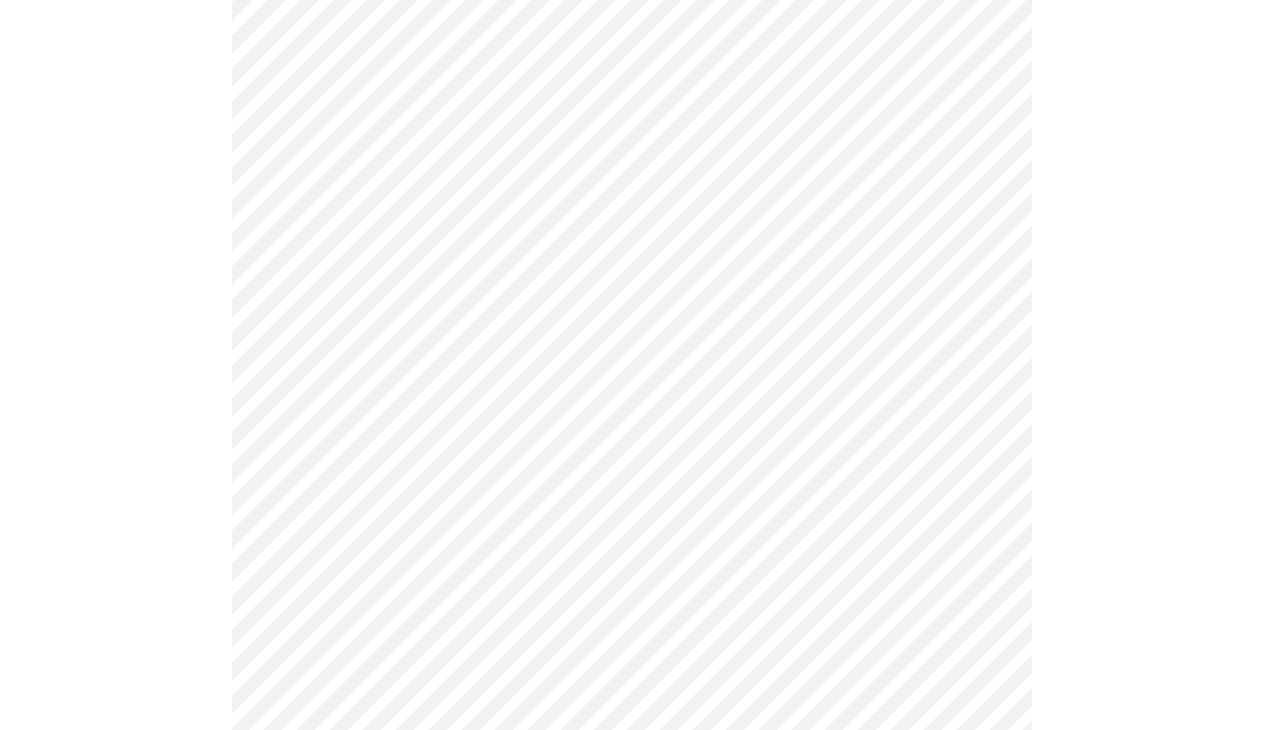 scroll, scrollTop: 1110, scrollLeft: 0, axis: vertical 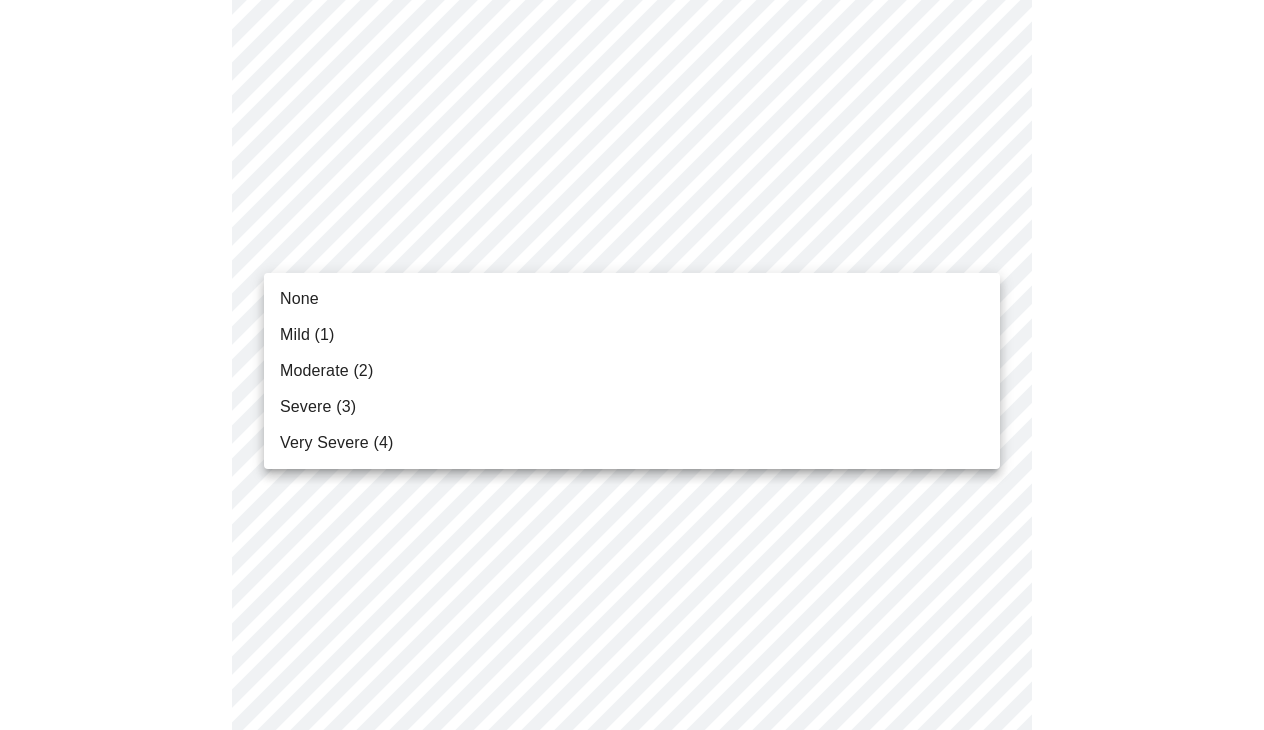 click on "MyMenopauseRx Appointments Messaging Labs Uploads Medications Community Refer a Friend Hi [PERSON_NAME]   Intake Questions for [DATE] 9:00am-9:20am 3  /  13 Settings Billing Invoices Log out None Mild (1) Moderate (2) Severe (3) Very Severe (4)" at bounding box center [632, 158] 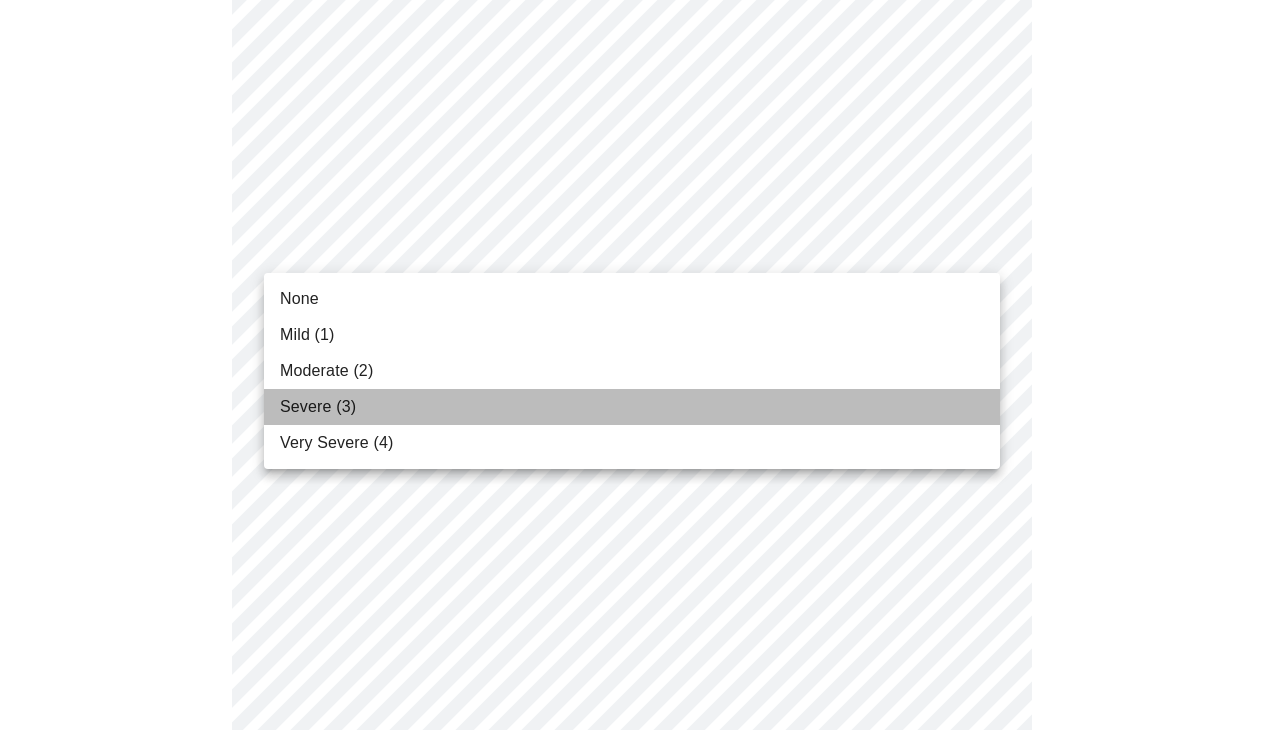 click on "Severe (3)" at bounding box center (632, 407) 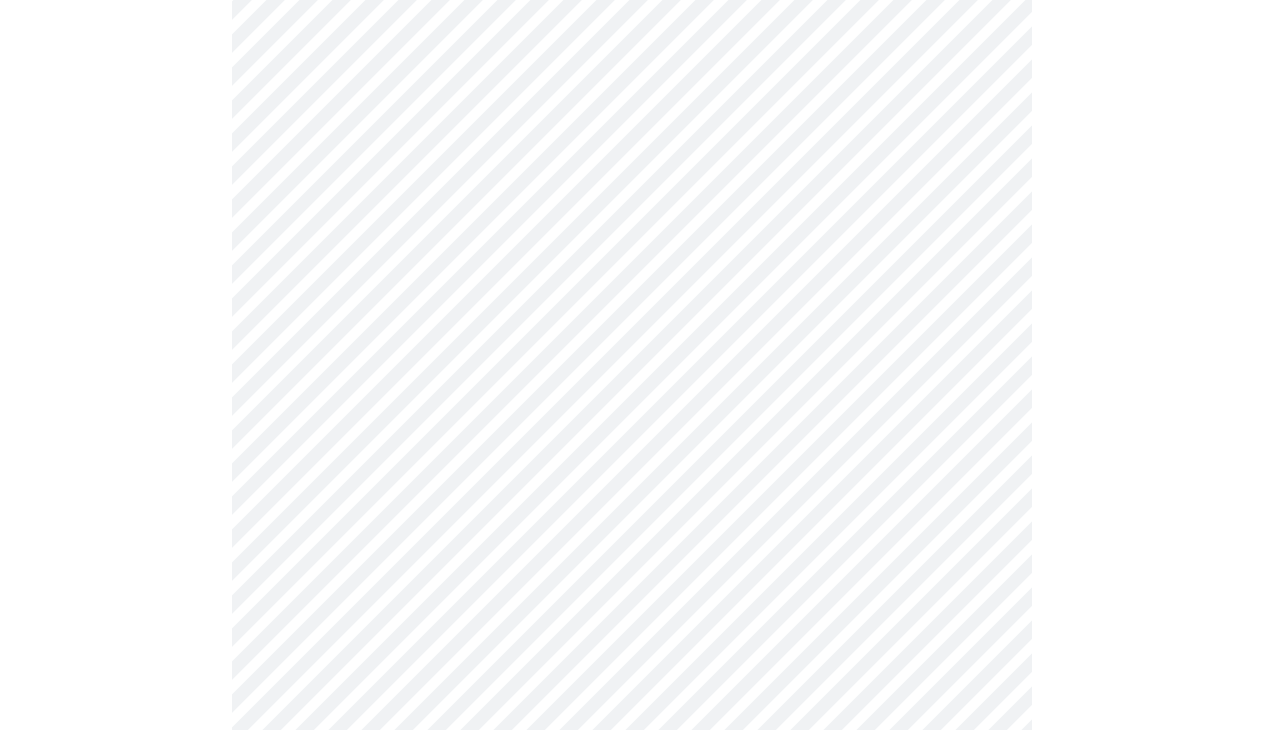 scroll, scrollTop: 1149, scrollLeft: 0, axis: vertical 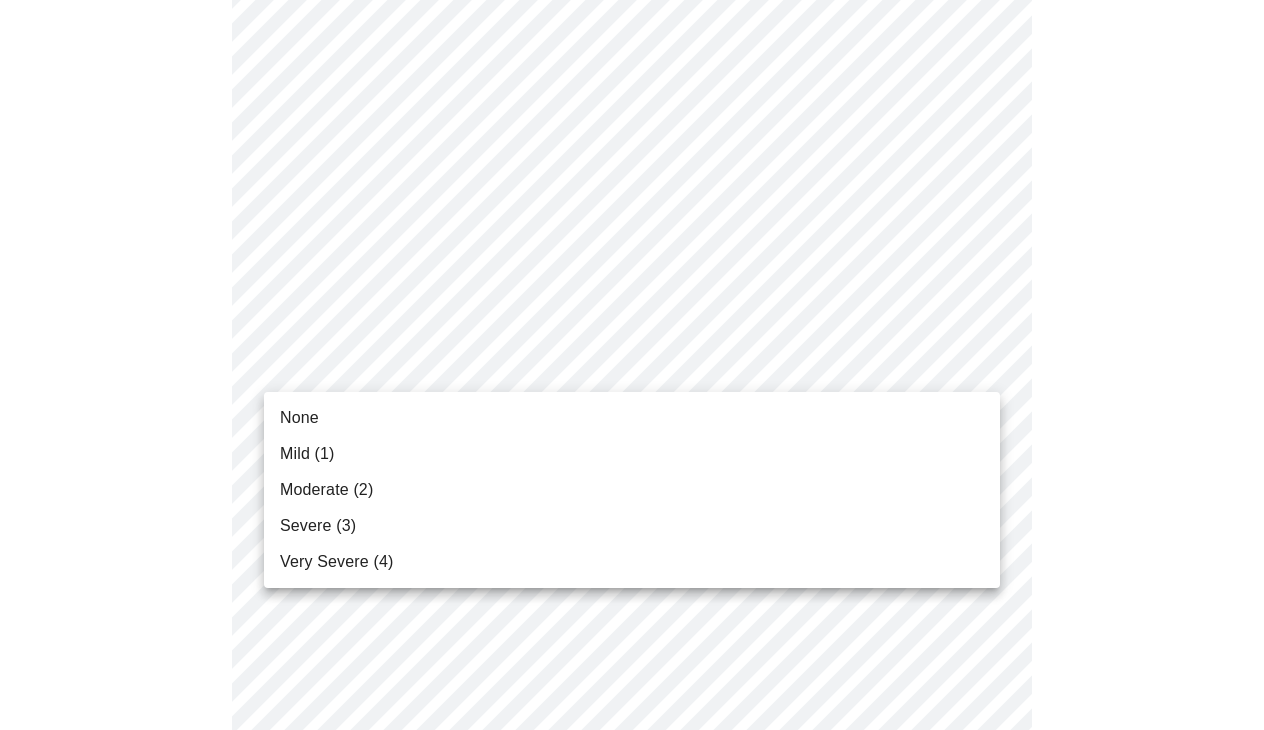 click on "MyMenopauseRx Appointments Messaging Labs Uploads Medications Community Refer a Friend Hi [PERSON_NAME]   Intake Questions for [DATE] 9:00am-9:20am 3  /  13 Settings Billing Invoices Log out None Mild (1) Moderate (2) Severe (3) Very Severe (4)" at bounding box center (632, 105) 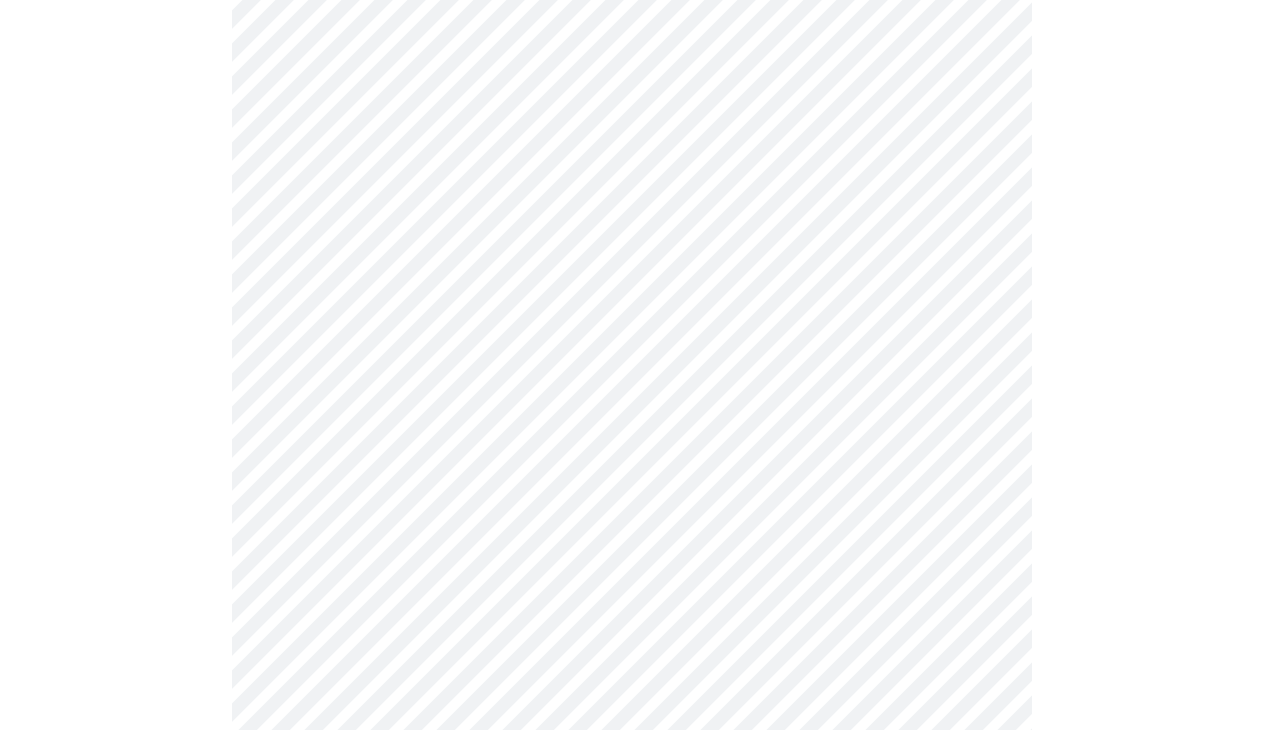 scroll, scrollTop: 1243, scrollLeft: 0, axis: vertical 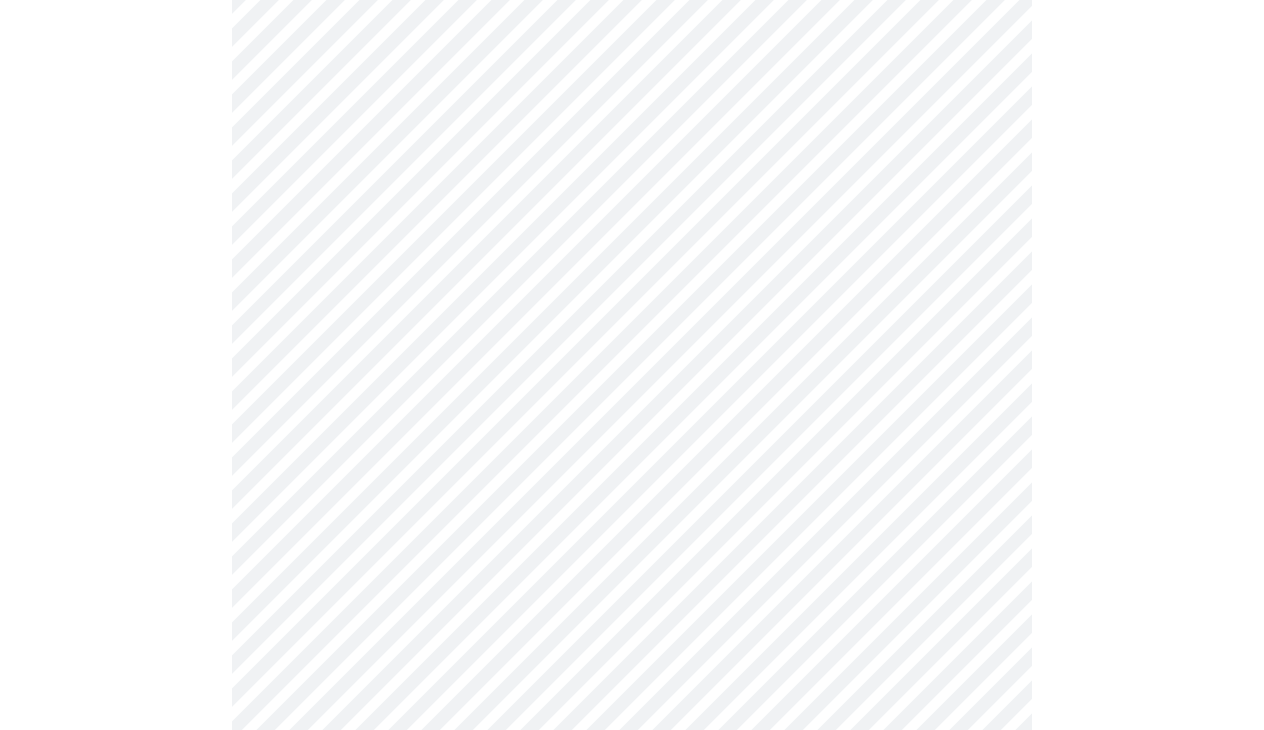 click on "MyMenopauseRx Appointments Messaging Labs Uploads Medications Community Refer a Friend Hi [PERSON_NAME]   Intake Questions for [DATE] 9:00am-9:20am 3  /  13 Settings Billing Invoices Log out" at bounding box center (632, -3) 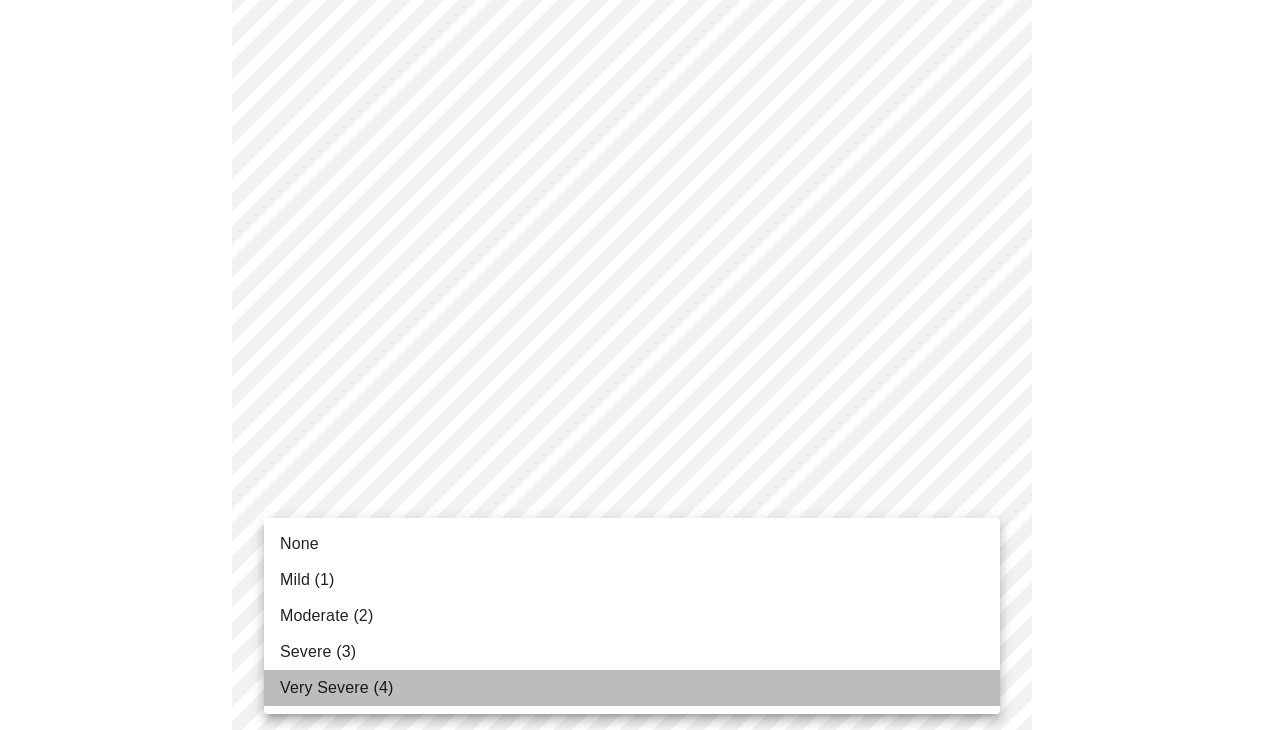 click on "Very Severe (4)" at bounding box center [632, 688] 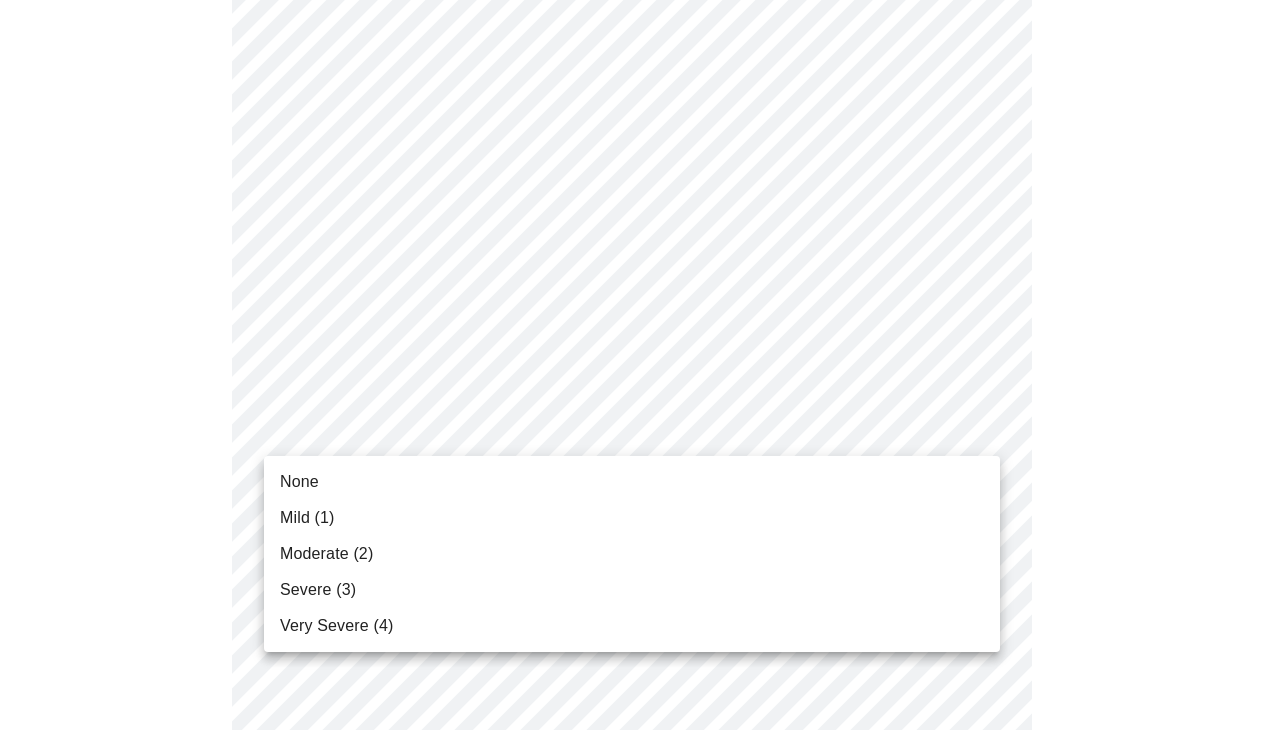 click on "MyMenopauseRx Appointments Messaging Labs Uploads Medications Community Refer a Friend Hi [PERSON_NAME]   Intake Questions for [DATE] 9:00am-9:20am 3  /  13 Settings Billing Invoices Log out None Mild (1) Moderate (2) Severe (3) Very Severe (4)" at bounding box center [632, -17] 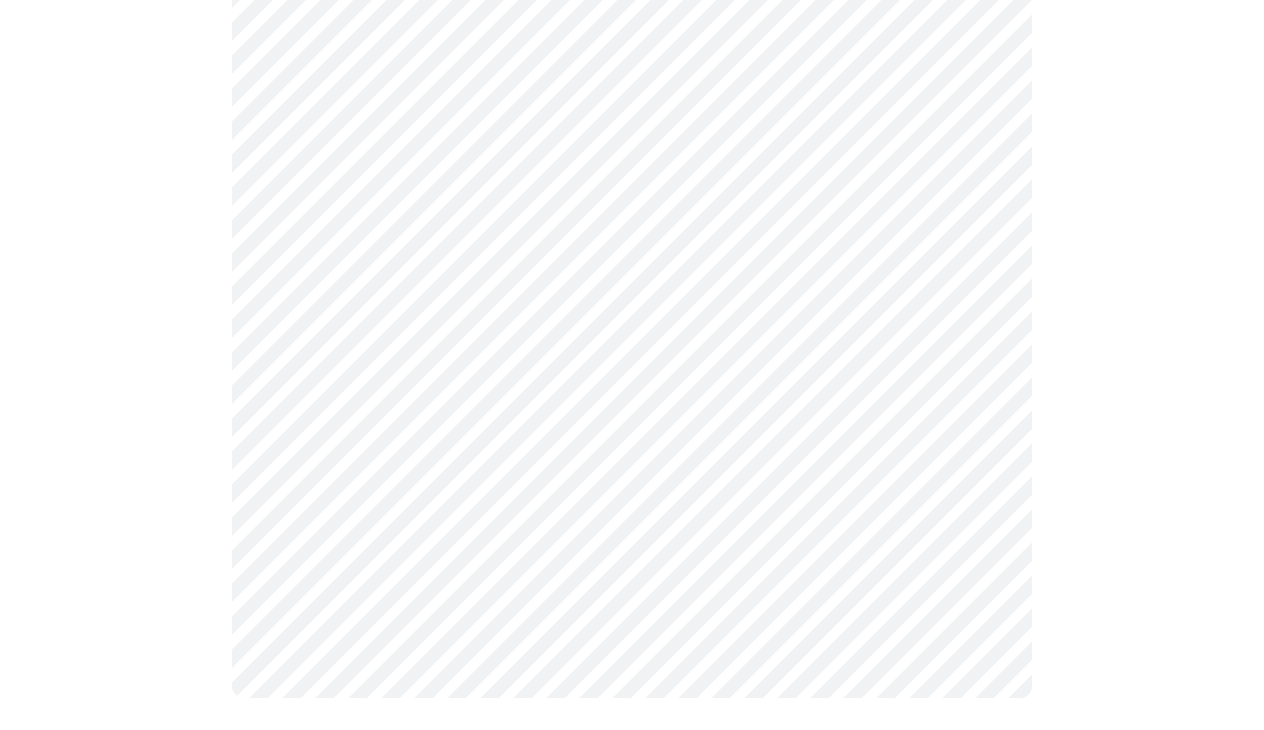 scroll, scrollTop: 1678, scrollLeft: 0, axis: vertical 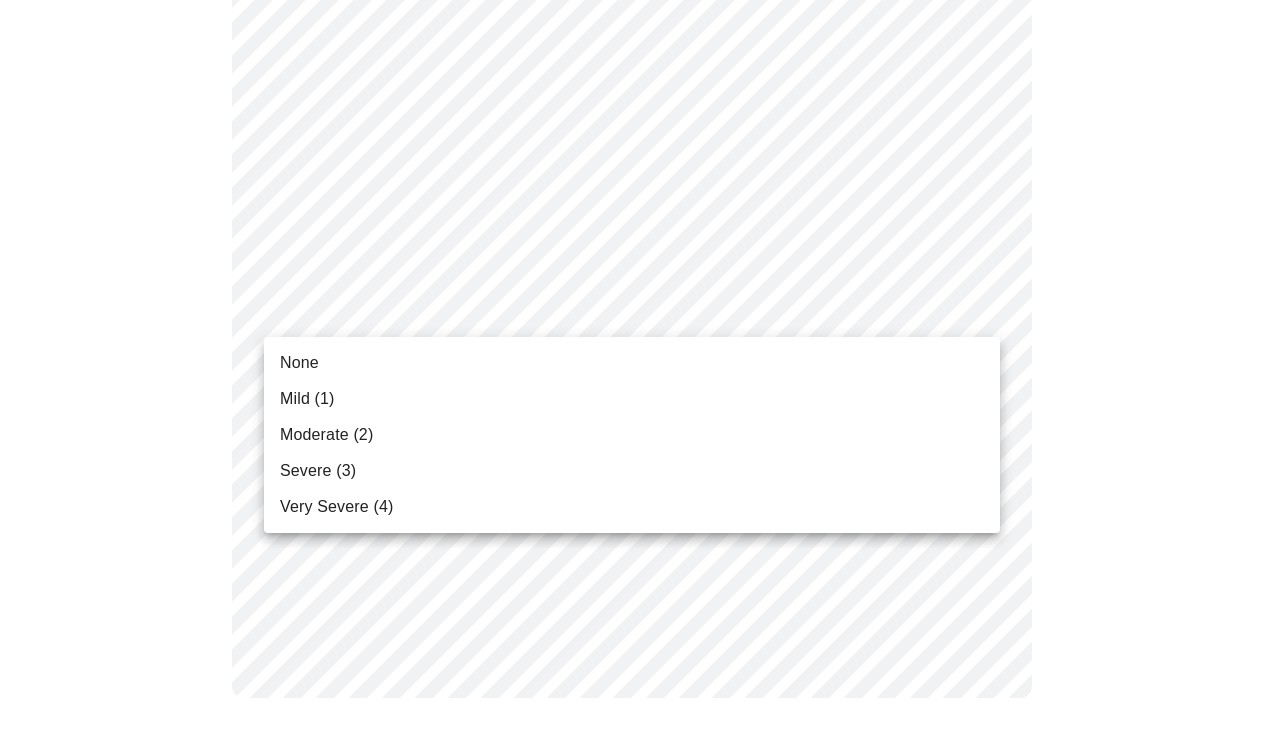 click on "MyMenopauseRx Appointments Messaging Labs Uploads Medications Community Refer a Friend Hi [PERSON_NAME]   Intake Questions for [DATE] 9:00am-9:20am 3  /  13 Settings Billing Invoices Log out None Mild (1) Moderate (2) Severe (3) Very Severe (4)" at bounding box center [632, -466] 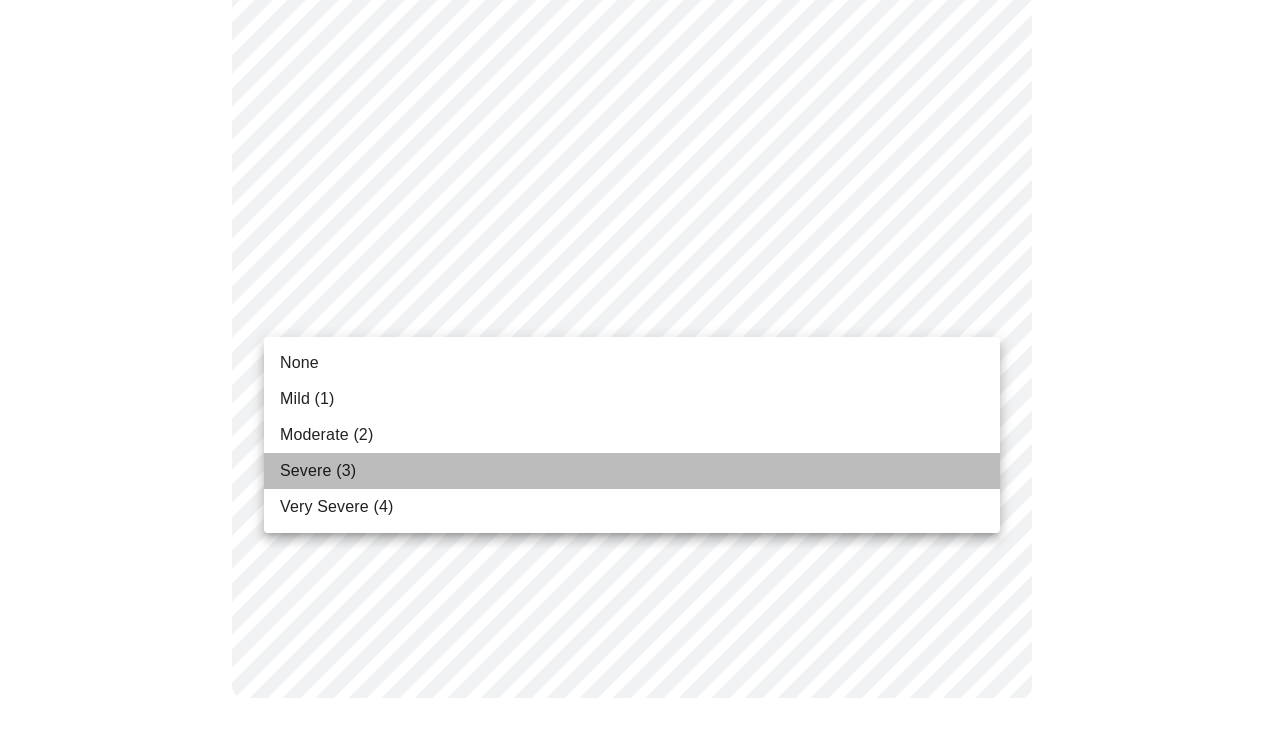 click on "Severe (3)" at bounding box center (632, 471) 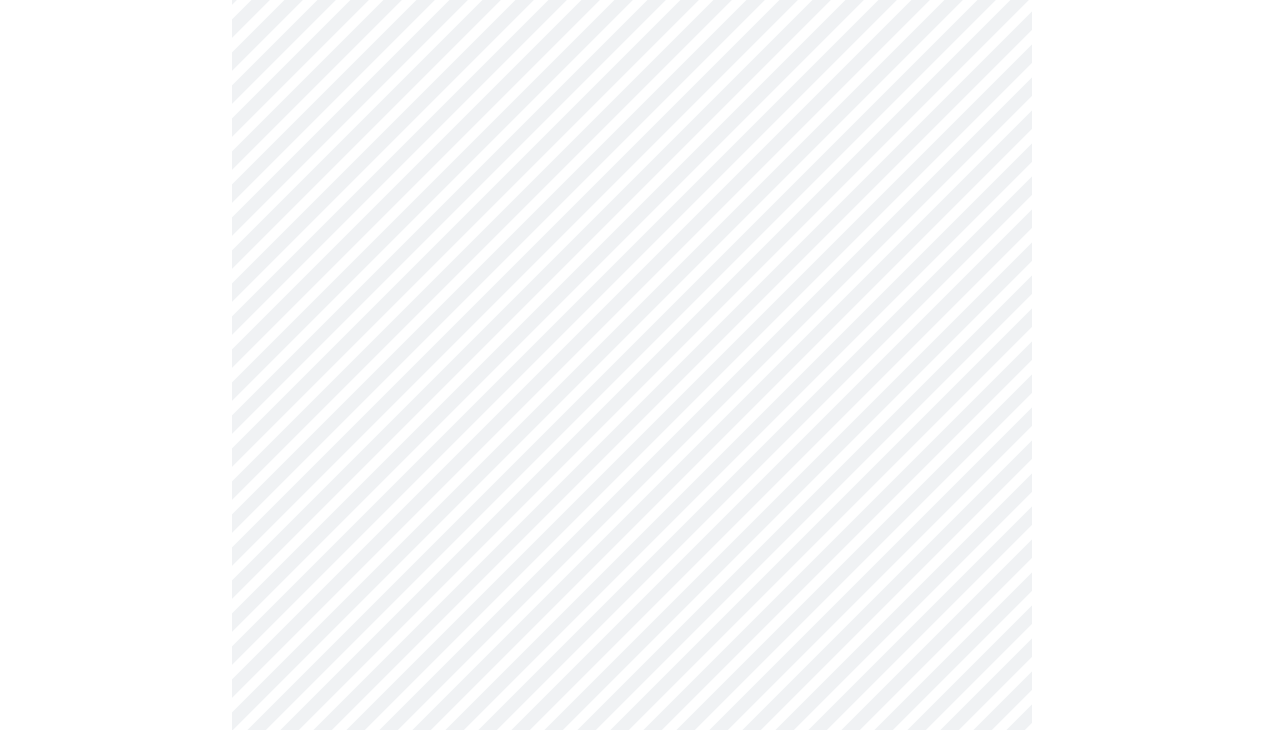 scroll, scrollTop: 786, scrollLeft: 0, axis: vertical 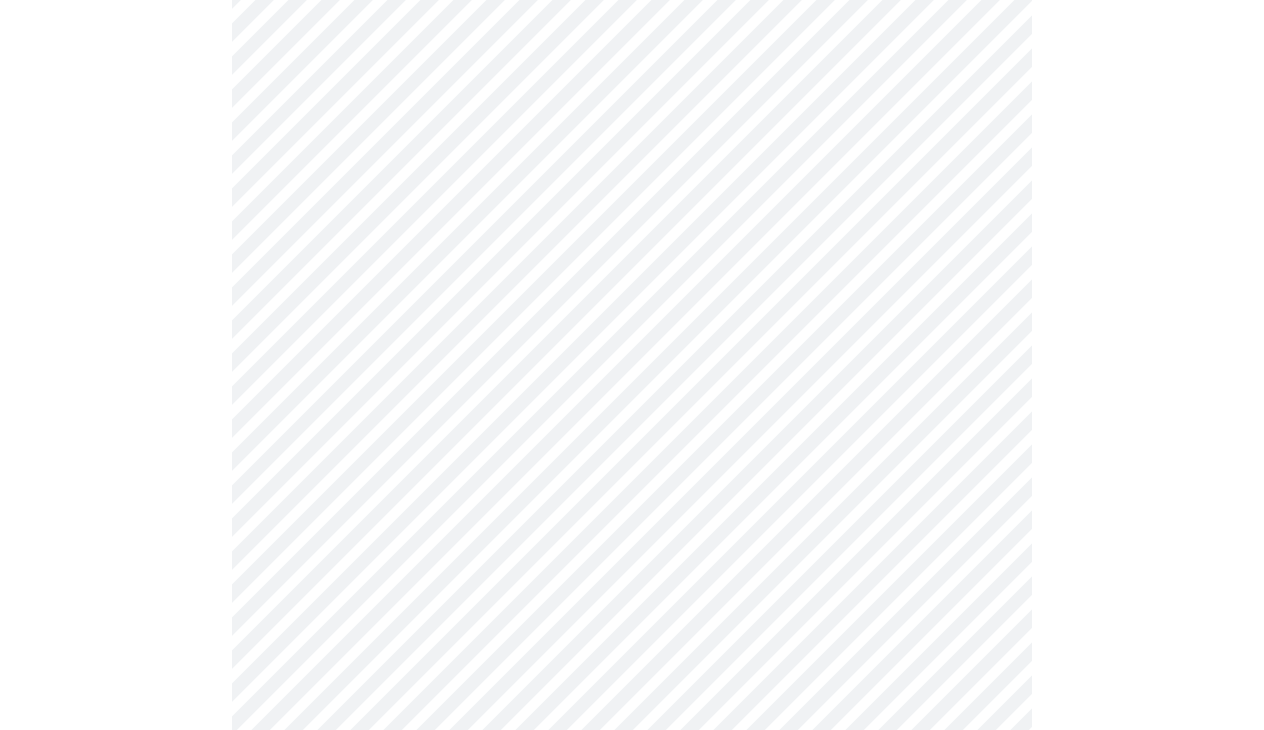click on "MyMenopauseRx Appointments Messaging Labs Uploads Medications Community Refer a Friend Hi [PERSON_NAME]   Intake Questions for [DATE] 9:00am-9:20am 4  /  13 Settings Billing Invoices Log out" at bounding box center [632, 182] 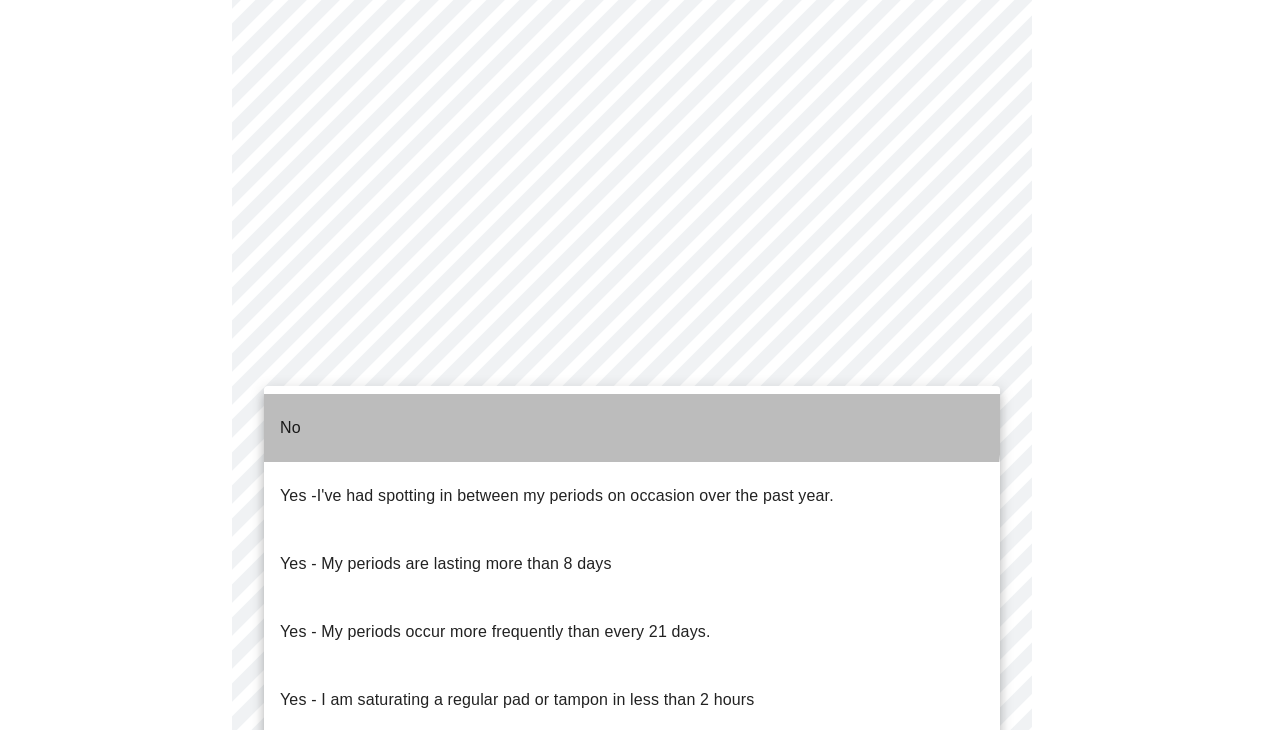 click on "No" at bounding box center [632, 428] 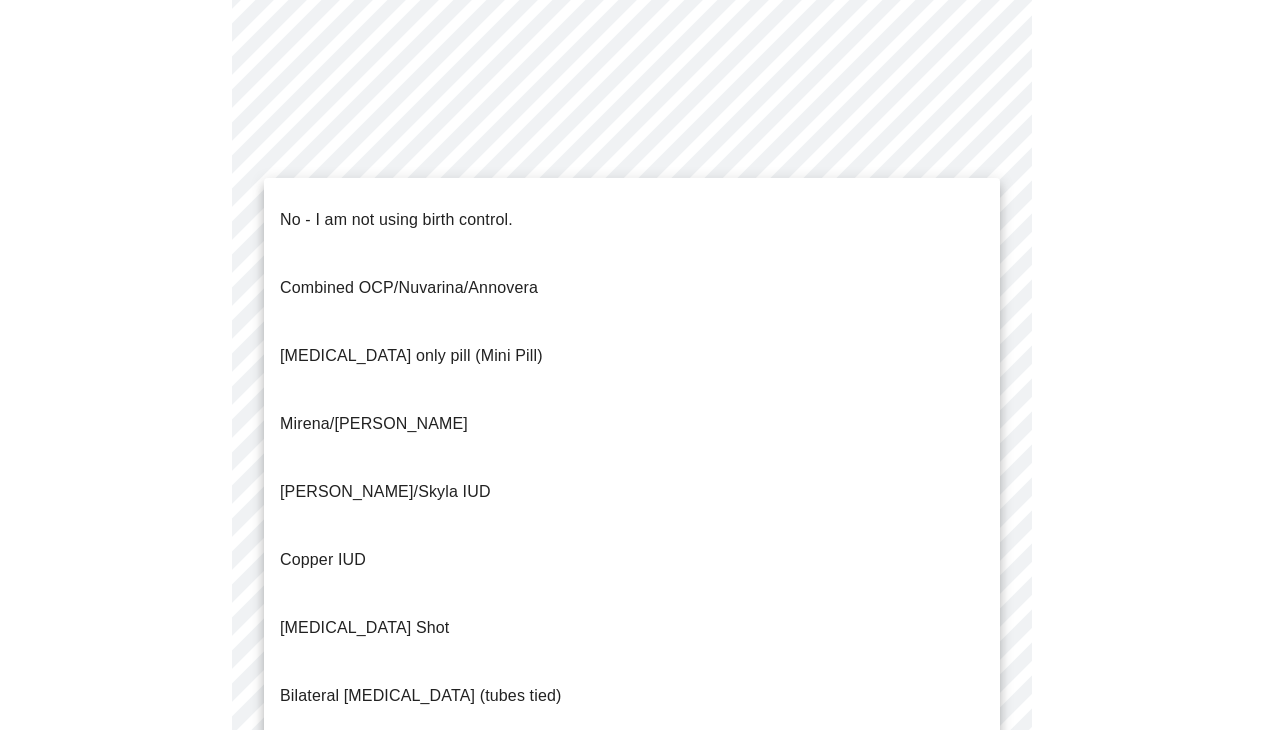 click on "MyMenopauseRx Appointments Messaging Labs Uploads Medications Community Refer a Friend Hi [PERSON_NAME]   Intake Questions for [DATE] 9:00am-9:20am 4  /  13 Settings Billing Invoices Log out No - I am not using birth control.
Combined OCP/Nuvarina/Annovera
[MEDICAL_DATA] only pill (Mini Pill)
Mirena/Liletta IUD
Kyleena/Skyla IUD
Copper IUD
[MEDICAL_DATA] Shot
Bilateral [MEDICAL_DATA] (tubes tied)
Parnter had [MEDICAL_DATA]
Barrier method (condoms)" at bounding box center [632, 176] 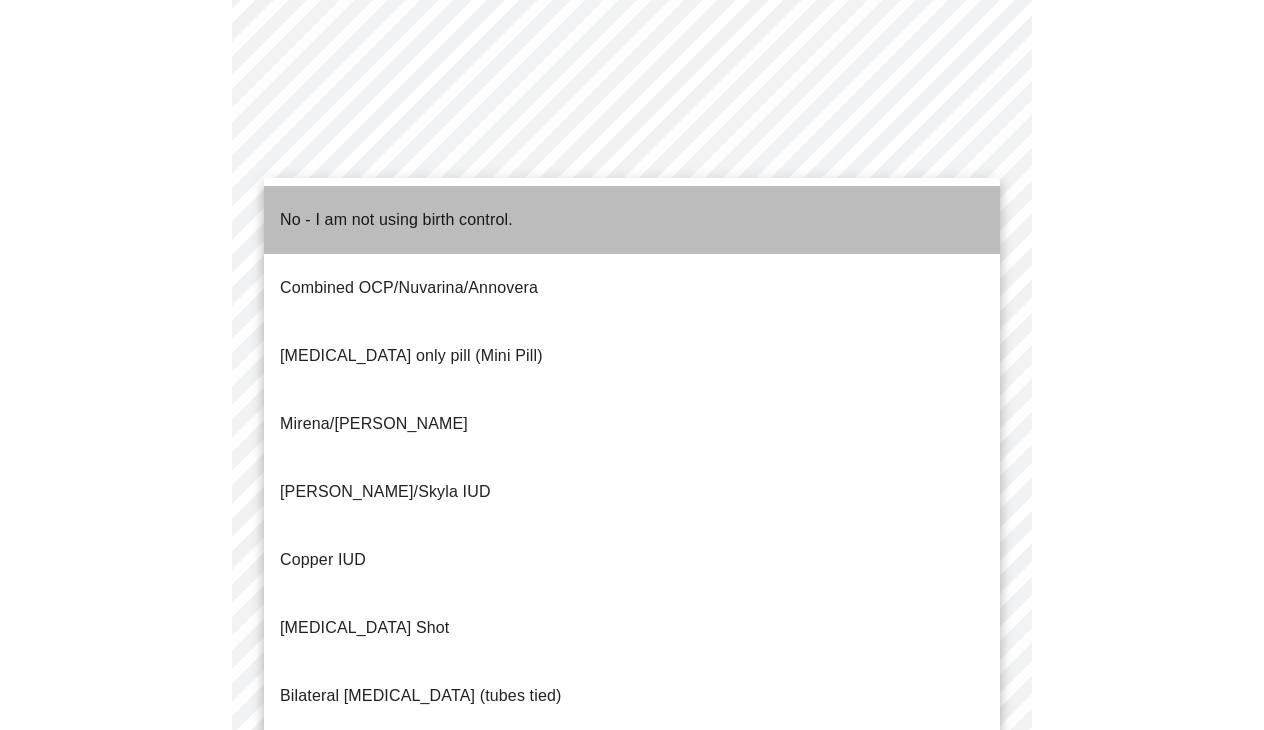 click on "No - I am not using birth control." at bounding box center [396, 220] 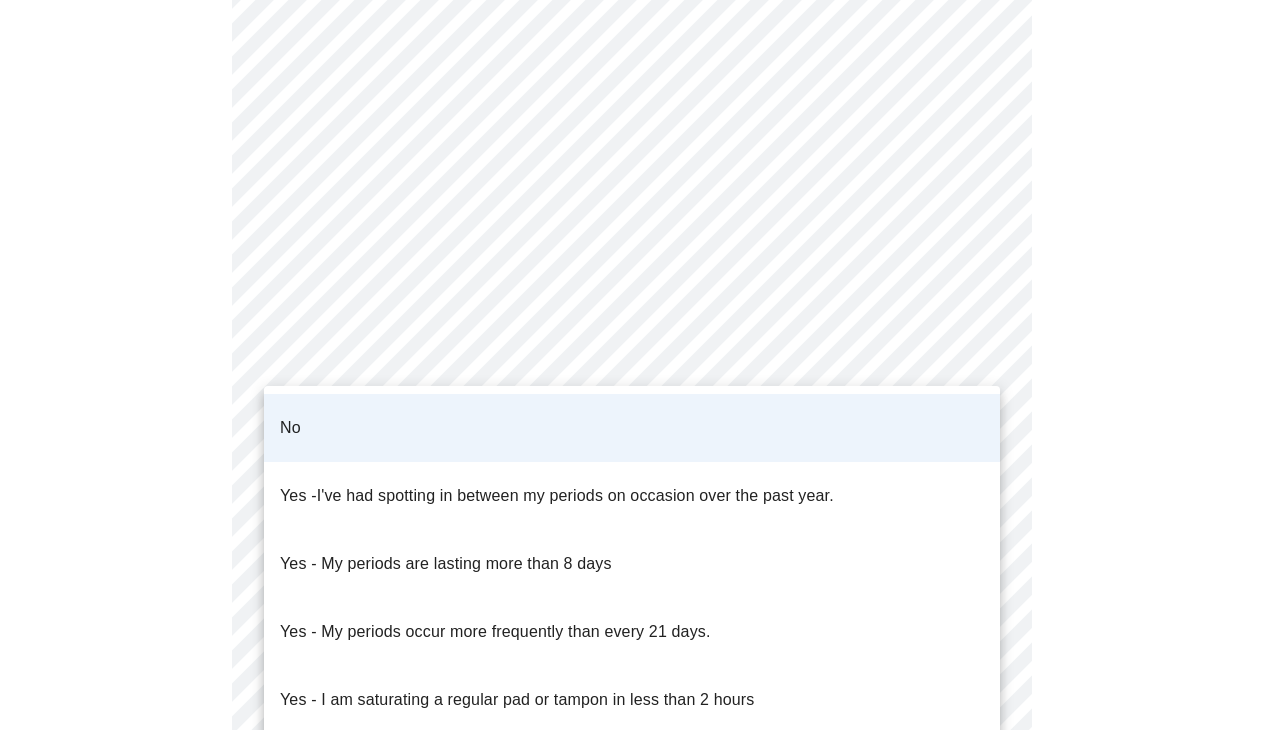 click on "MyMenopauseRx Appointments Messaging Labs Uploads Medications Community Refer a Friend Hi [PERSON_NAME]   Intake Questions for [DATE] 9:00am-9:20am 4  /  13 Settings Billing Invoices Log out No
Yes -  I've had spotting in between my periods on occasion over the past year.
Yes - My periods are lasting more than 8 days
Yes - My periods occur more frequently than every 21 days.
Yes - I am saturating a regular pad or tampon in less than 2 hours
Yes - I had bleeding or spotting (even a tinge) after going 12 months without a period" at bounding box center [632, 170] 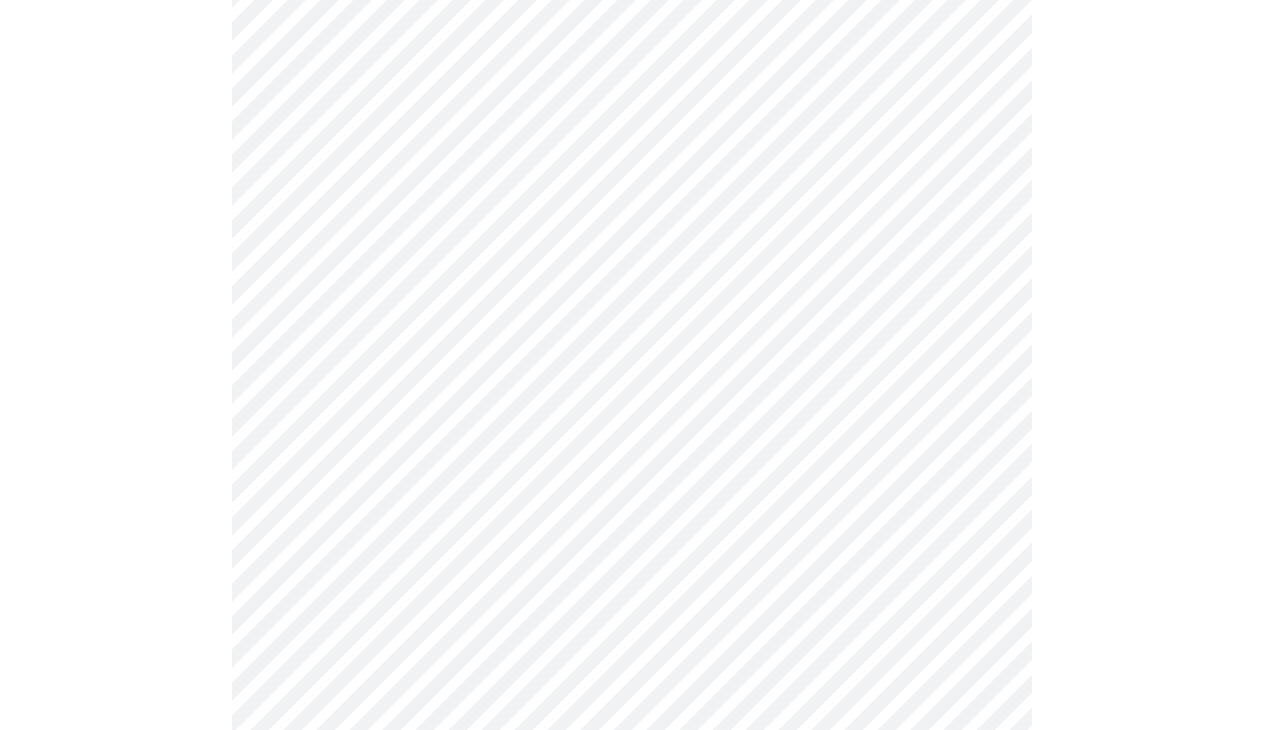 scroll, scrollTop: 1064, scrollLeft: 0, axis: vertical 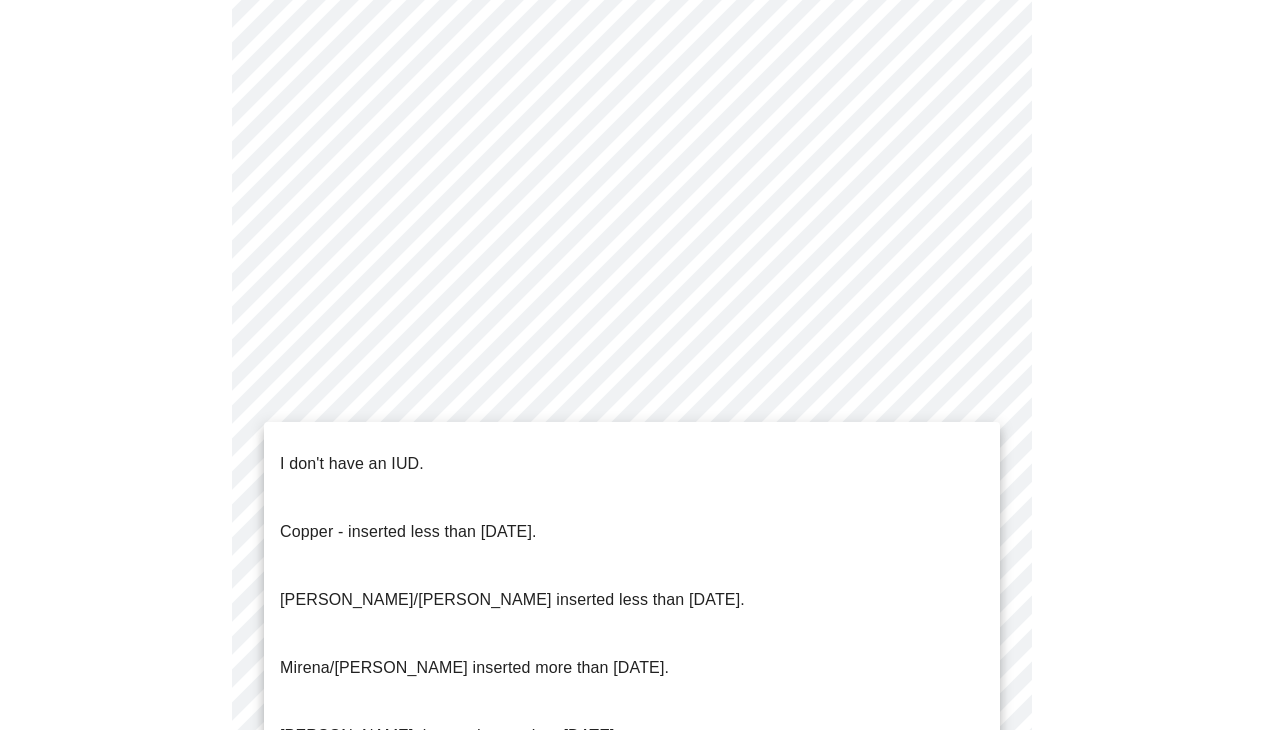 click on "MyMenopauseRx Appointments Messaging Labs Uploads Medications Community Refer a Friend Hi [PERSON_NAME]   Intake Questions for [DATE] 9:00am-9:20am 4  /  13 Settings Billing Invoices Log out I don't have an IUD.
Copper - inserted less than [DATE].
[PERSON_NAME]/[PERSON_NAME] inserted less than [DATE].
[PERSON_NAME]/[PERSON_NAME] inserted more than [DATE].
[PERSON_NAME], inserted more than [DATE]." at bounding box center [632, -108] 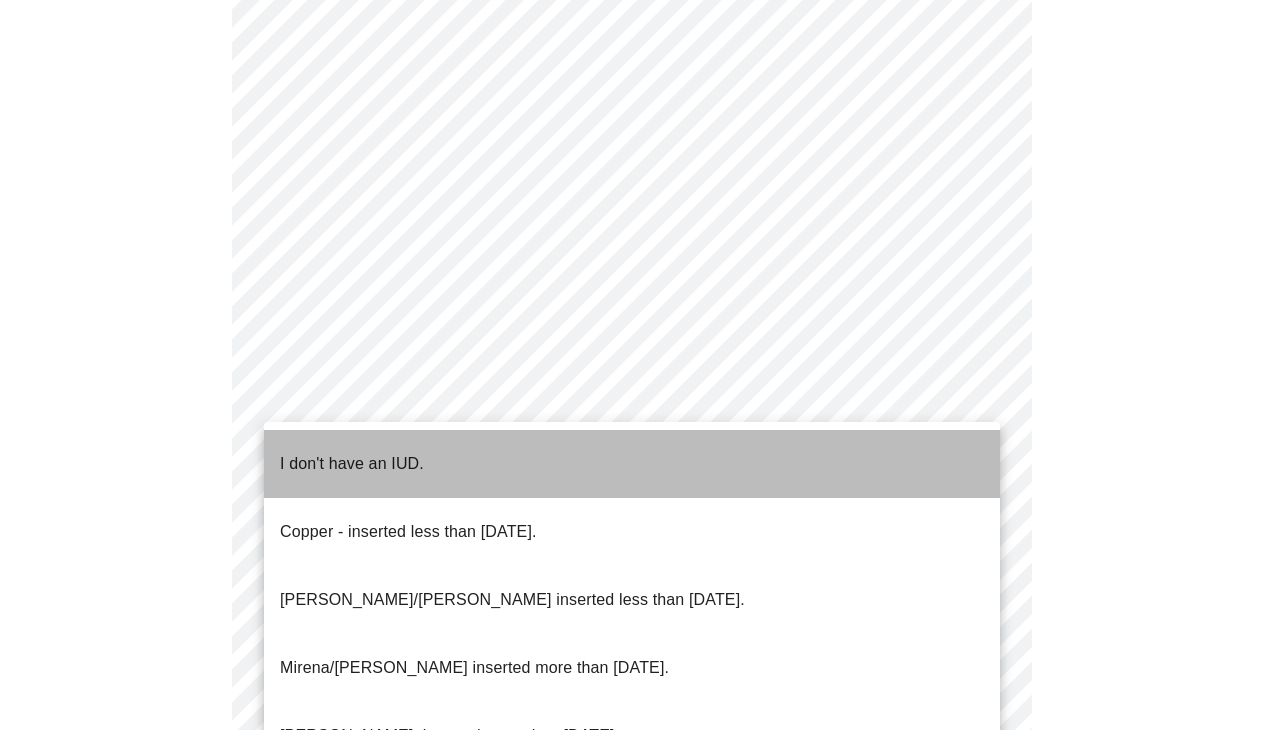 click on "I don't have an IUD." at bounding box center [352, 464] 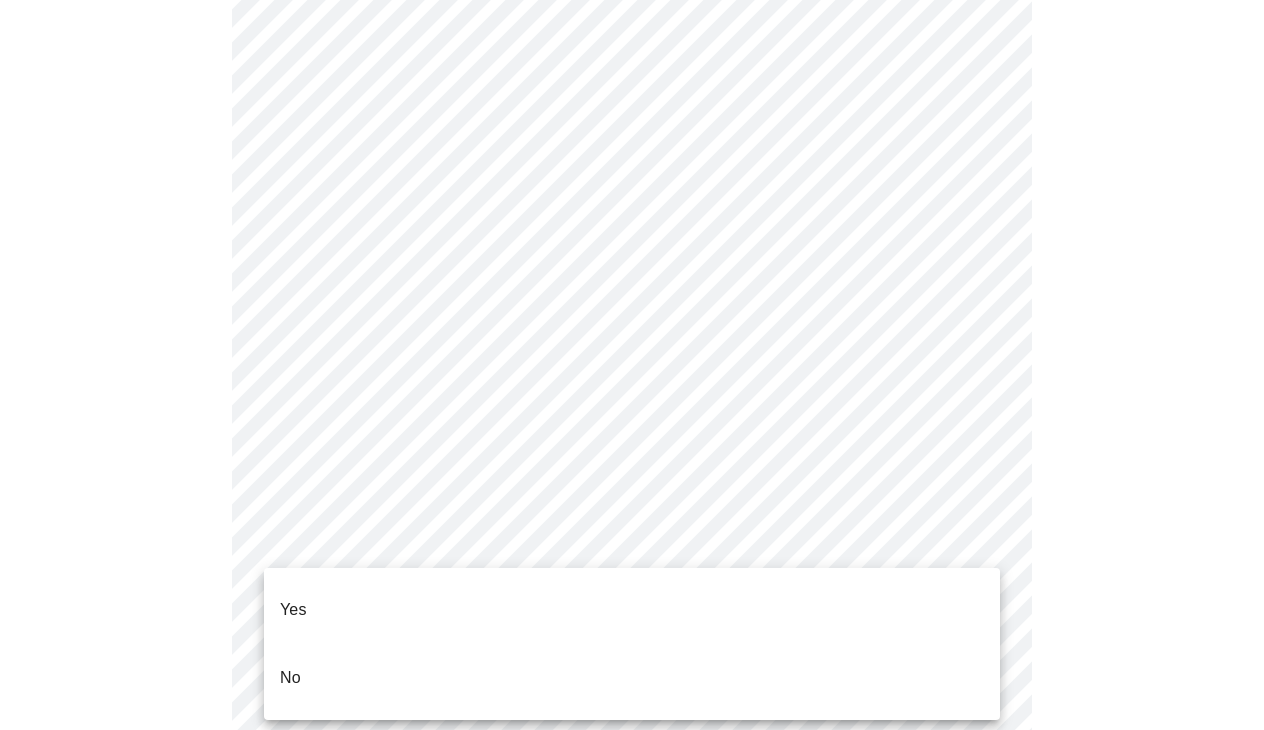 click on "MyMenopauseRx Appointments Messaging Labs Uploads Medications Community Refer a Friend Hi [PERSON_NAME]   Intake Questions for [DATE] 9:00am-9:20am 4  /  13 Settings Billing Invoices Log out Yes
No" at bounding box center (632, -114) 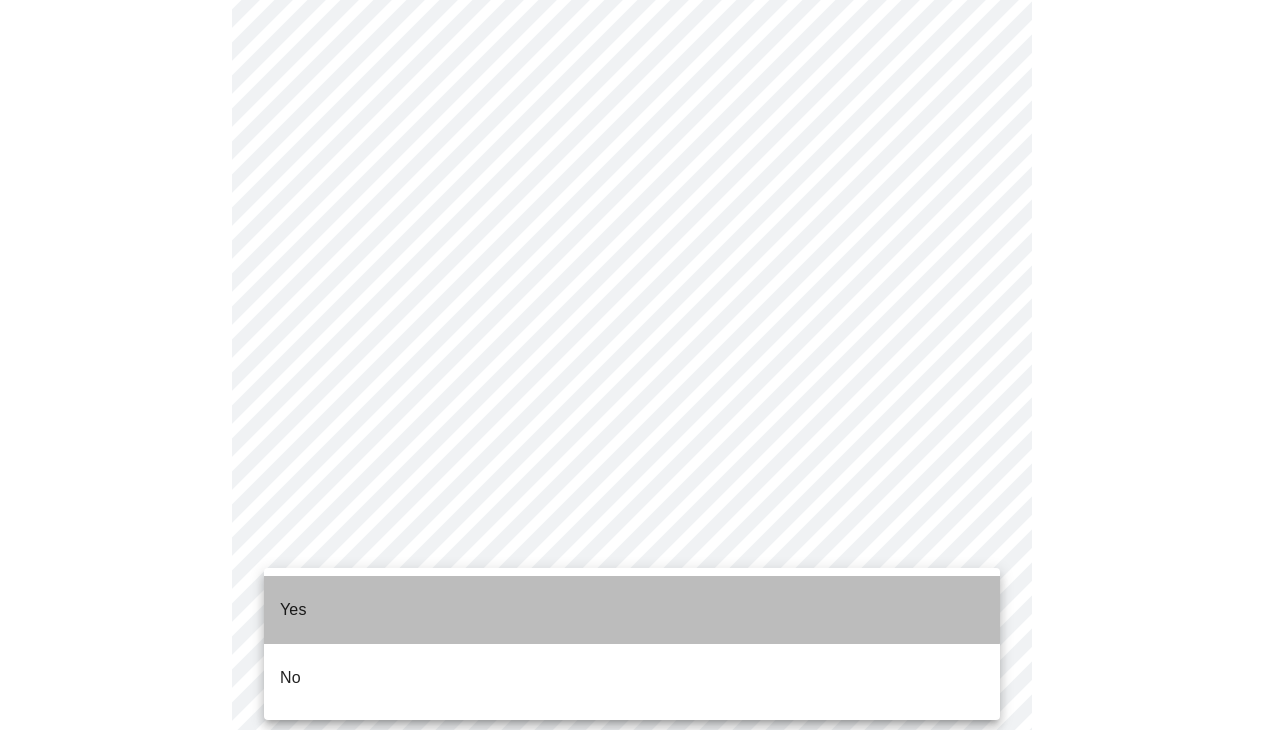click on "Yes" at bounding box center (632, 610) 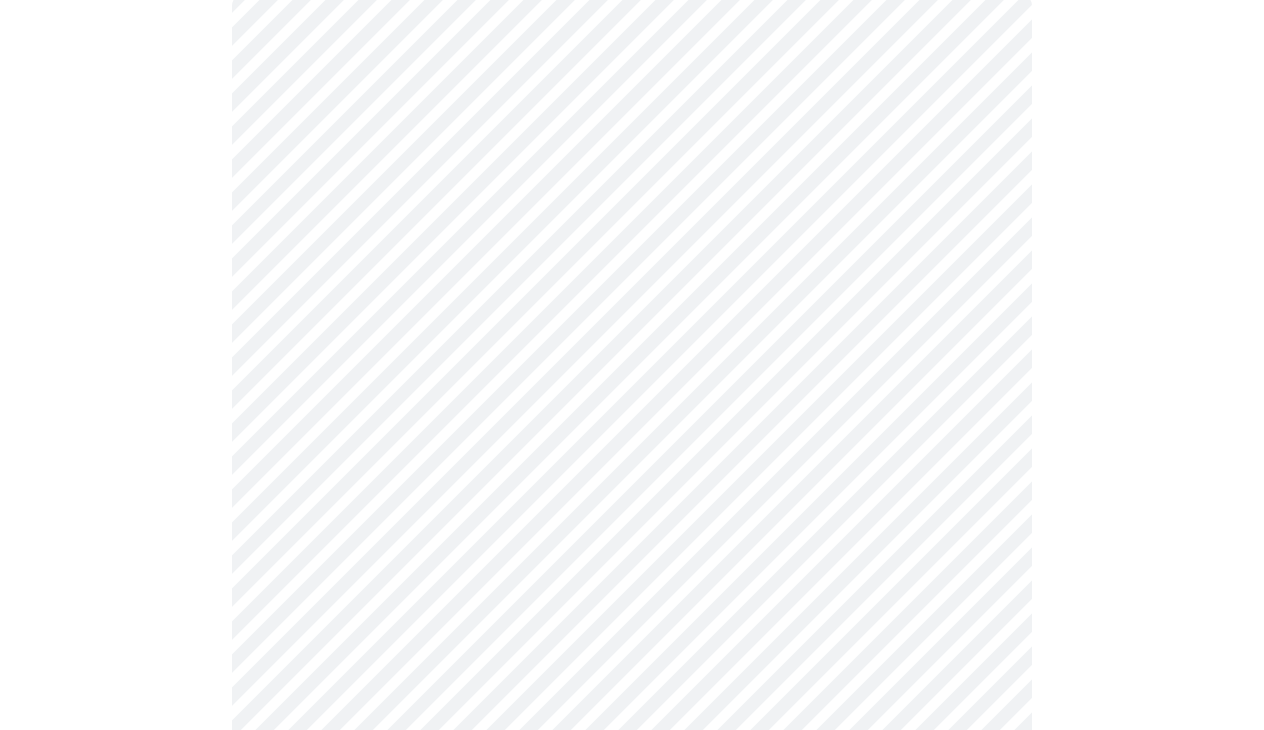 scroll, scrollTop: 245, scrollLeft: 0, axis: vertical 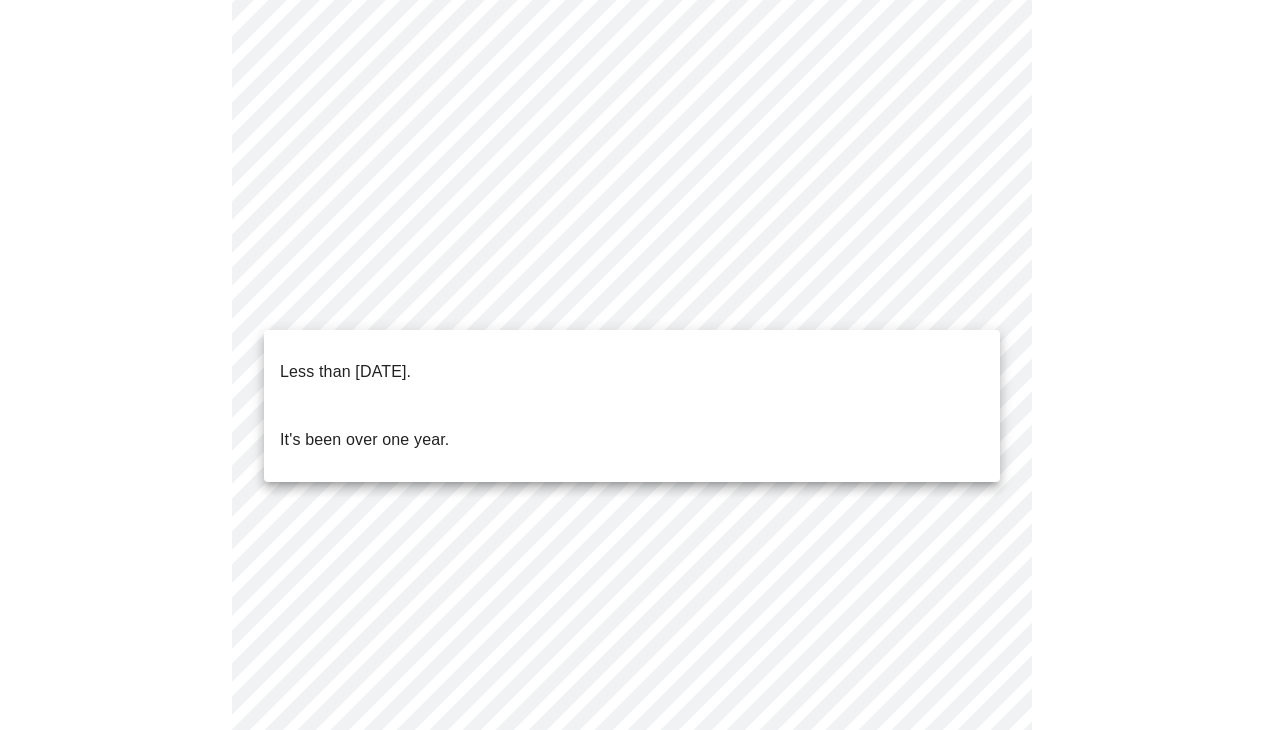 click on "MyMenopauseRx Appointments Messaging Labs Uploads Medications Community Refer a Friend Hi [PERSON_NAME]   Intake Questions for [DATE] 9:00am-9:20am 5  /  13 Settings Billing Invoices Log out Less than [DATE].
It's been over one year." at bounding box center [632, 494] 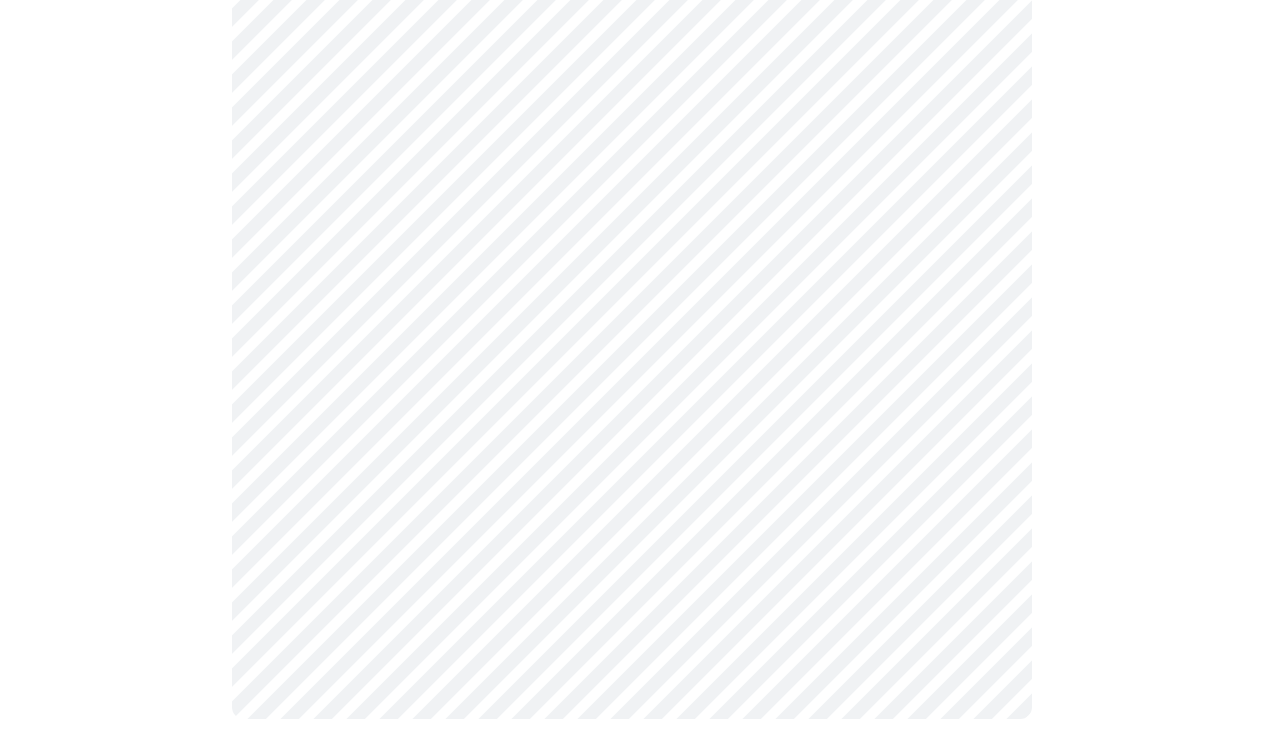 scroll, scrollTop: 0, scrollLeft: 0, axis: both 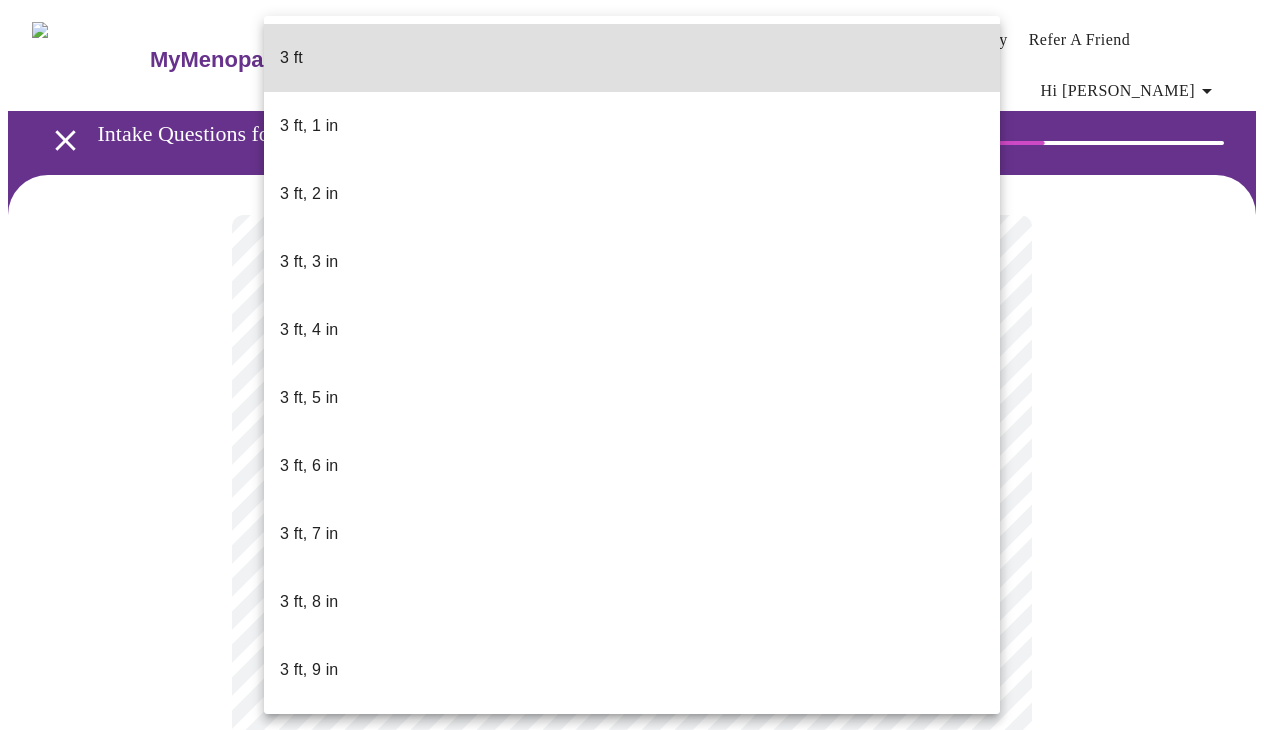 click on "MyMenopauseRx Appointments Messaging Labs Uploads Medications Community Refer a Friend Hi [PERSON_NAME]   Intake Questions for [DATE] 9:00am-9:20am 6  /  13 Settings Billing Invoices Log out 3 ft
3 ft, 1 in
3 ft, 2 in
3 ft, 3 in
3 ft, 4 in
3 ft, 5 in
3 ft, 6 in
3 ft, 7 in
3 ft, 8 in
3 ft, 9 in
3 ft, 10 in
3 ft, 11 in
4 ft
4 ft, 1 in
4 ft, 2 in
4 ft, 3 in
4 ft, 4 in
4 ft, 5 in
4 ft, 6 in
4 ft, 7 in
4 ft, 8 in
4 ft, 9 in
4 ft, 10 in
4 ft, 11 in
5 ft
5 ft, 1 in
5 ft, 2 in
5 ft, 3 in
5 ft, 4 in
5 ft, 5 in
5 ft, 6 in
5 ft, 7 in
5 ft, 8 in
5 ft, 9 in
5 ft, 10 in
5 ft, 11 in
6 ft
6 ft, 1 in
6 ft, 2 in
6 ft, 3 in
6 ft, 4 in
6 ft, 5 in
6 ft, 6 in
6 ft, 7 in
6 ft, 8 in
6 ft, 9 in
6 ft, 10 in
6 ft, 11 in
7 ft" at bounding box center [632, 556] 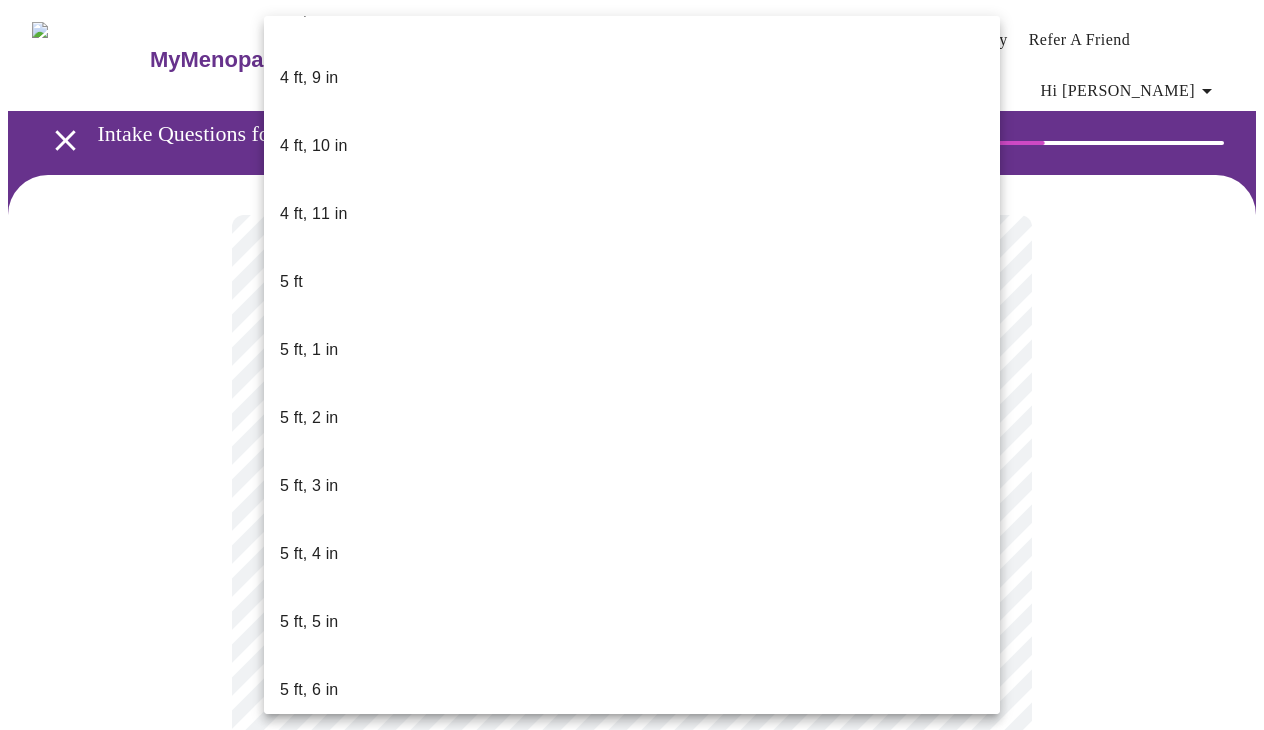 scroll, scrollTop: 1385, scrollLeft: 0, axis: vertical 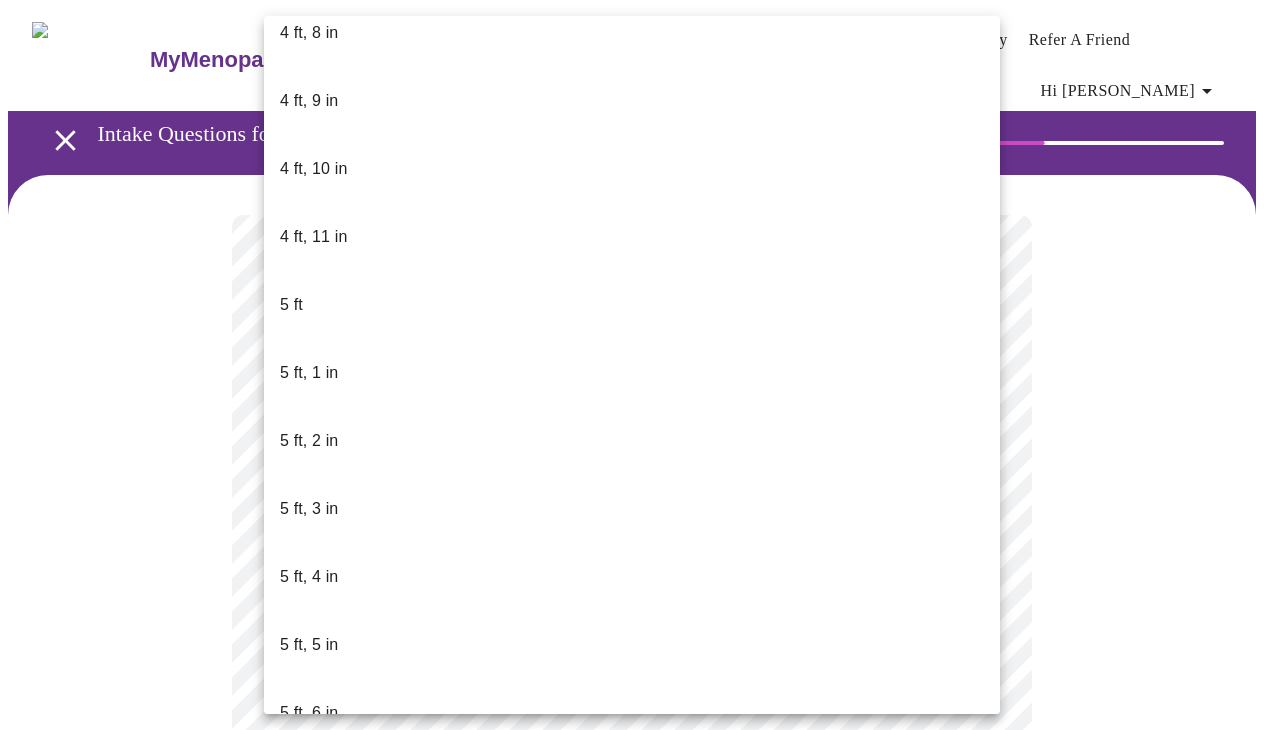 click on "5 ft, 8 in" at bounding box center (632, 849) 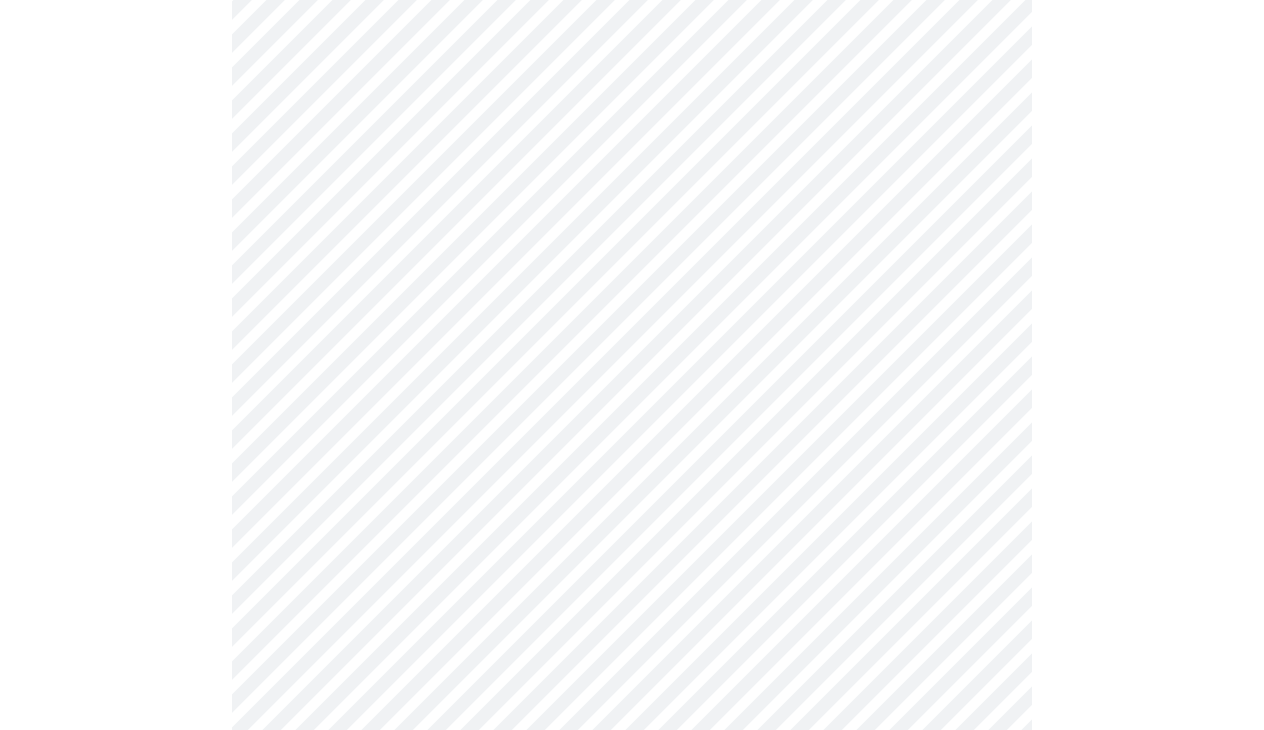 scroll, scrollTop: 5119, scrollLeft: 0, axis: vertical 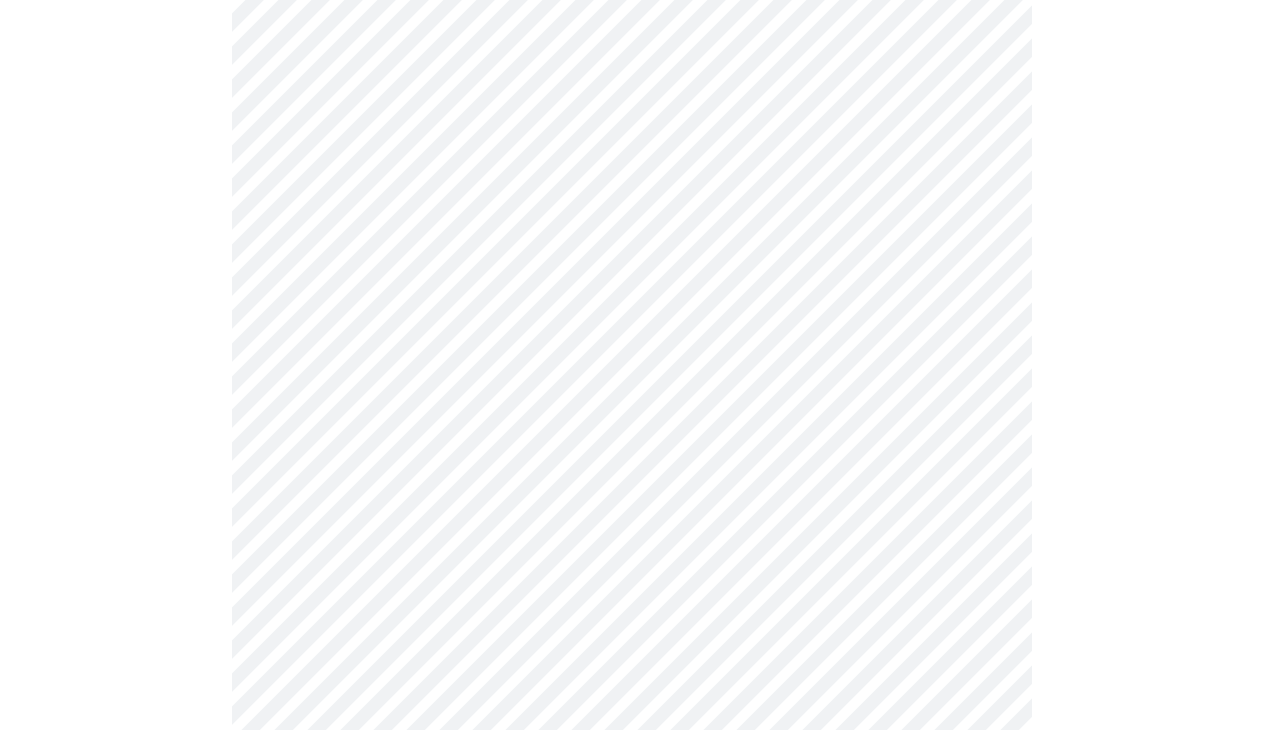 click on "MyMenopauseRx Appointments Messaging Labs Uploads Medications Community Refer a Friend Hi [PERSON_NAME]   Intake Questions for [DATE] 9:00am-9:20am 7  /  13 Settings Billing Invoices Log out" at bounding box center [632, -1912] 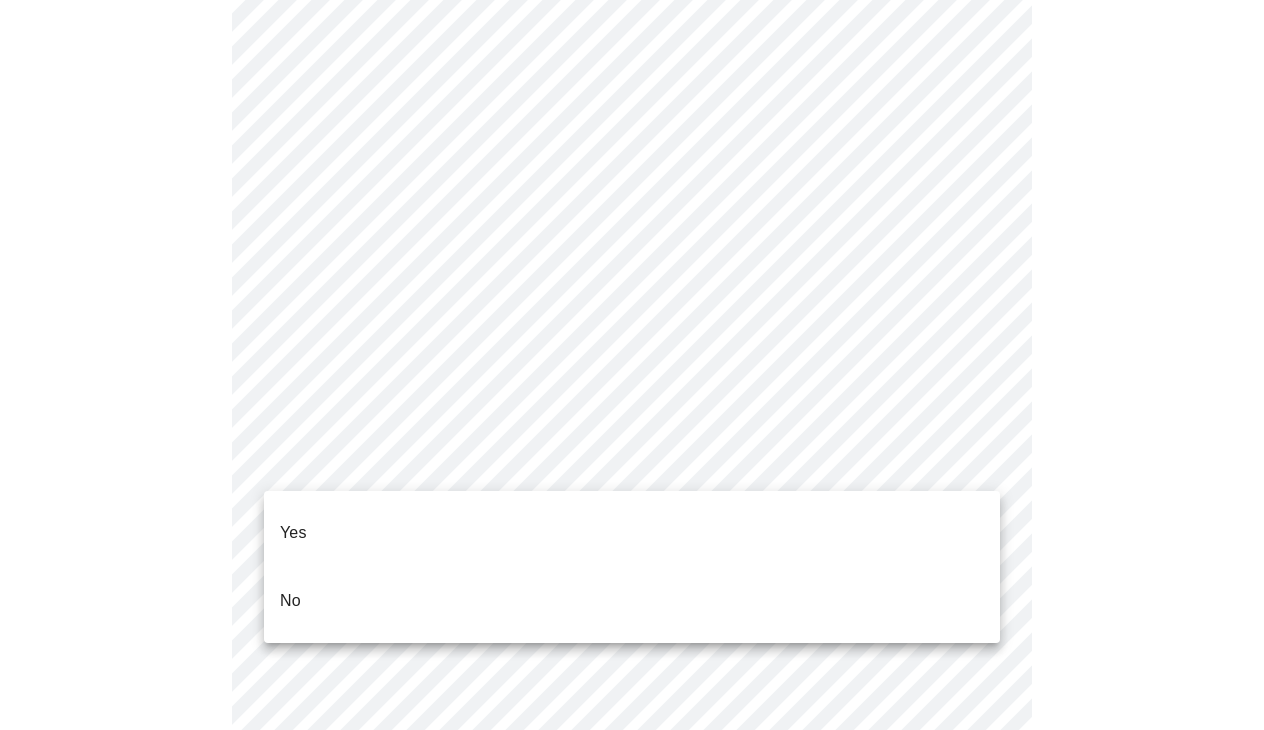 click on "No" at bounding box center (632, 601) 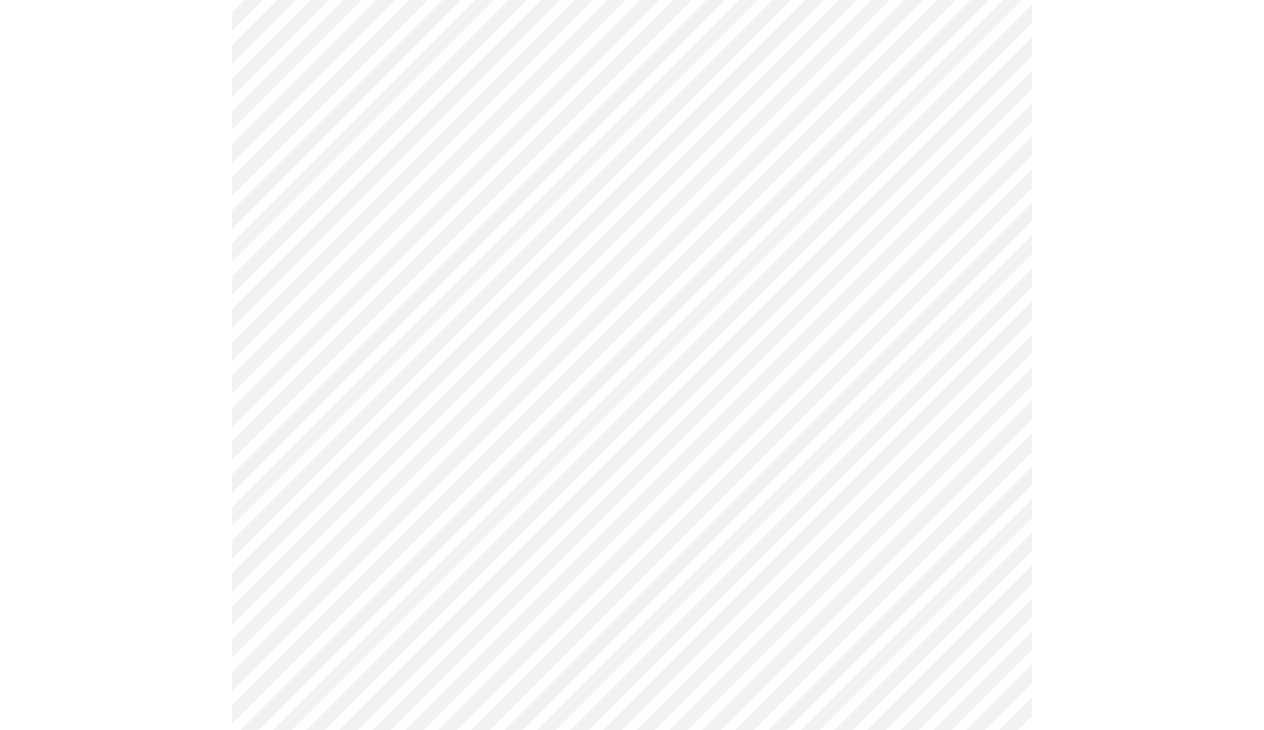scroll, scrollTop: 1092, scrollLeft: 0, axis: vertical 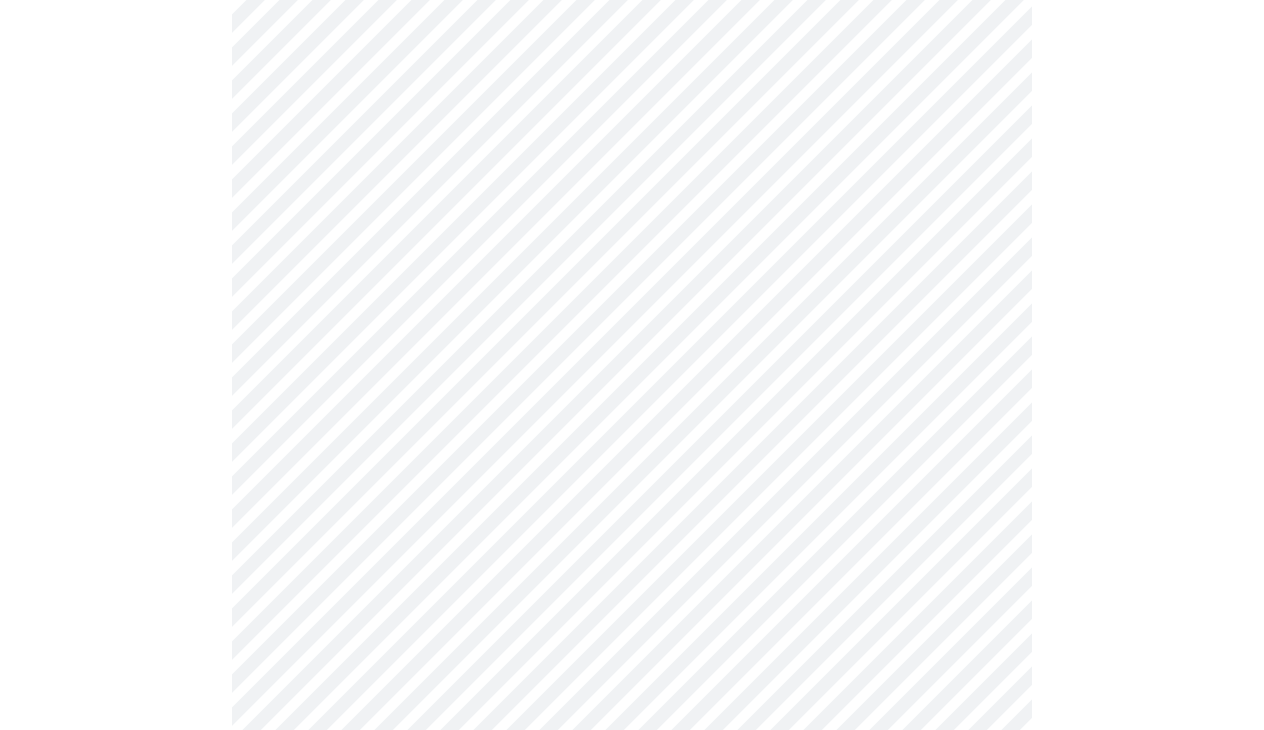 click on "MyMenopauseRx Appointments Messaging Labs Uploads Medications Community Refer a Friend Hi [PERSON_NAME]   Intake Questions for [DATE] 9:00am-9:20am 8  /  13 Settings Billing Invoices Log out" at bounding box center [632, -94] 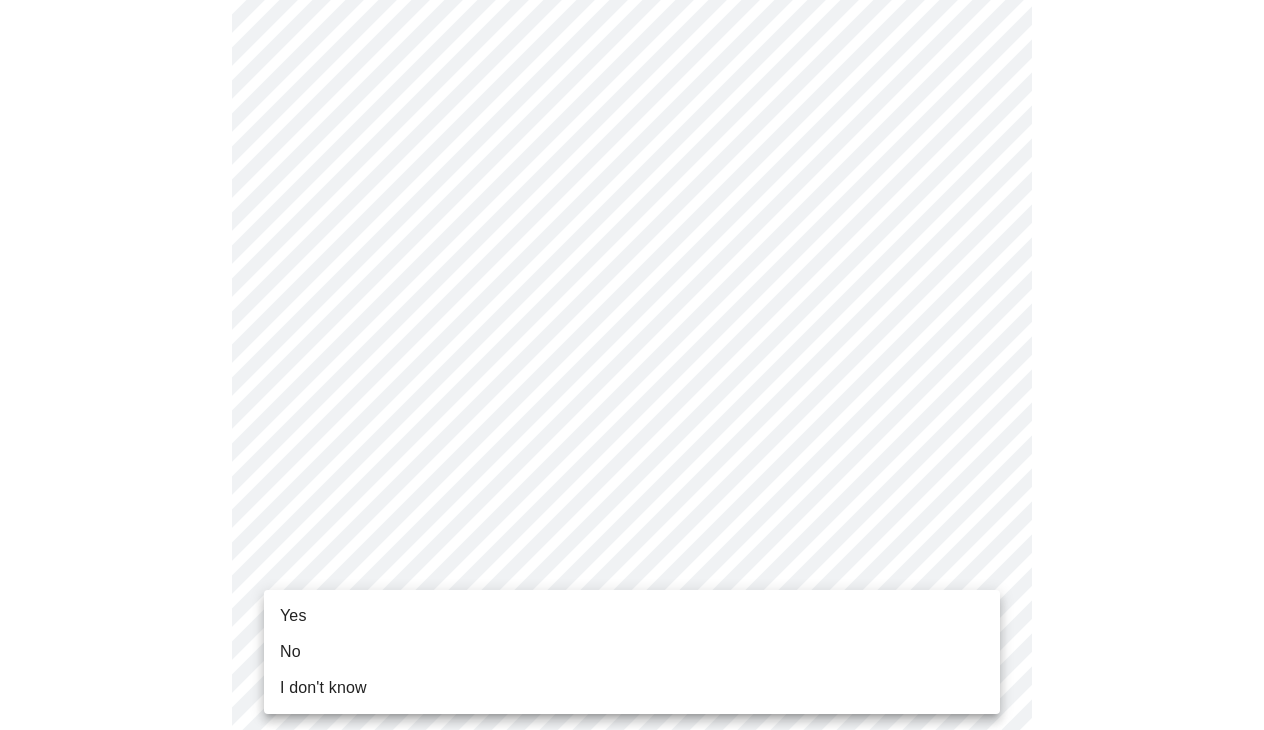 click on "No" at bounding box center [632, 652] 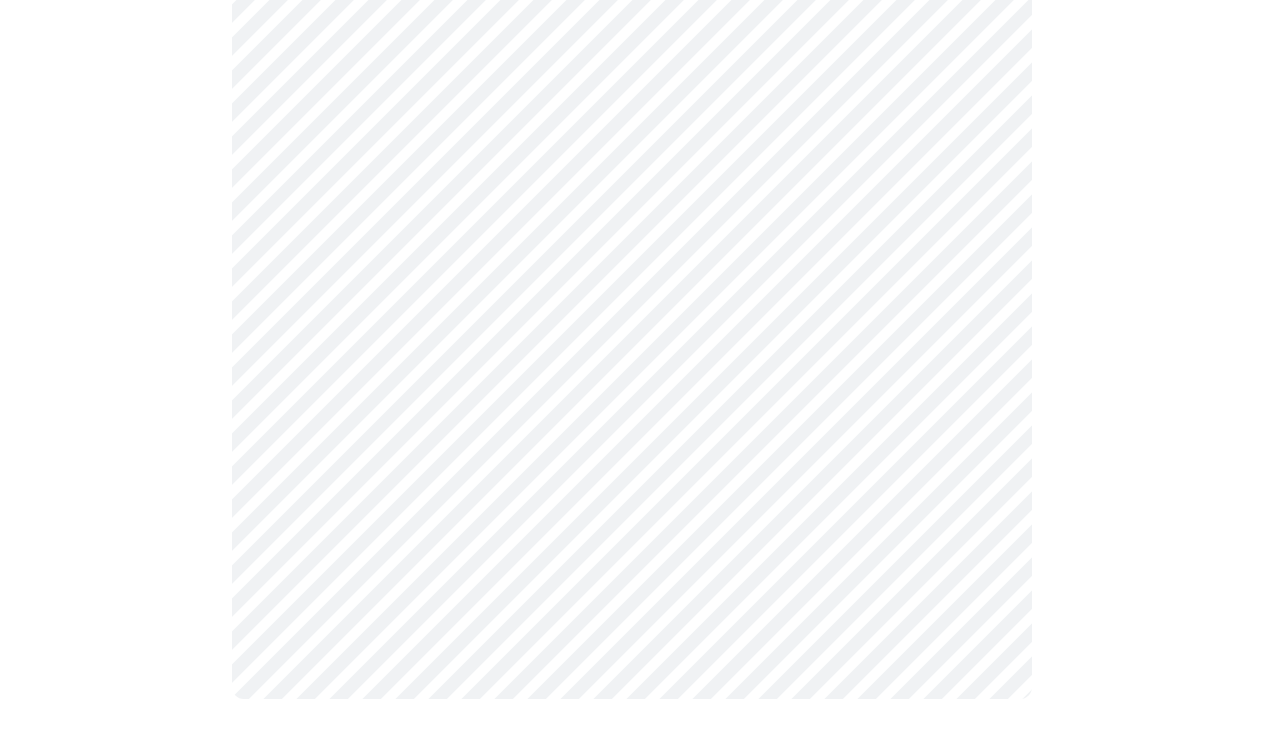 scroll, scrollTop: 0, scrollLeft: 0, axis: both 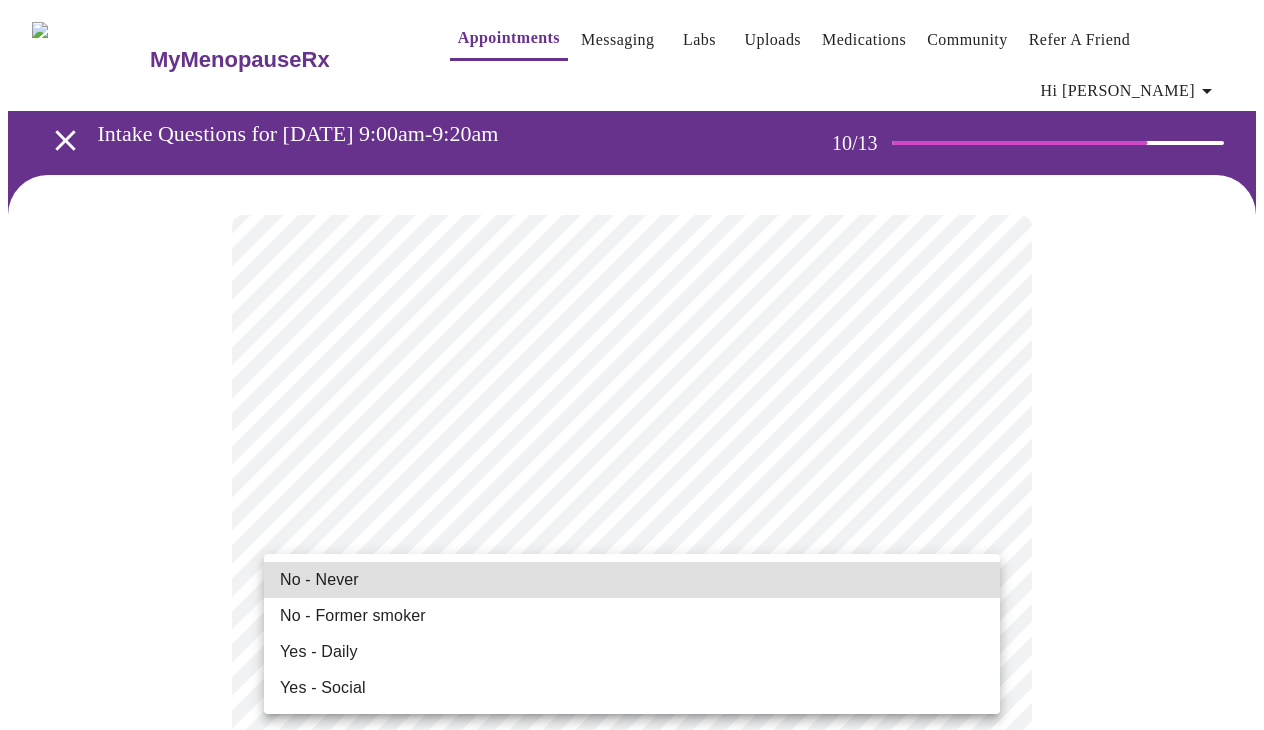 click on "MyMenopauseRx Appointments Messaging Labs Uploads Medications Community Refer a Friend Hi [PERSON_NAME]   Intake Questions for [DATE] 9:00am-9:20am 10  /  13 Settings Billing Invoices Log out No - Never No - Former smoker Yes - Daily Yes - Social" at bounding box center [632, 1346] 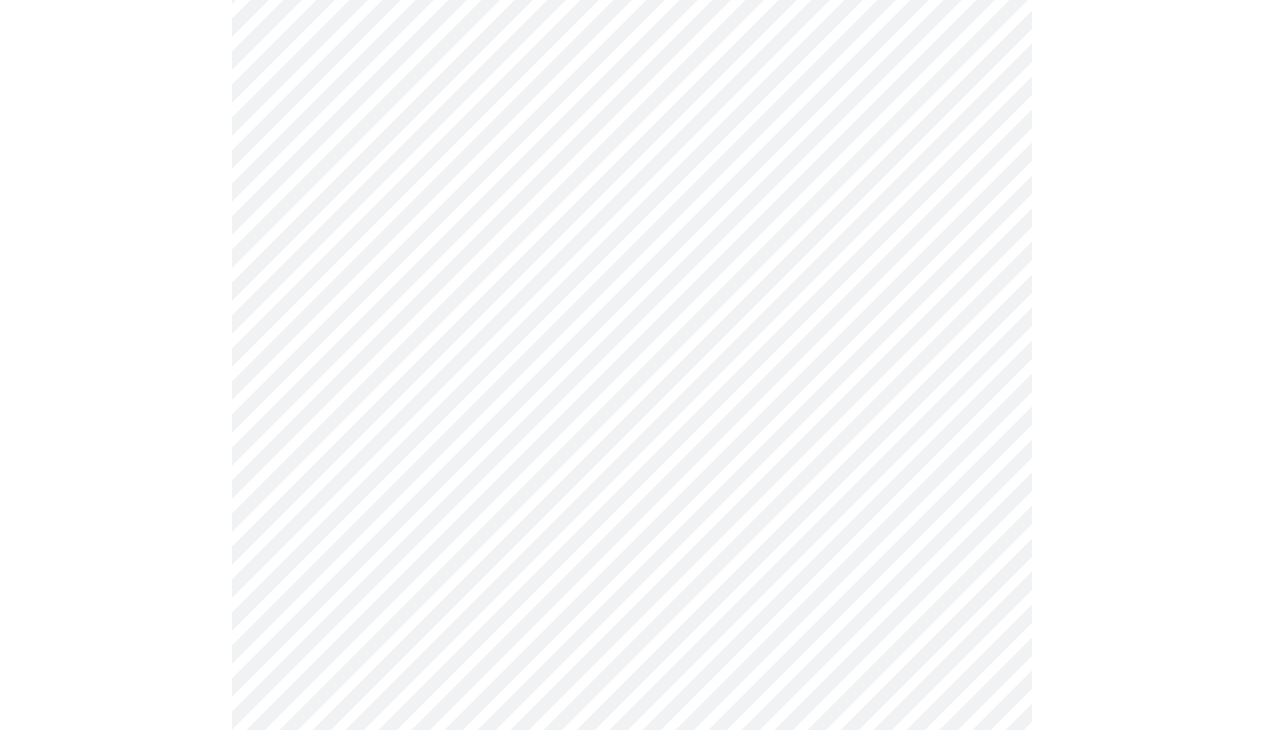 scroll, scrollTop: 1880, scrollLeft: 0, axis: vertical 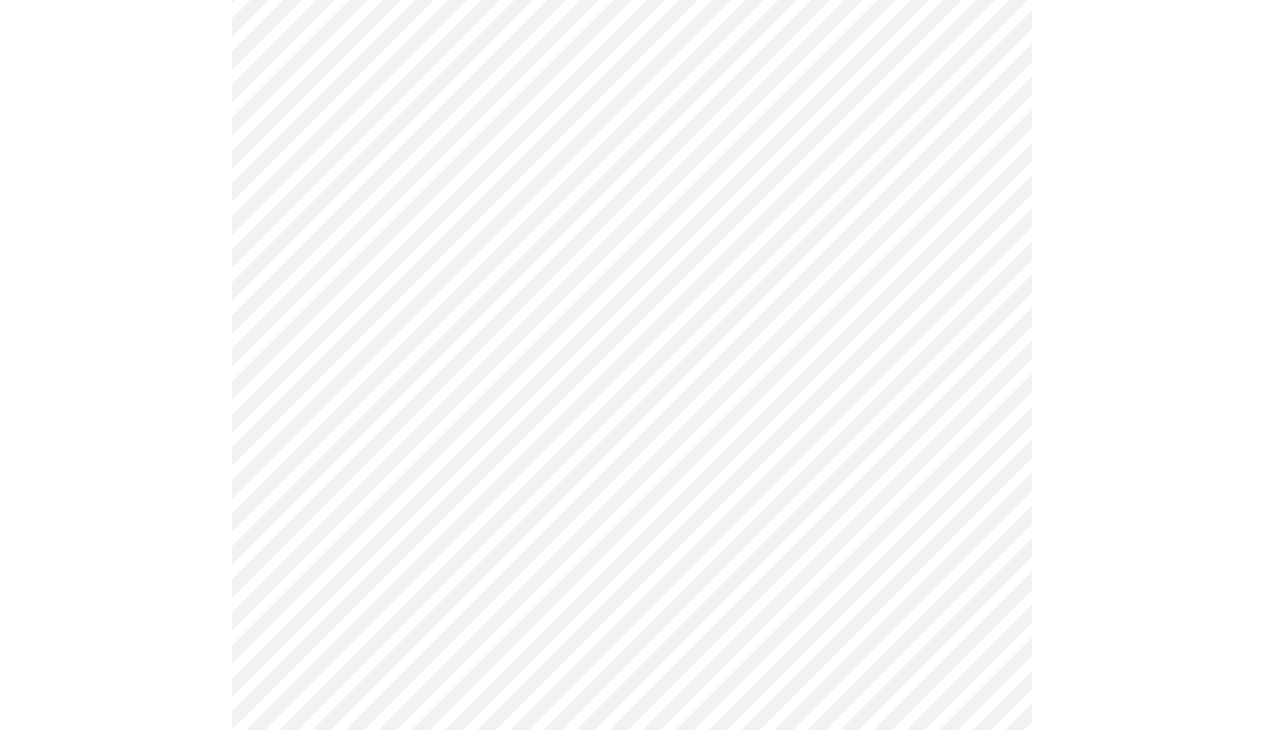 click on "MyMenopauseRx Appointments Messaging Labs Uploads Medications Community Refer a Friend Hi [PERSON_NAME]   Intake Questions for [DATE] 9:00am-9:20am 10  /  13 Settings Billing Invoices Log out" at bounding box center (632, -548) 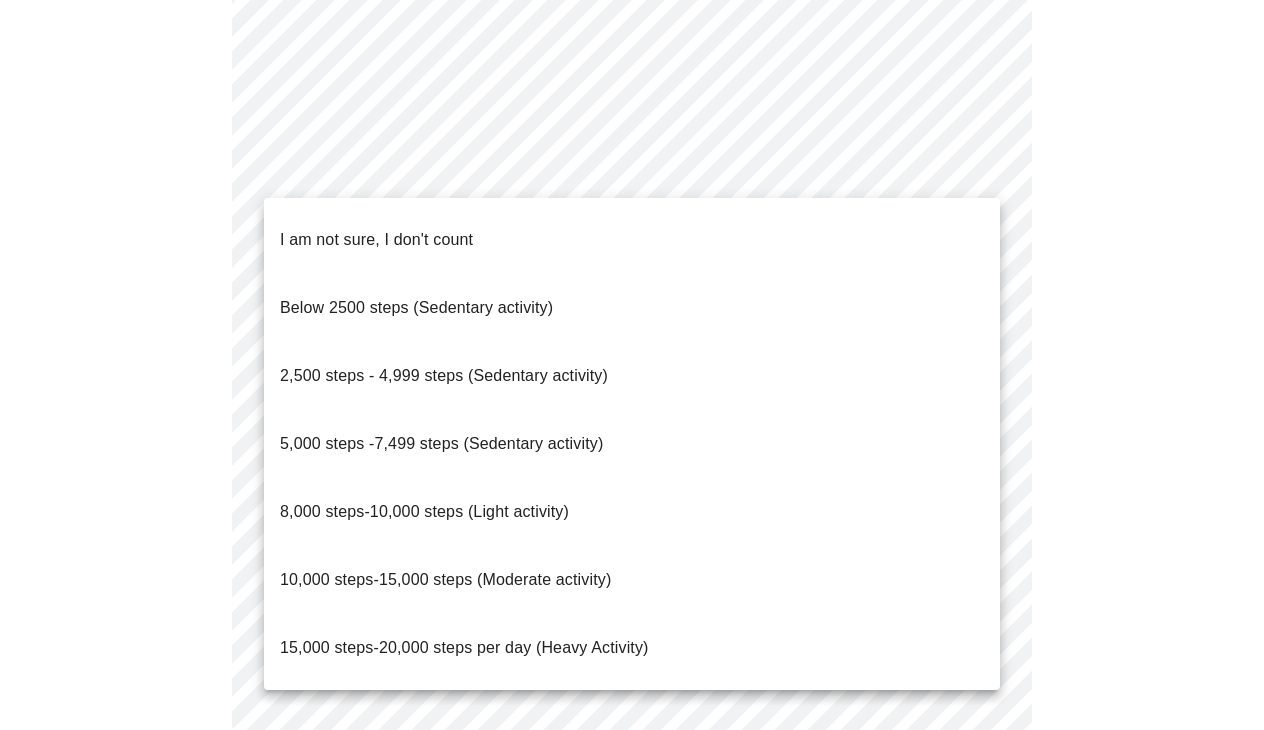 click on "Below 2500 steps (Sedentary activity)" at bounding box center (416, 308) 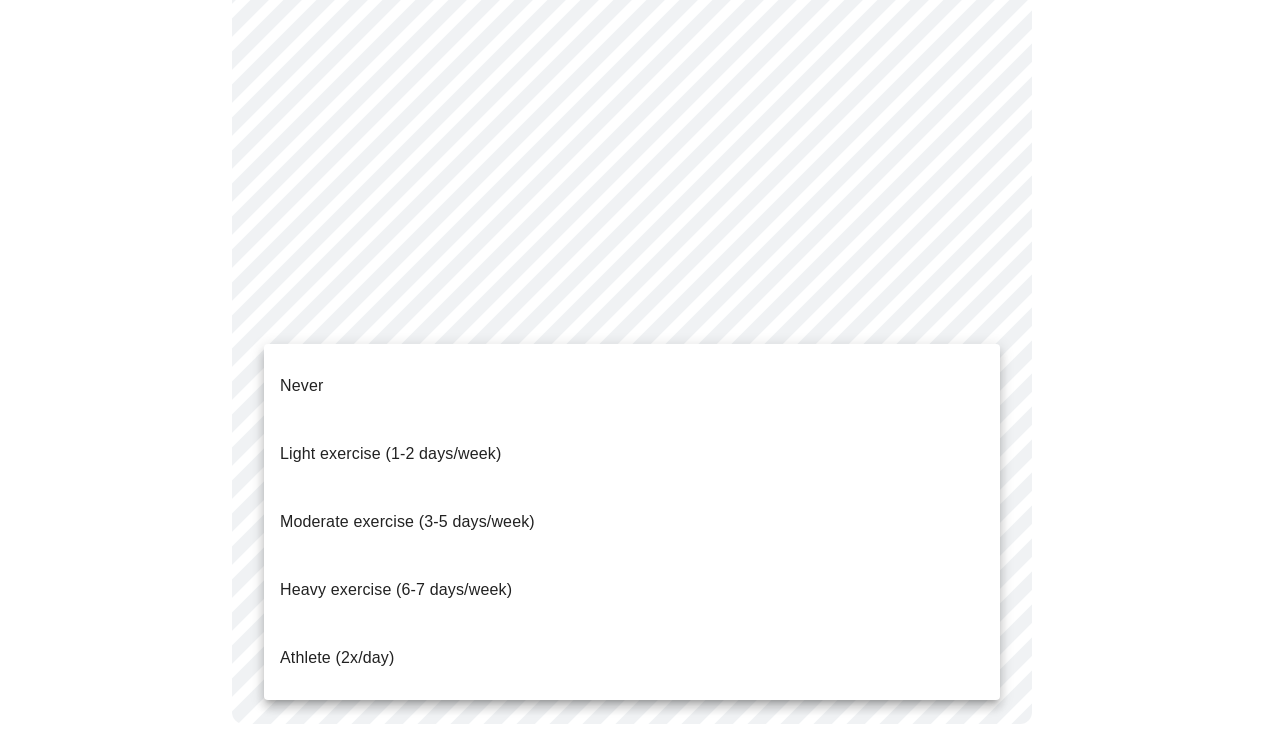 click on "MyMenopauseRx Appointments Messaging Labs Uploads Medications Community Refer a Friend Hi [PERSON_NAME]   Intake Questions for [DATE] 9:00am-9:20am 10  /  13 Settings Billing Invoices Log out Never
Light exercise (1-2 days/week)
Moderate exercise (3-5 days/week)
Heavy exercise (6-7 days/week)
Athlete (2x/day)" at bounding box center (632, -554) 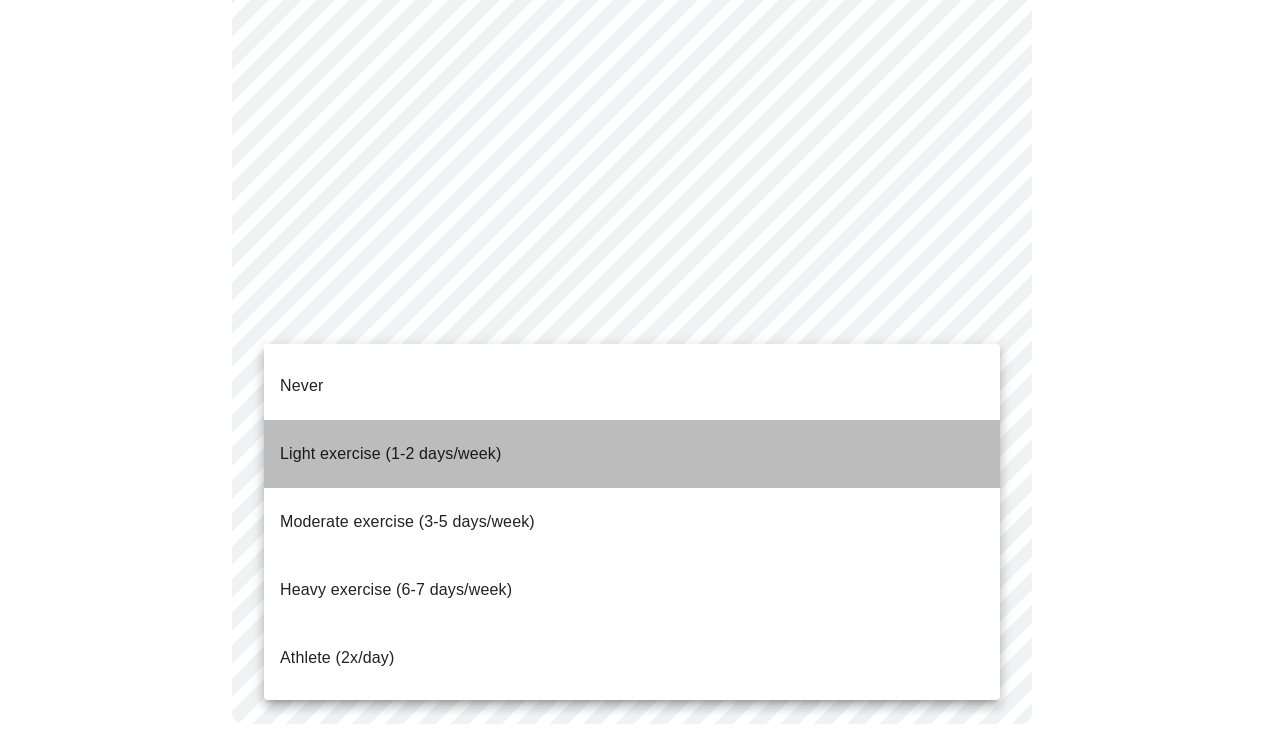 click on "Light exercise (1-2 days/week)" at bounding box center [391, 453] 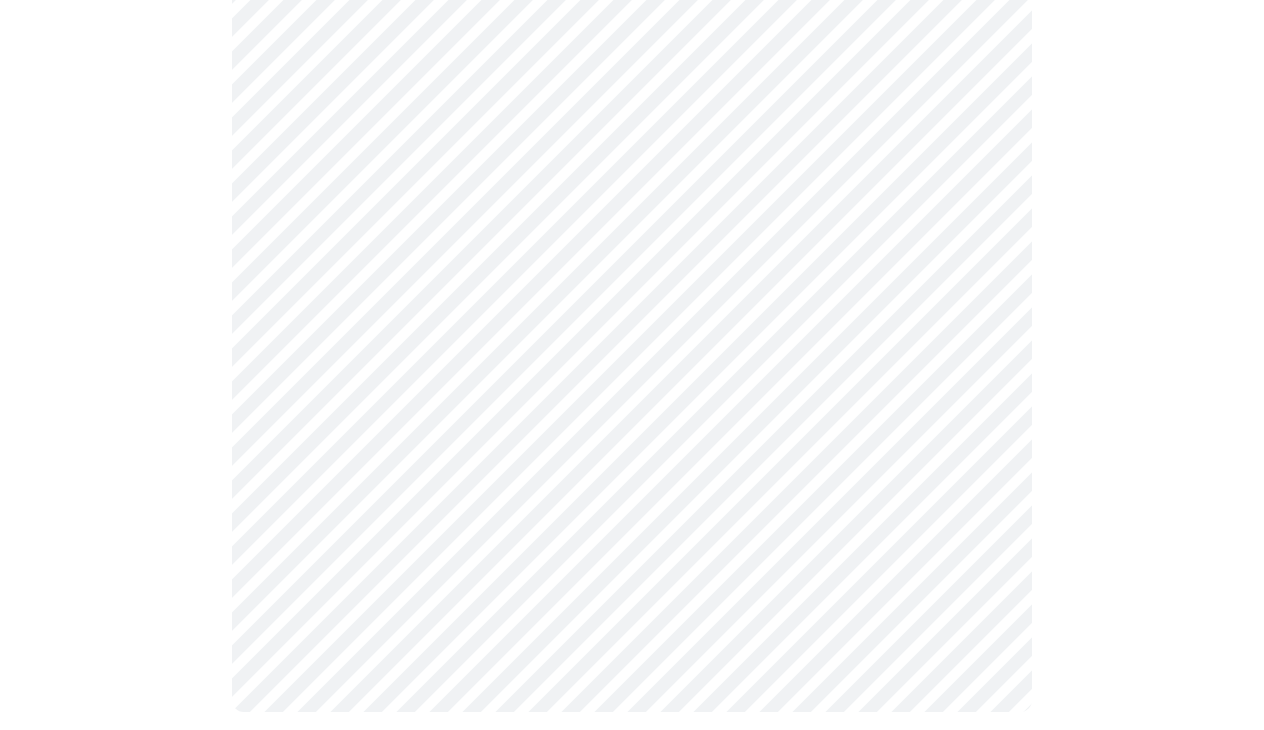 click on "MyMenopauseRx Appointments Messaging Labs Uploads Medications Community Refer a Friend Hi [PERSON_NAME]   Intake Questions for [DATE] 9:00am-9:20am 10  /  13 Settings Billing Invoices Log out" at bounding box center [632, -560] 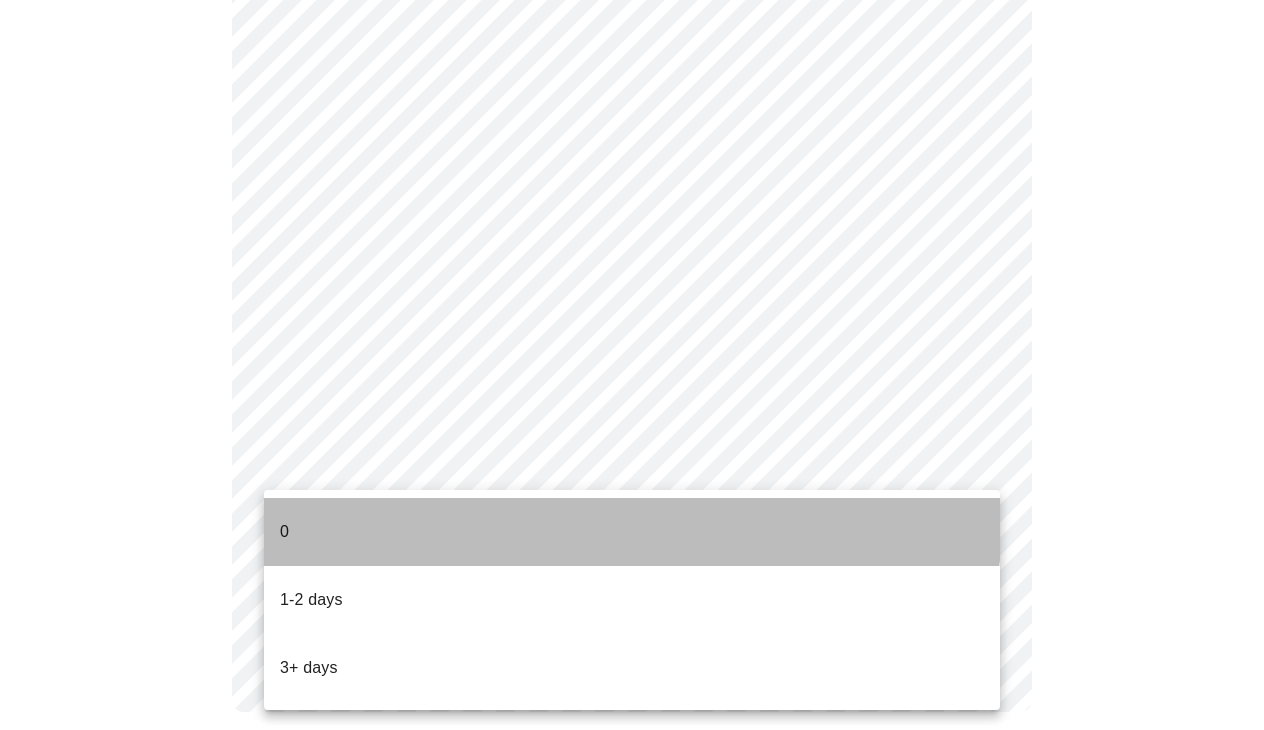 click on "0" at bounding box center (632, 532) 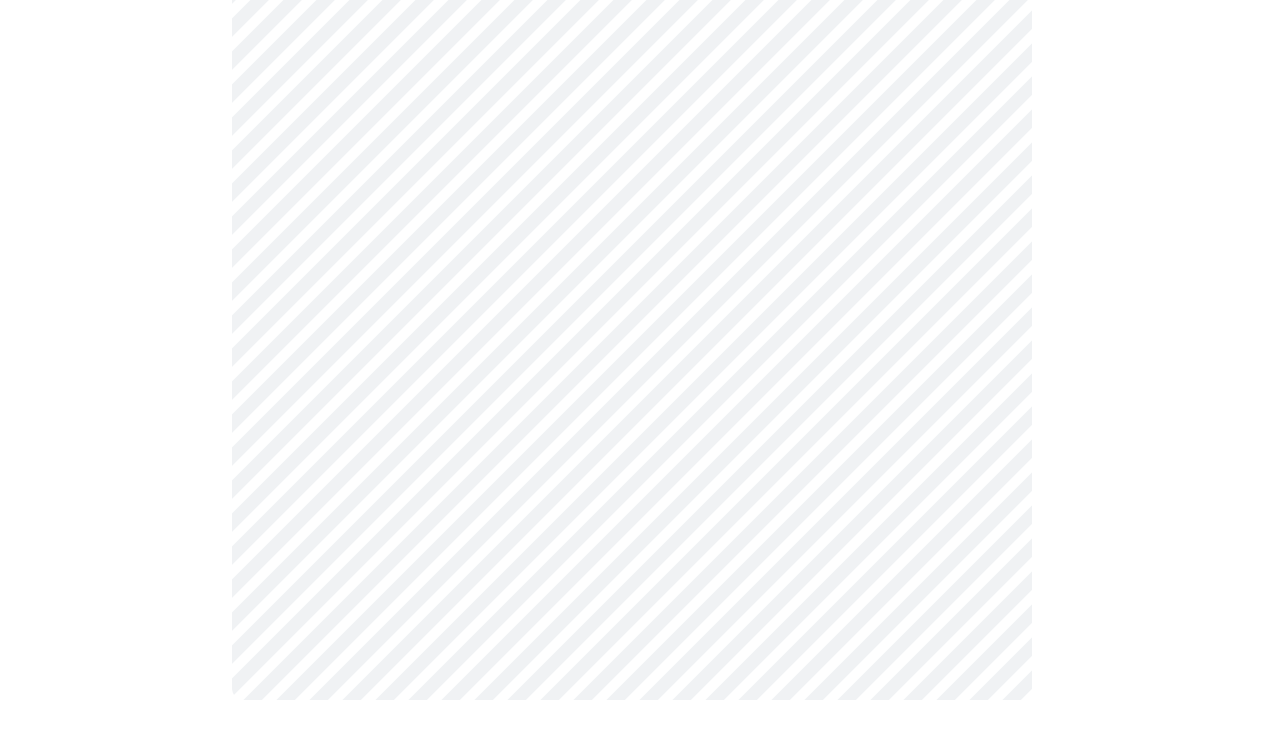 scroll, scrollTop: 0, scrollLeft: 0, axis: both 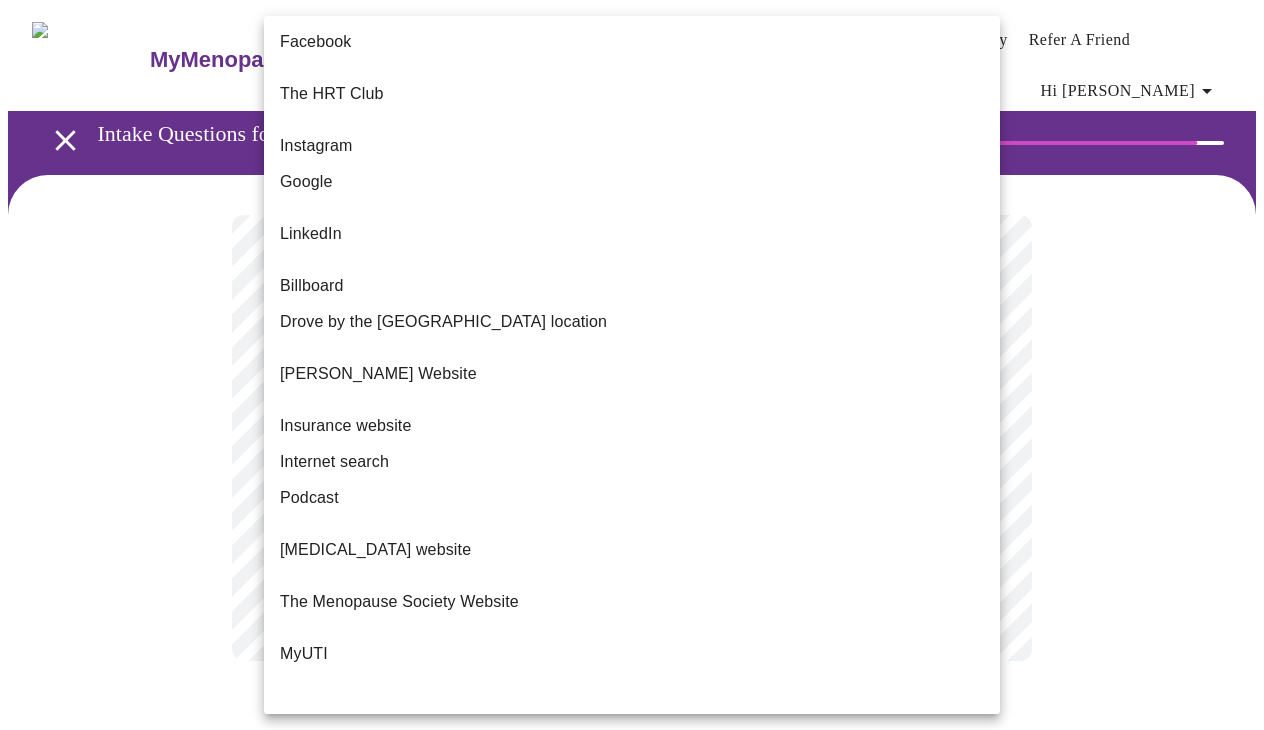 click on "MyMenopauseRx Appointments Messaging Labs Uploads Medications Community Refer a Friend Hi [PERSON_NAME]   Intake Questions for [DATE] 9:00am-9:20am 12  /  13 Settings Billing Invoices Log out Facebook The HRT Club
Instagram Google LinkedIn
Billboard Drove by the Wheaton location [PERSON_NAME] Website
Insurance website Internet search Podcast [MEDICAL_DATA] website
The Menopause Society Website MyUTI
Referral from your physician
Referral from a current patient.
Versalie
Word of mouth
Other" at bounding box center [632, 354] 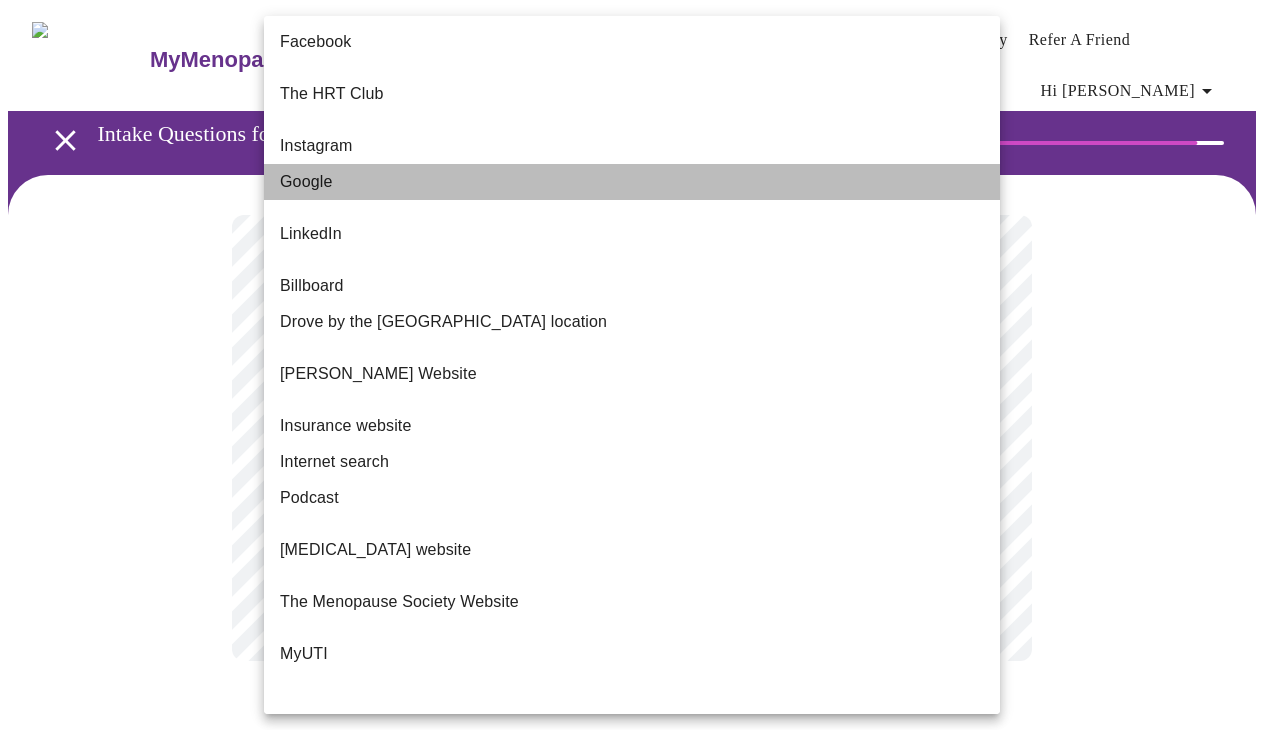 click on "Google" at bounding box center [632, 182] 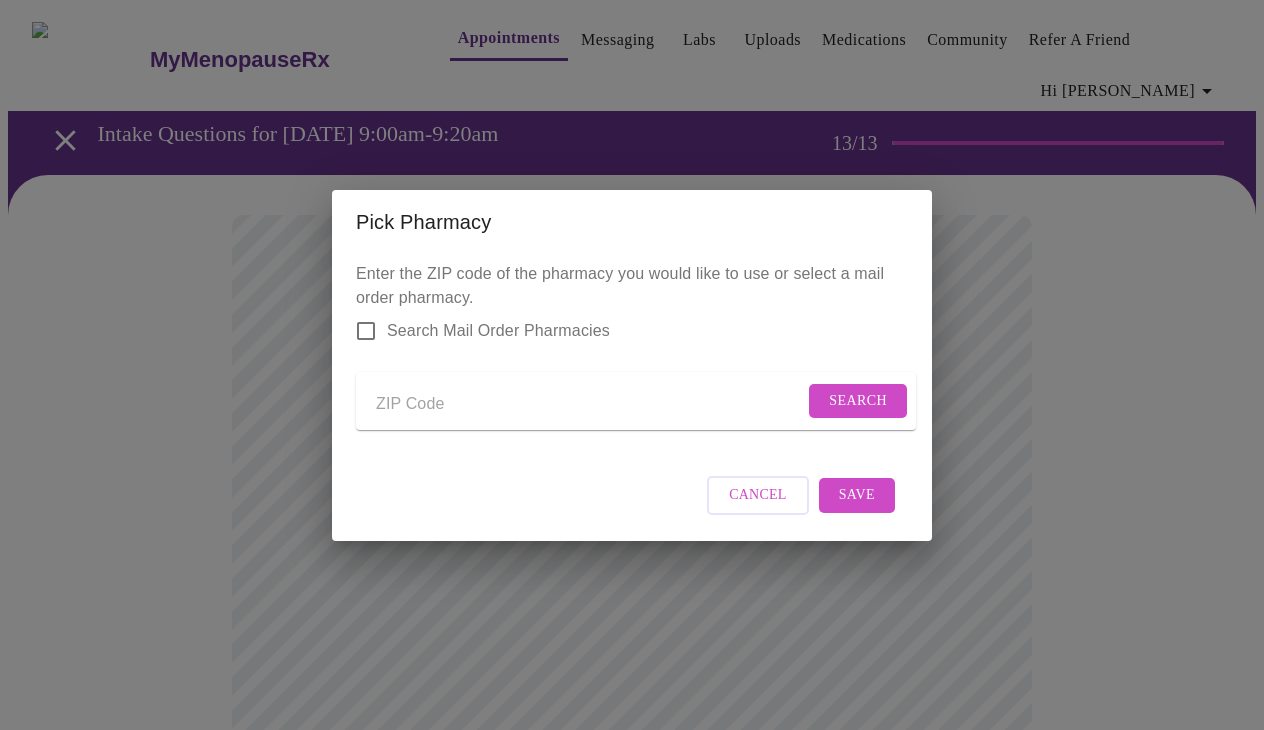 click at bounding box center [590, 405] 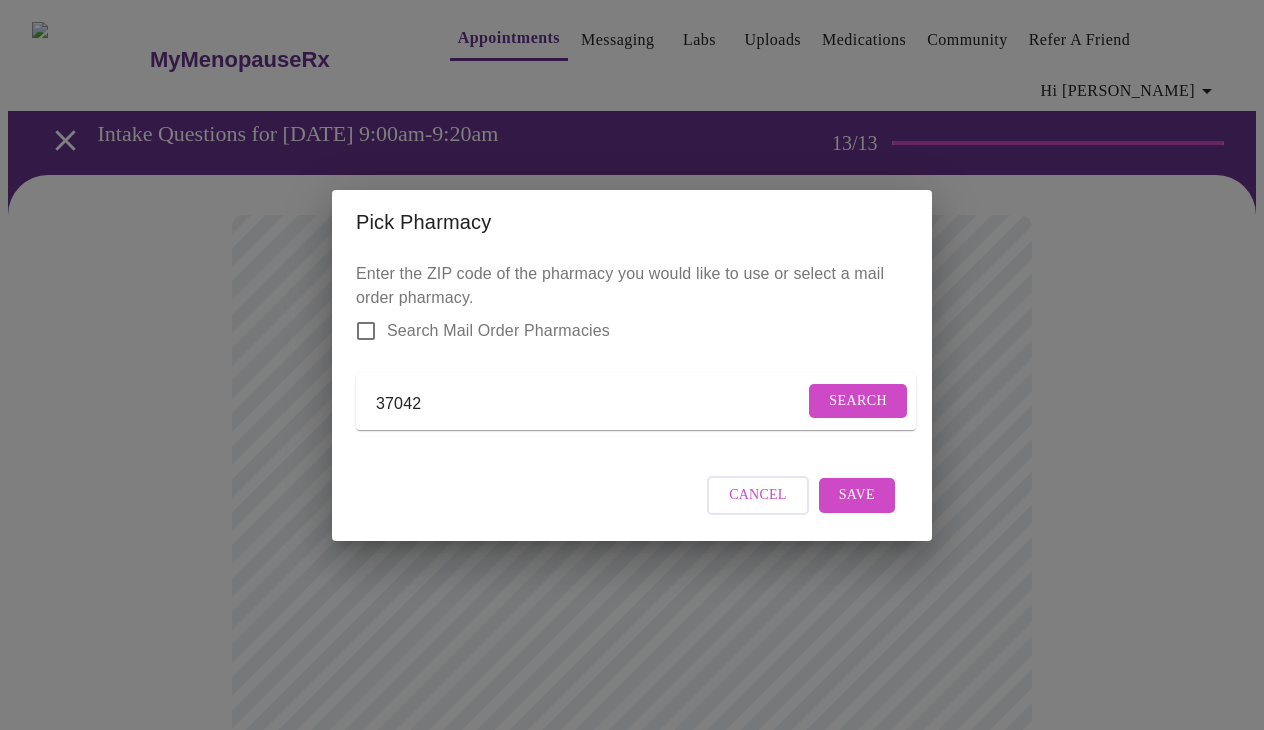 type on "37042" 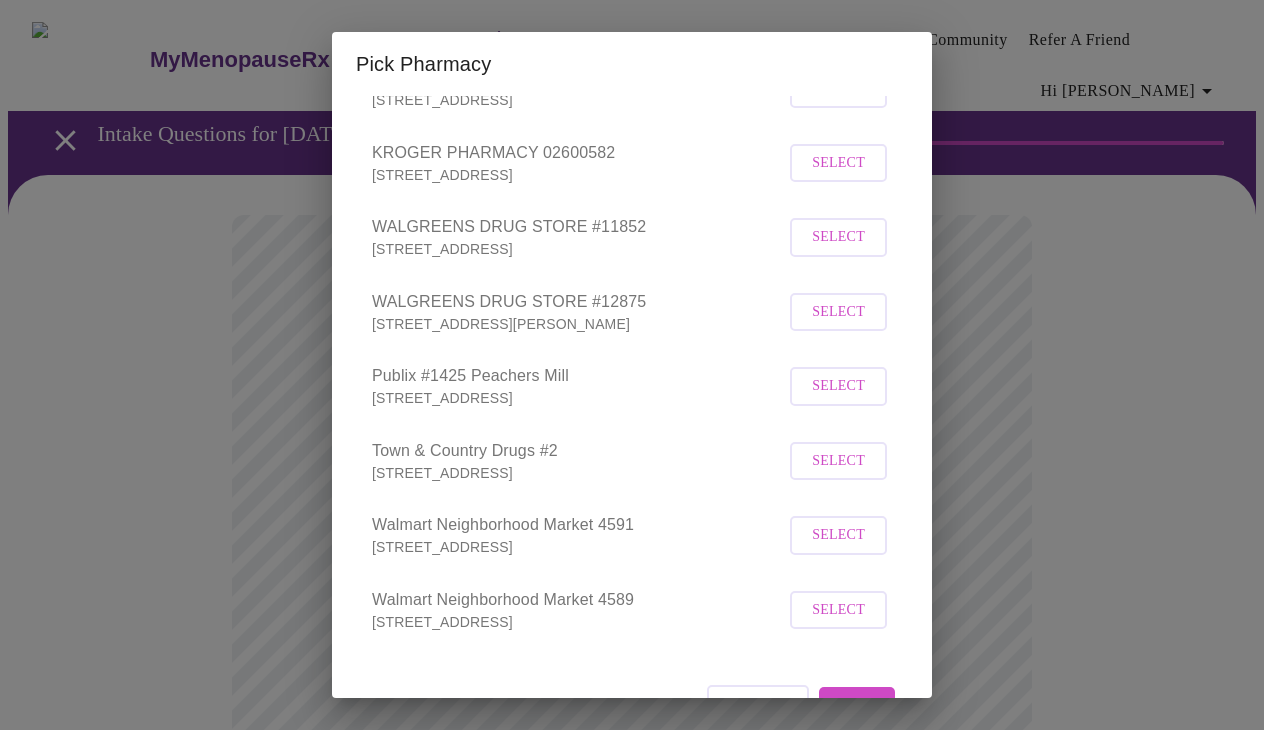 scroll, scrollTop: 378, scrollLeft: 0, axis: vertical 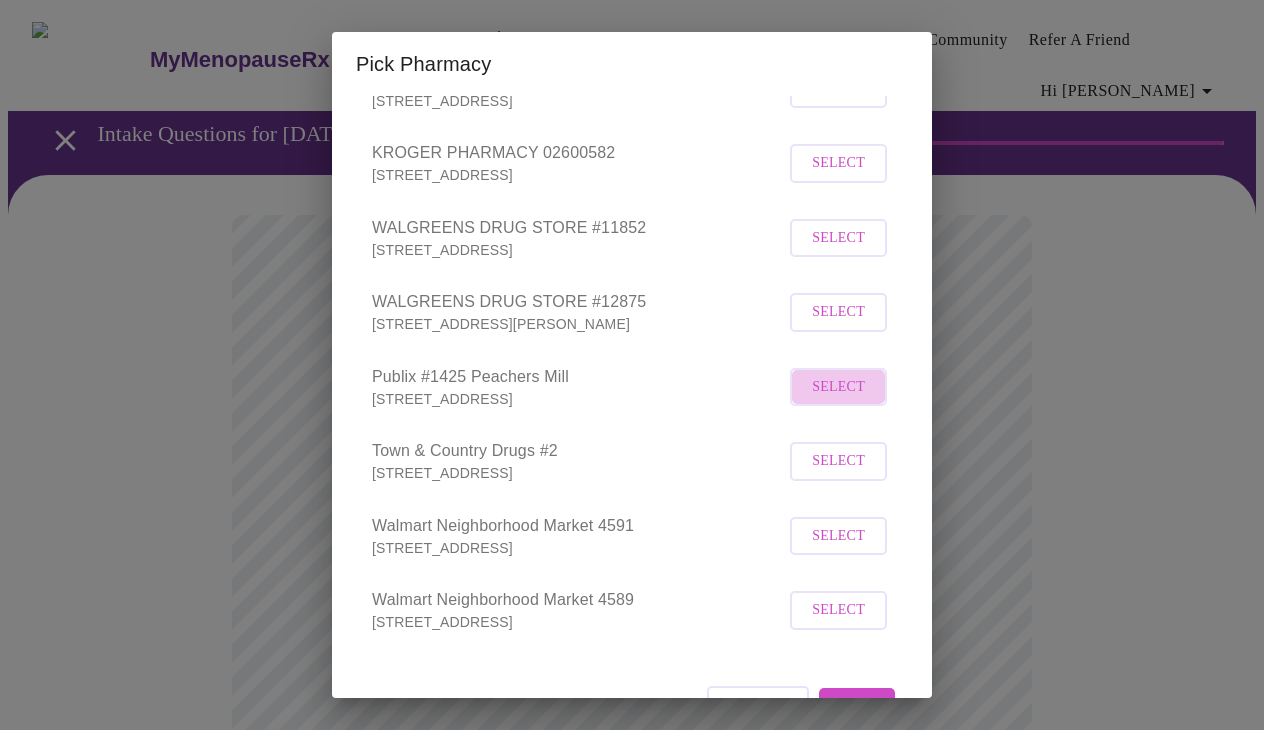 click on "Select" at bounding box center [838, 387] 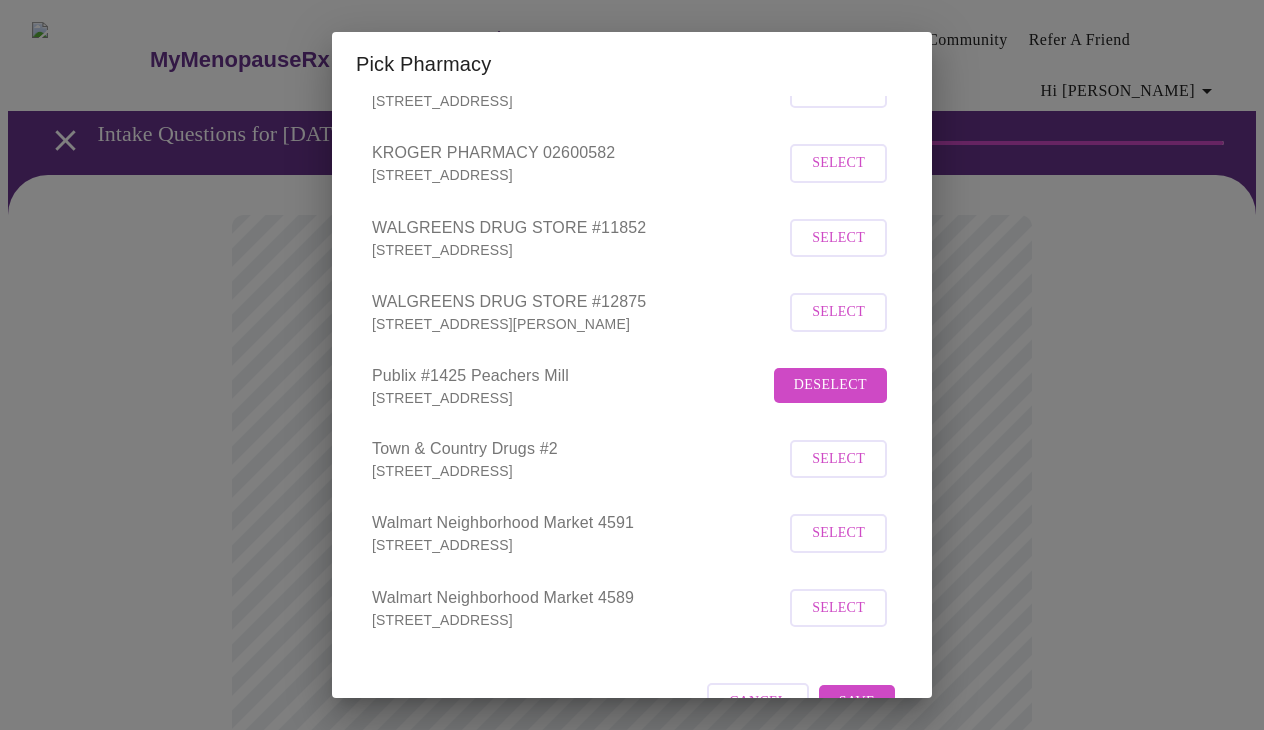 click on "Pick Pharmacy Enter the ZIP code of the pharmacy you would like to use or select a mail order pharmacy. Search Mail Order Pharmacies 37042 Search WALGREENS DRUG STORE #03775 [STREET_ADDRESS][PERSON_NAME] Select Walmart Pharmacy [STREET_ADDRESS][PERSON_NAME] Select KROGER PHARMACY 02600544 [STREET_ADDRESS] Select KROGER PHARMACY 02600582 [STREET_ADDRESS] Select WALGREENS DRUG STORE #11852 [STREET_ADDRESS] Select WALGREENS DRUG STORE #12875 [STREET_ADDRESS][PERSON_NAME] Select Publix #1425 Peachers Mill [STREET_ADDRESS]-7201 Deselect Town & Country Drugs #2 [STREET_ADDRESS] Select [GEOGRAPHIC_DATA] Neighborhood Market [STREET_ADDRESS] Select Walmart Neighborhood Market [STREET_ADDRESS] Select Cancel Save" at bounding box center [632, 365] 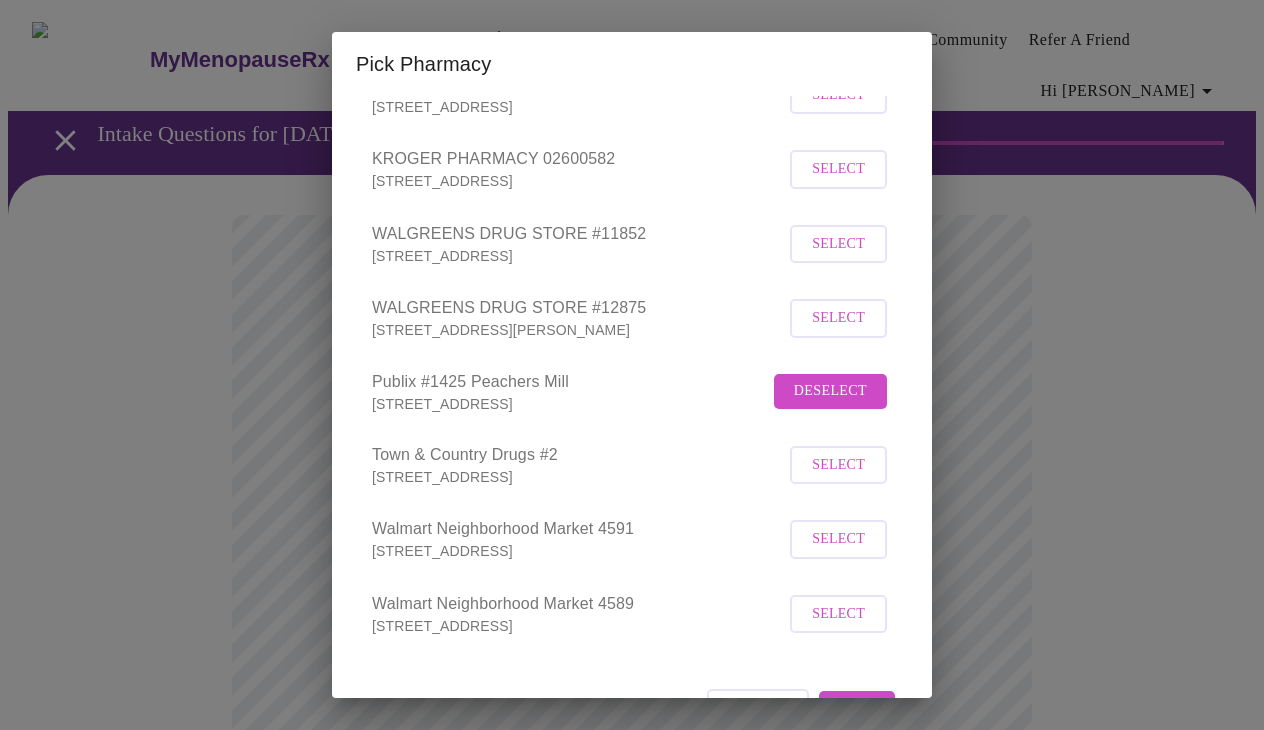 scroll, scrollTop: 455, scrollLeft: 0, axis: vertical 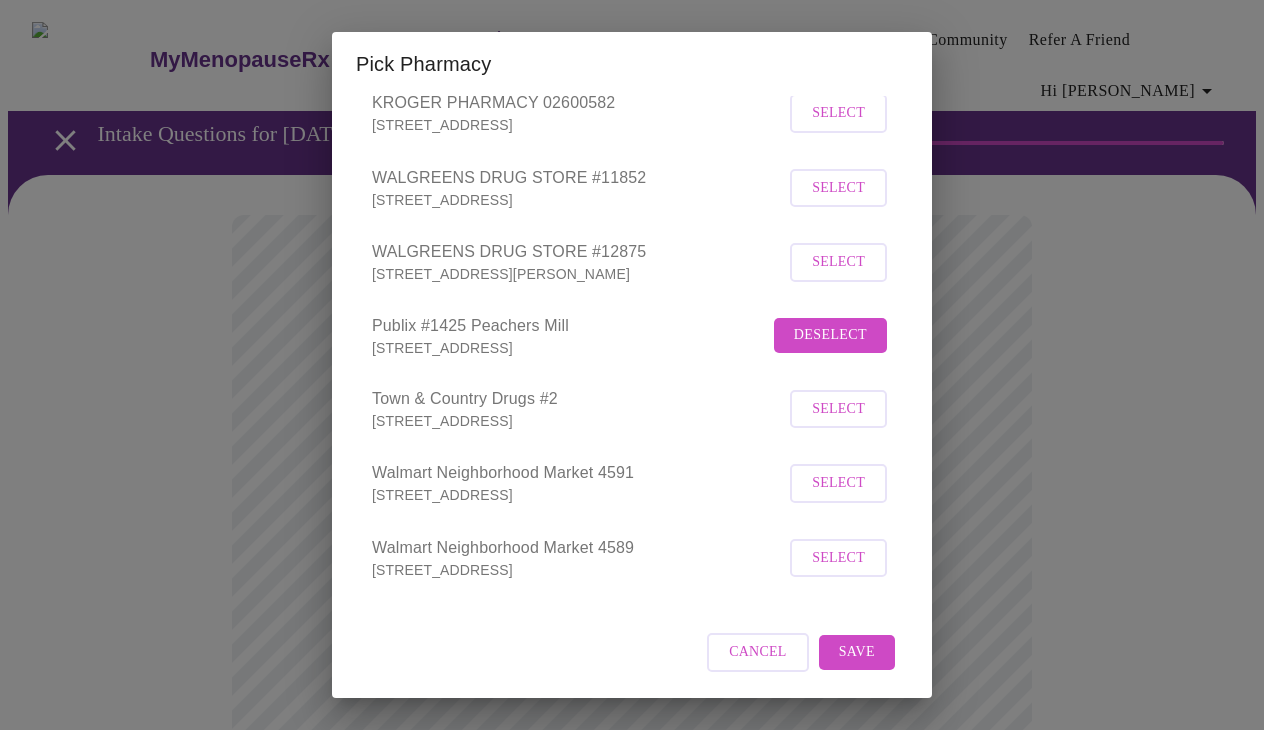 click on "Save" at bounding box center [857, 652] 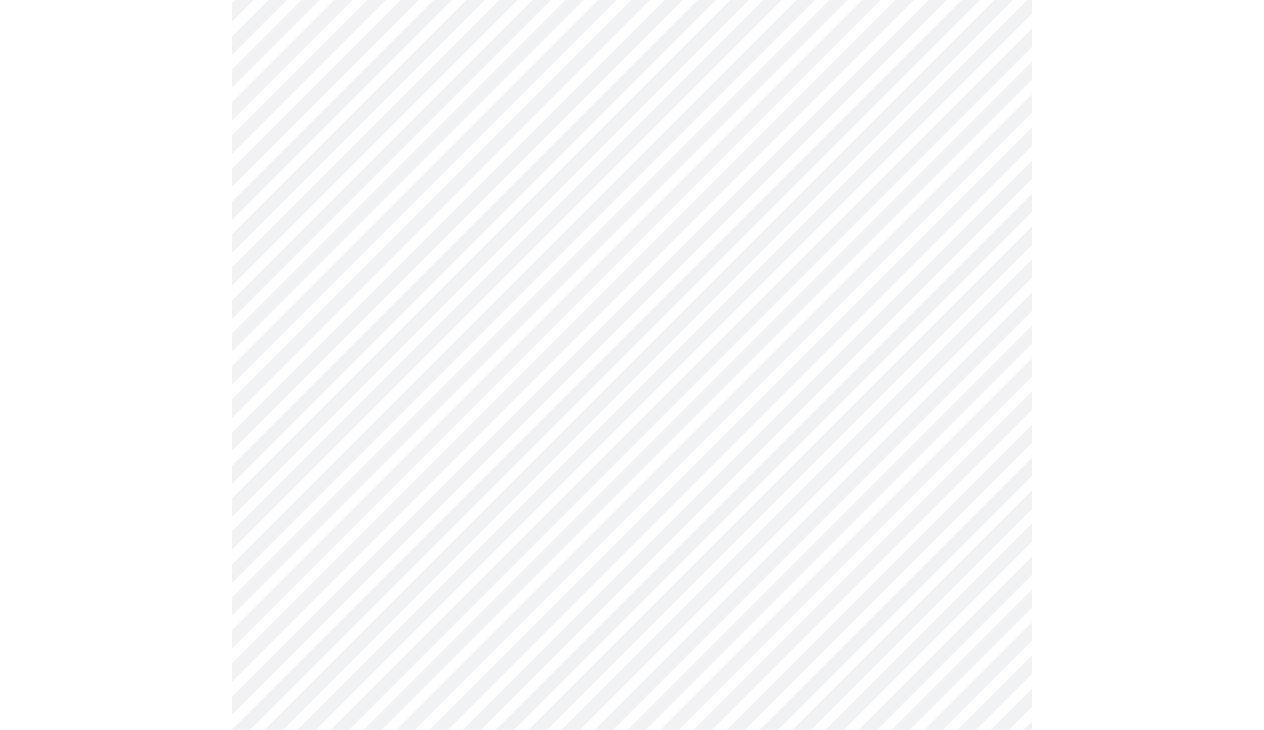 scroll, scrollTop: 334, scrollLeft: 0, axis: vertical 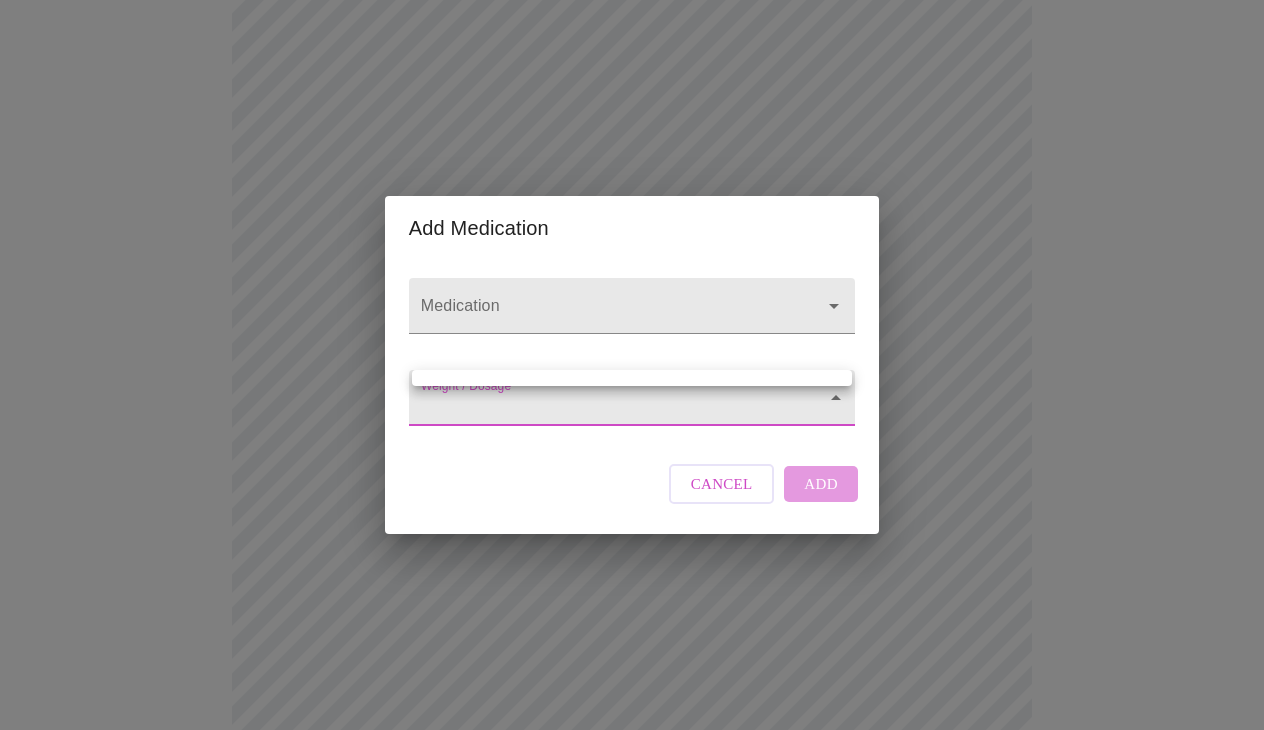 click on "MyMenopauseRx Appointments Messaging Labs Uploads Medications Community Refer a Friend Hi [PERSON_NAME]   Intake Questions for [DATE] 9:00am-9:20am 13  /  13 Settings Billing Invoices Log out Add Medication Medication Weight / Dosage ​ Cancel Add" at bounding box center (632, 440) 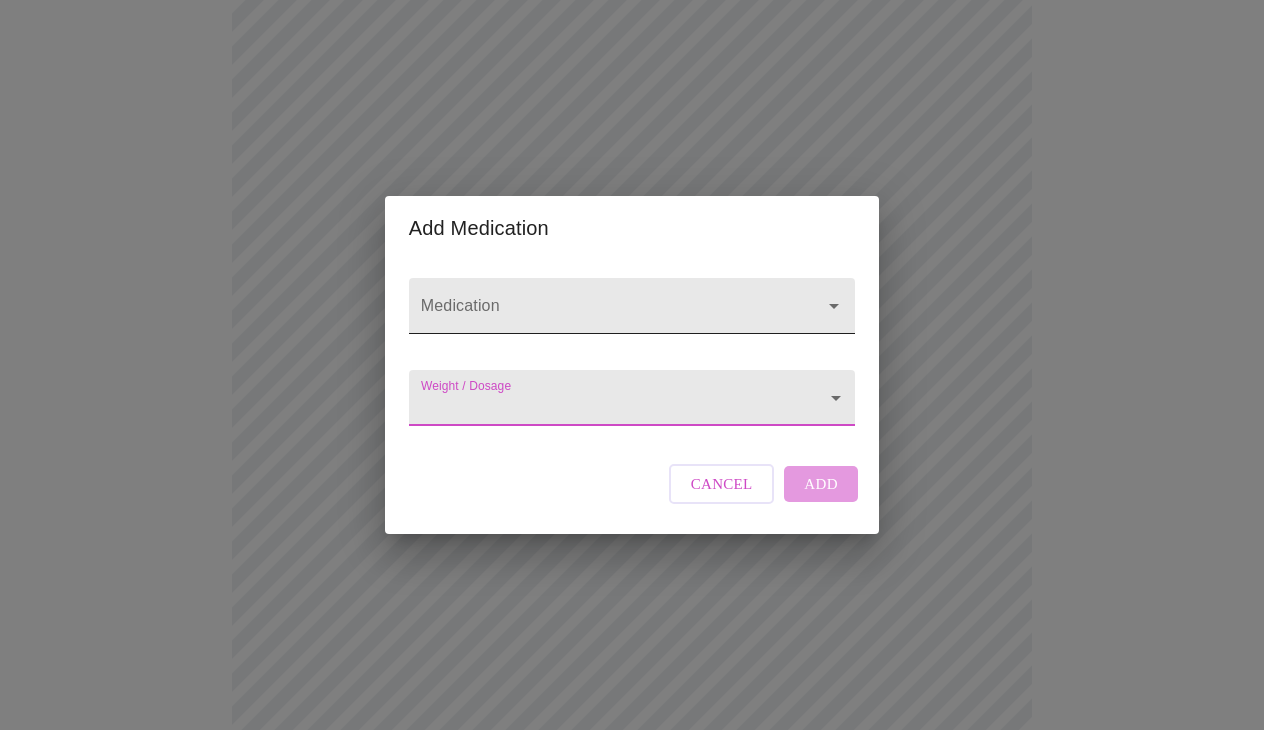 click on "Medication" at bounding box center (603, 315) 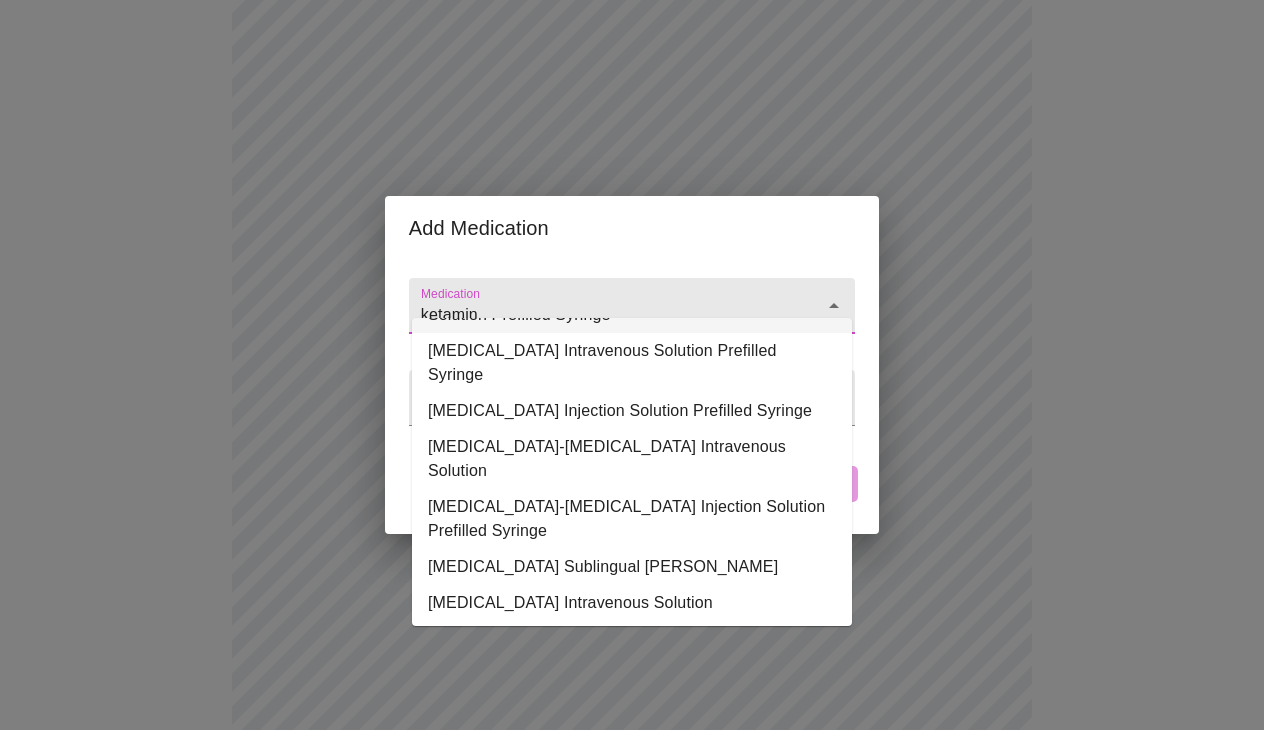 scroll, scrollTop: 132, scrollLeft: 0, axis: vertical 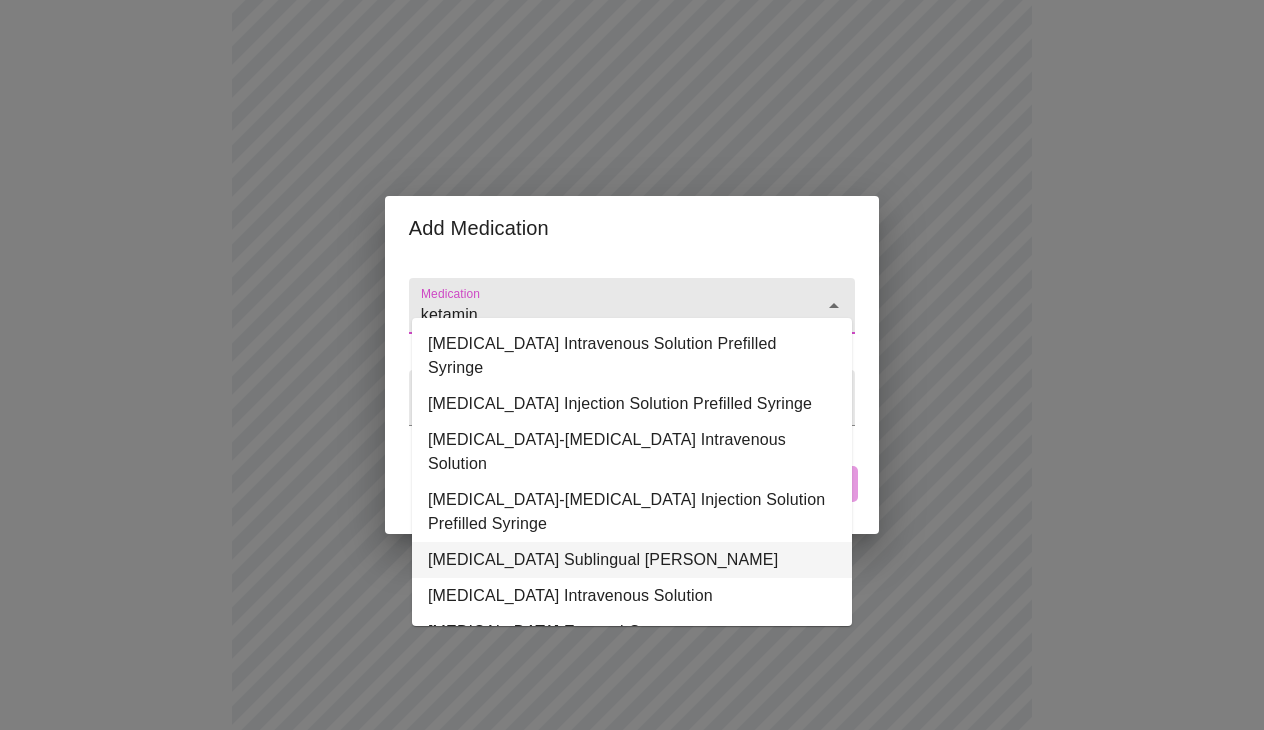 click on "[MEDICAL_DATA] Sublingual [PERSON_NAME]" at bounding box center (632, 560) 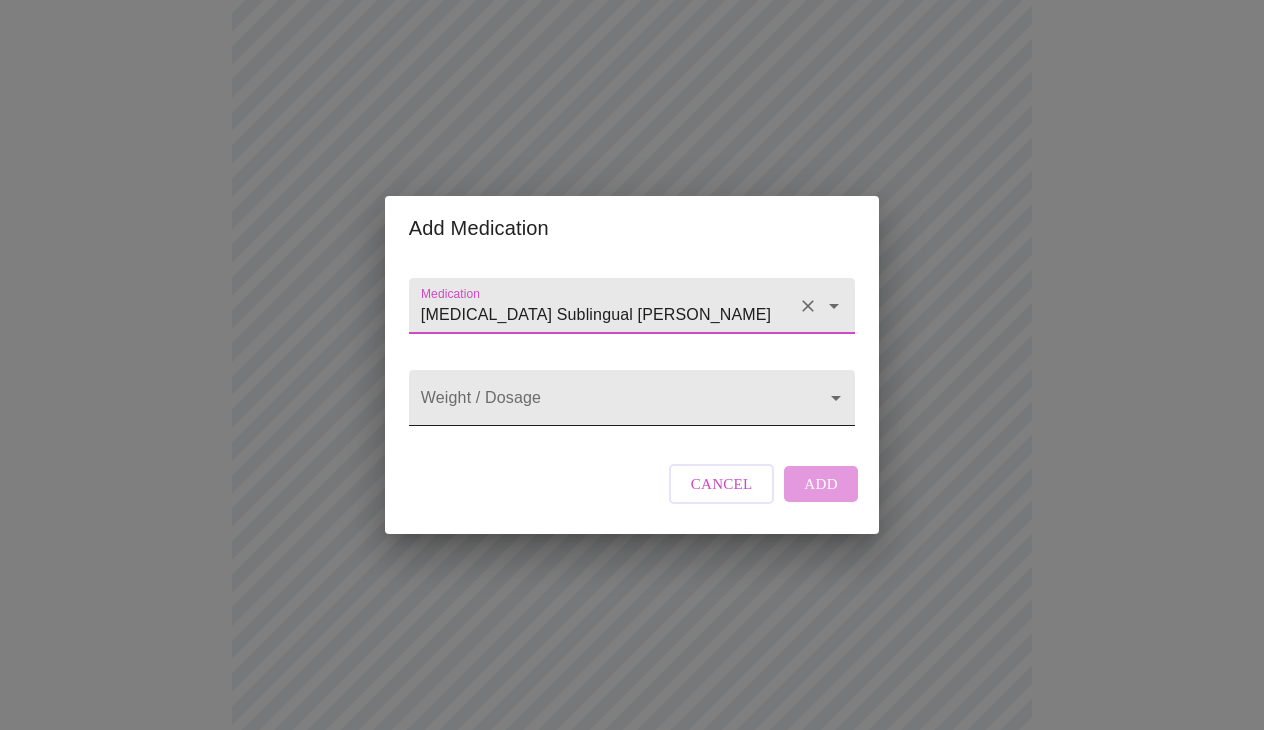 type on "[MEDICAL_DATA] Sublingual [PERSON_NAME]" 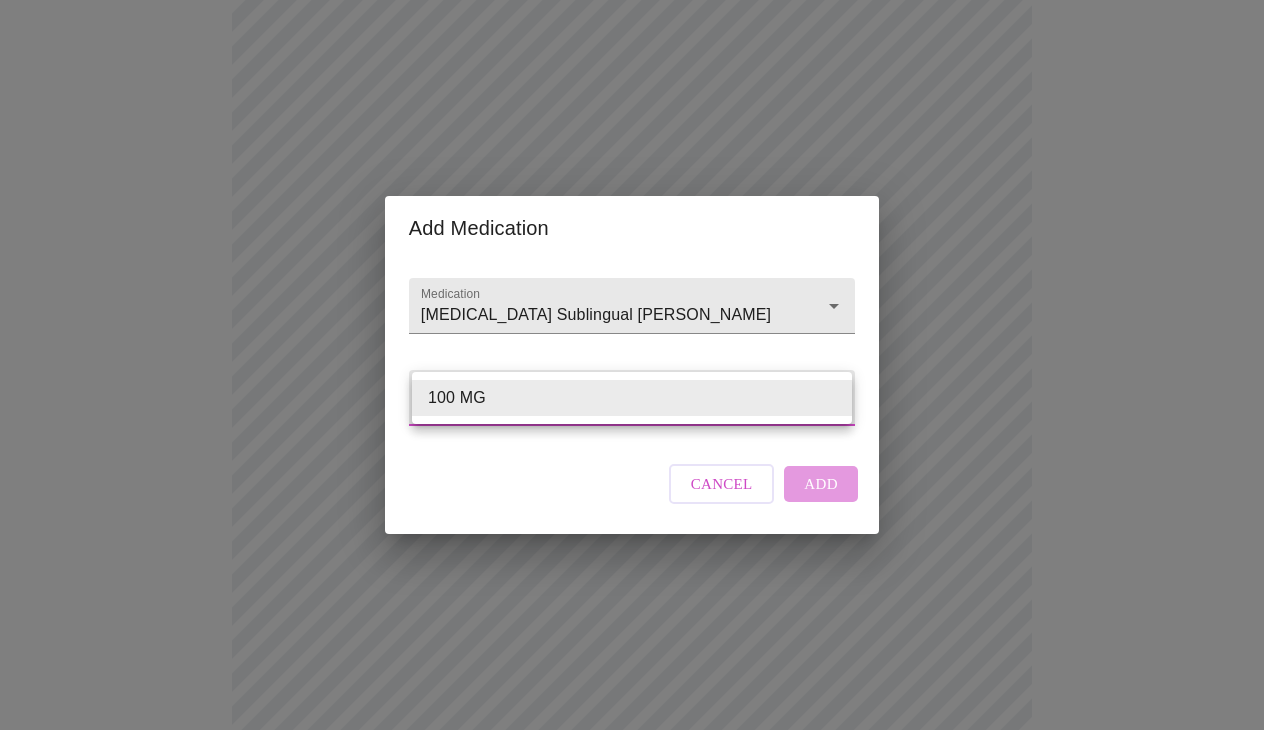 click on "MyMenopauseRx Appointments Messaging Labs Uploads Medications Community Refer a Friend Hi [PERSON_NAME]   Intake Questions for [DATE] 9:00am-9:20am 13  /  13 Settings Billing Invoices Log out Add Medication Medication [MEDICAL_DATA] Sublingual [PERSON_NAME] Weight / Dosage ​ Cancel Add 100 MG" at bounding box center (632, 440) 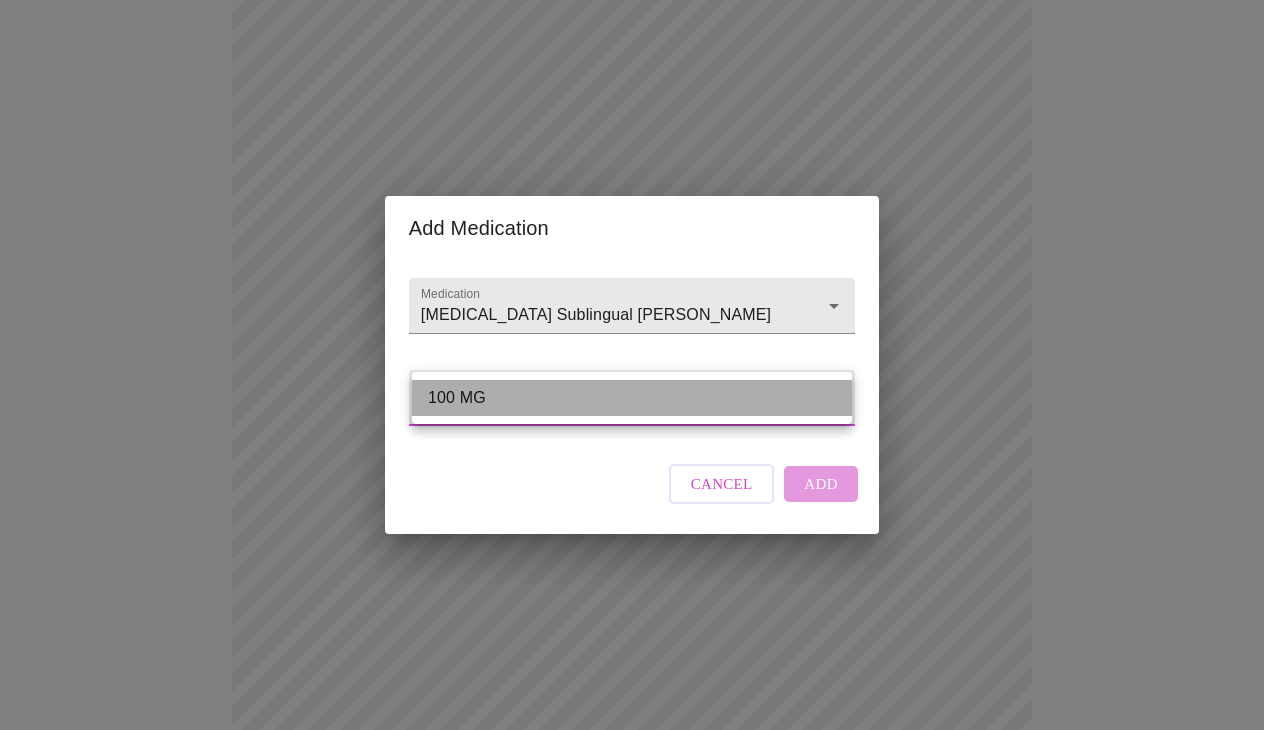 click on "100 MG" at bounding box center [632, 398] 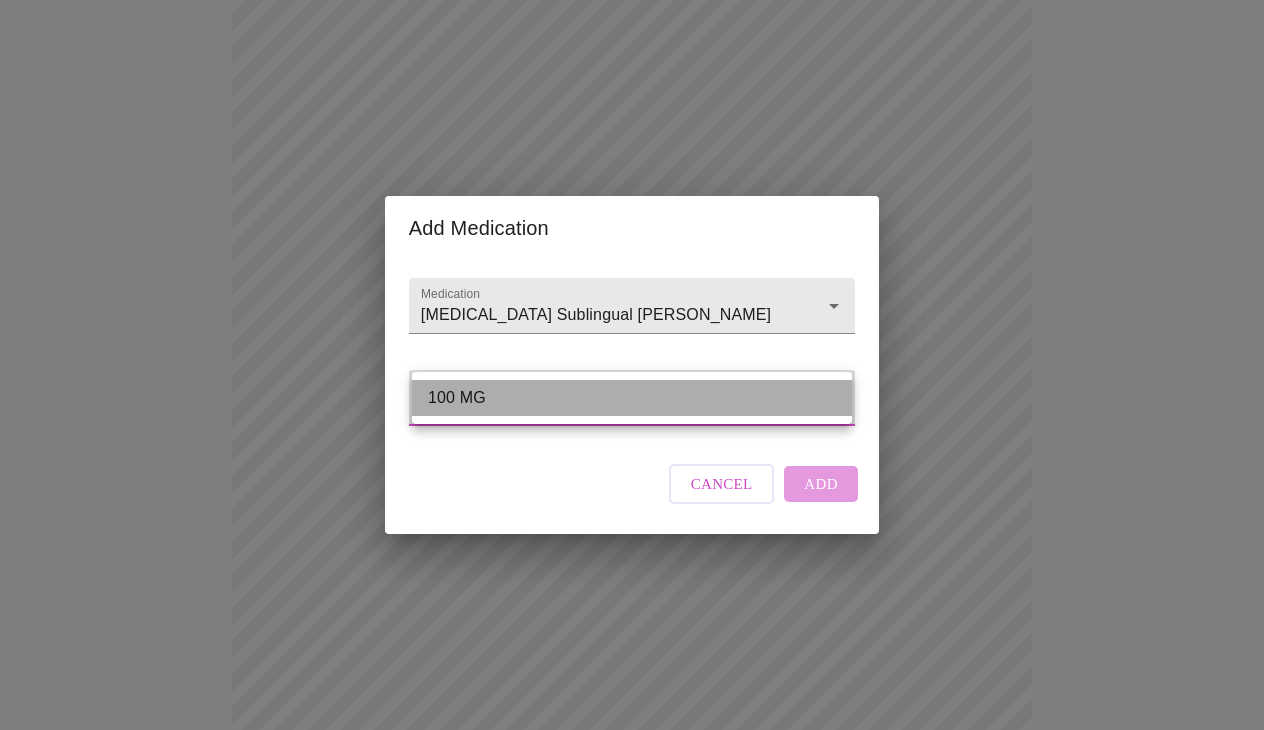 type on "100 MG" 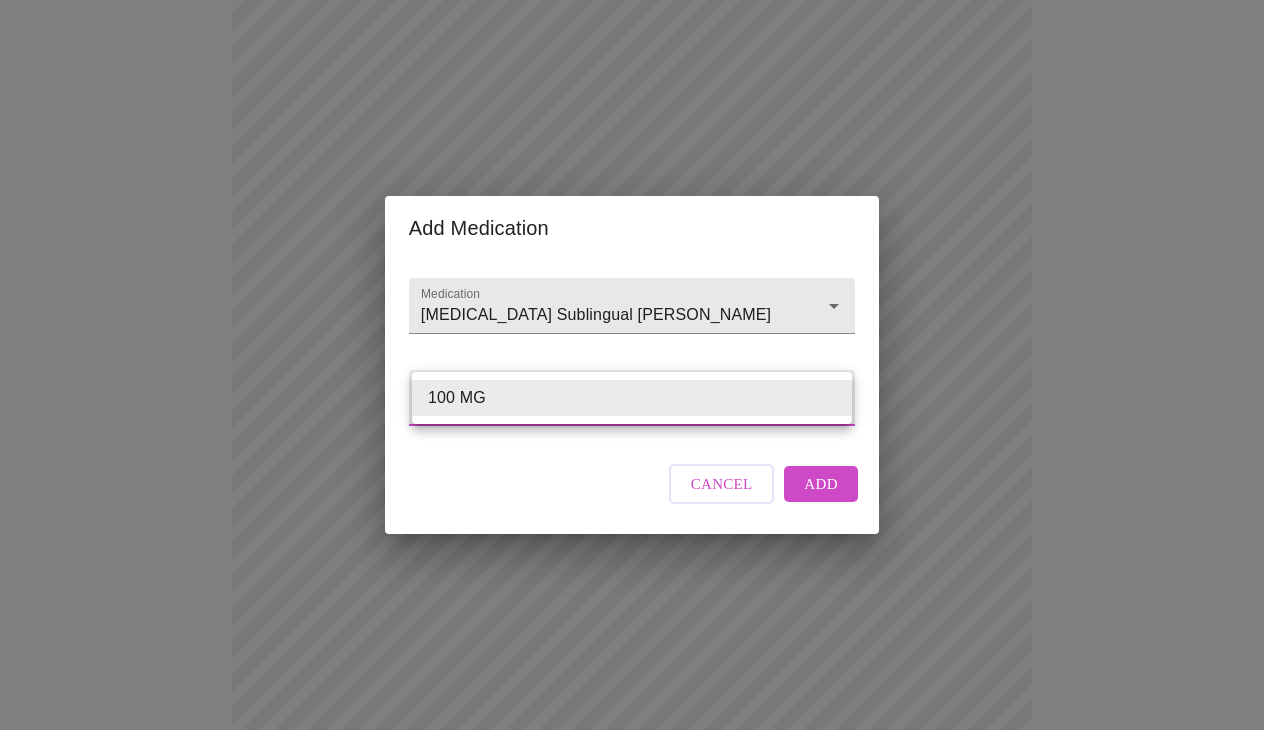 click on "MyMenopauseRx Appointments Messaging Labs Uploads Medications Community Refer a Friend Hi [PERSON_NAME]   Intake Questions for [DATE] 9:00am-9:20am 13  /  13 Settings Billing Invoices Log out Add Medication Medication [MEDICAL_DATA] Sublingual [PERSON_NAME] Weight / Dosage 100 MG 100 MG Cancel Add 100 MG" at bounding box center [632, 440] 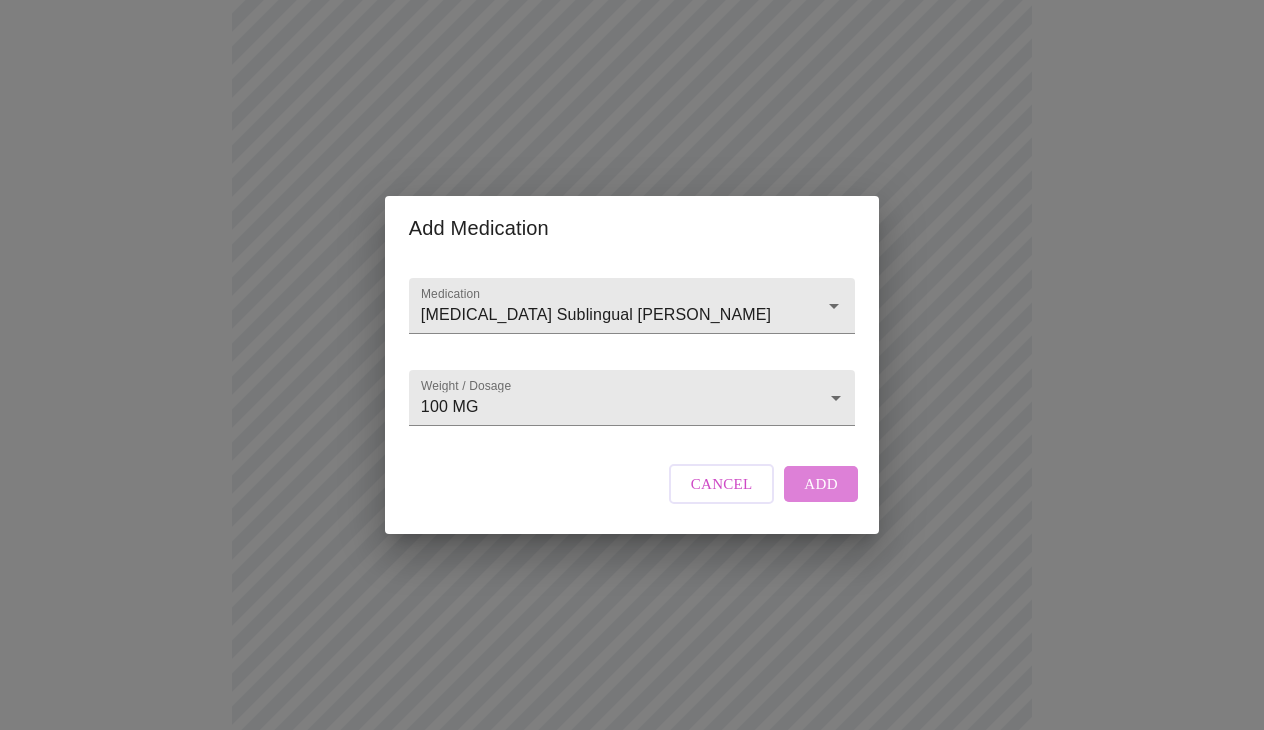 click on "Add" at bounding box center [821, 484] 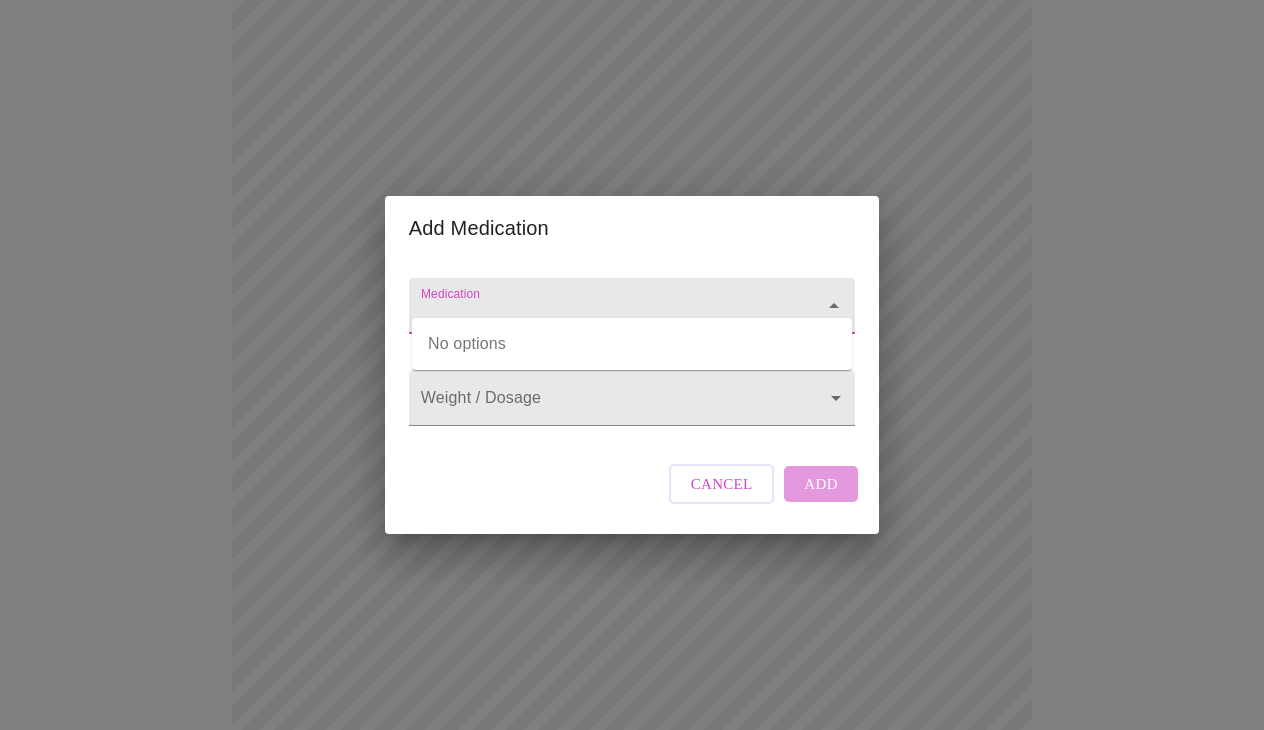 click on "Medication" at bounding box center (603, 315) 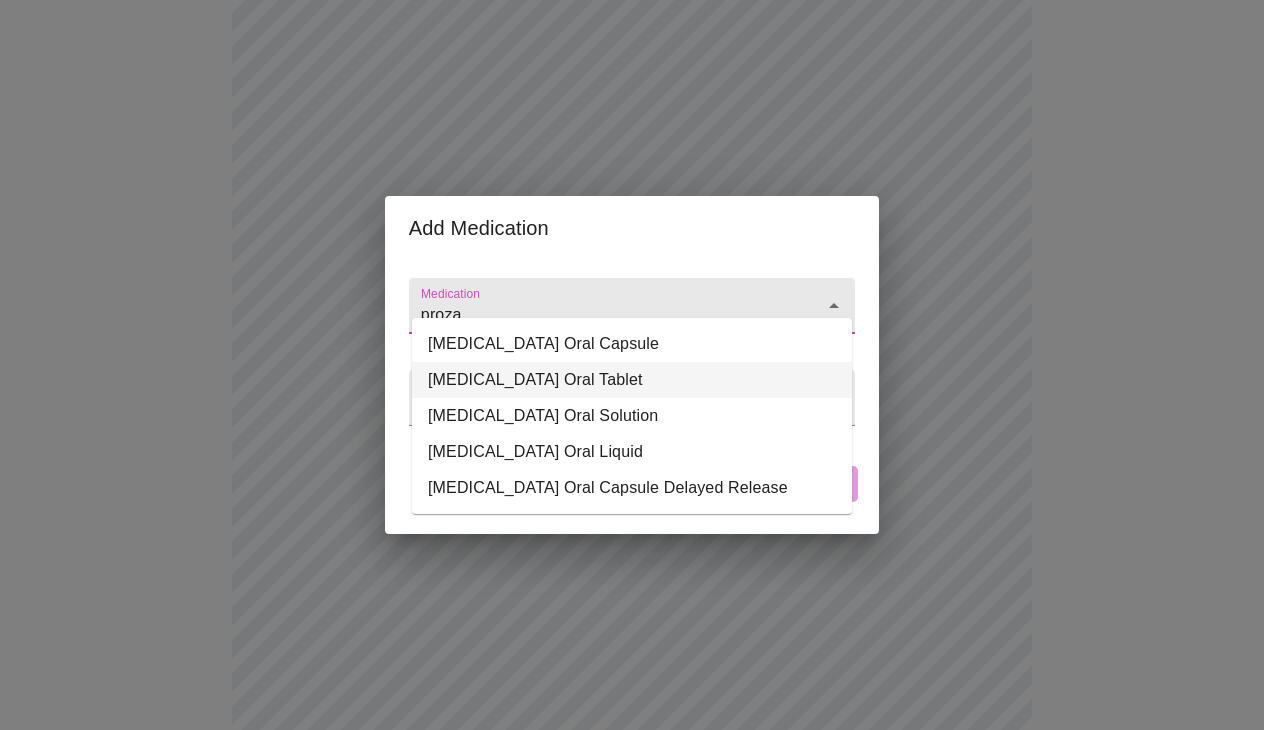 click on "[MEDICAL_DATA] Oral Tablet" at bounding box center (632, 380) 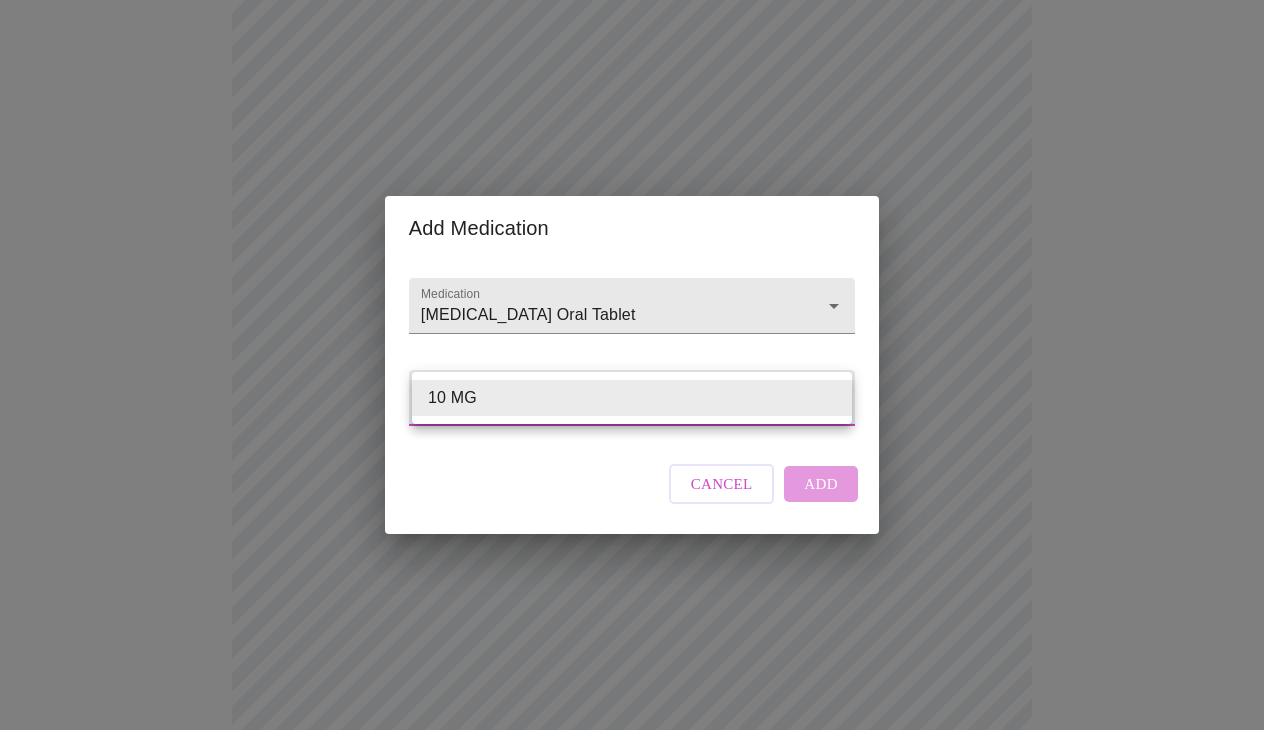 click on "MyMenopauseRx Appointments Messaging Labs Uploads Medications Community Refer a Friend Hi [PERSON_NAME]   Intake Questions for [DATE] 9:00am-9:20am 13  /  13 Settings Billing Invoices Log out Add Medication Medication [MEDICAL_DATA] Oral Tablet Weight / Dosage ​ Cancel Add 10 MG" at bounding box center (632, 462) 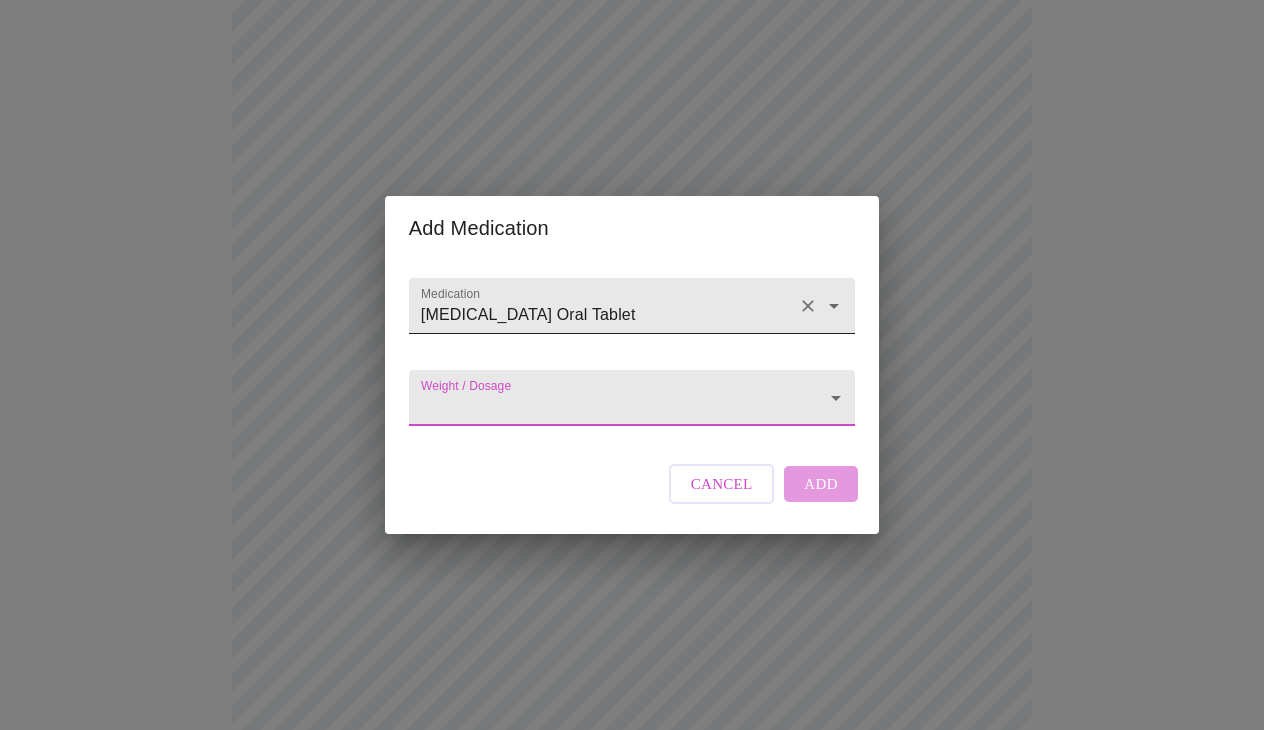 click on "[MEDICAL_DATA] Oral Tablet" at bounding box center (603, 315) 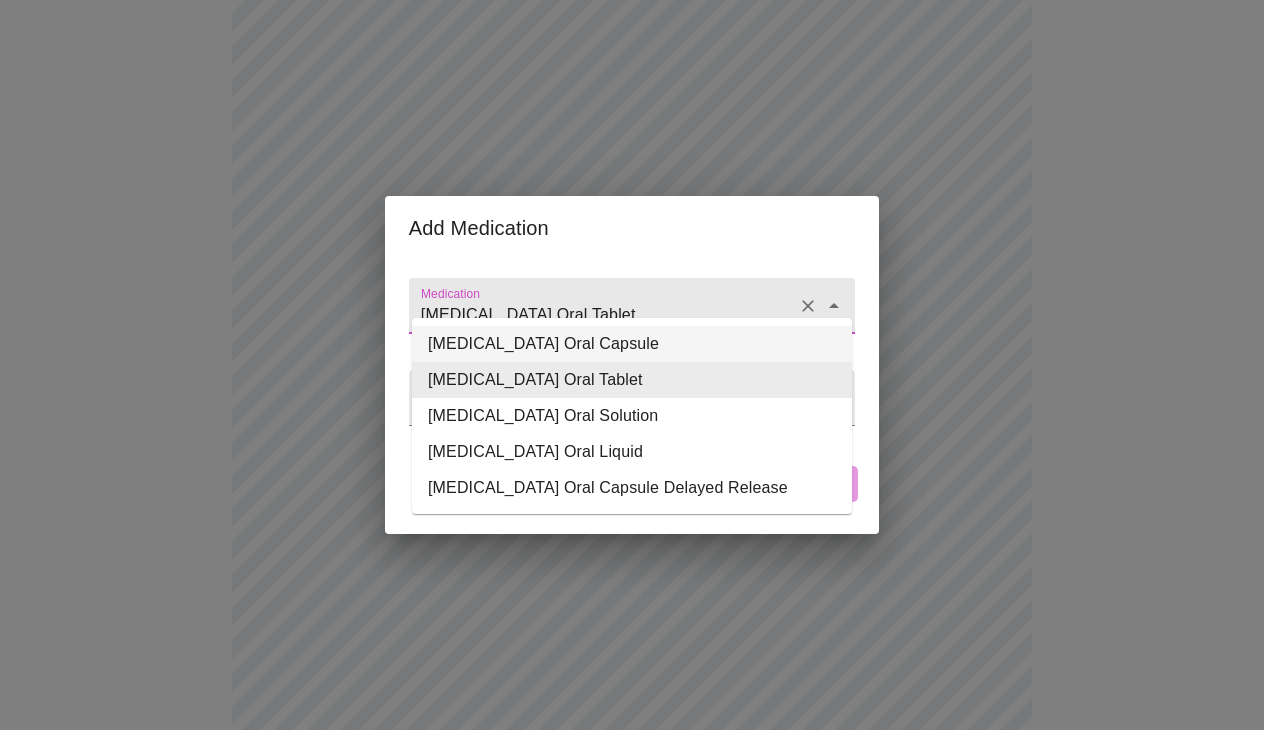 click on "[MEDICAL_DATA] Oral Capsule" at bounding box center (632, 344) 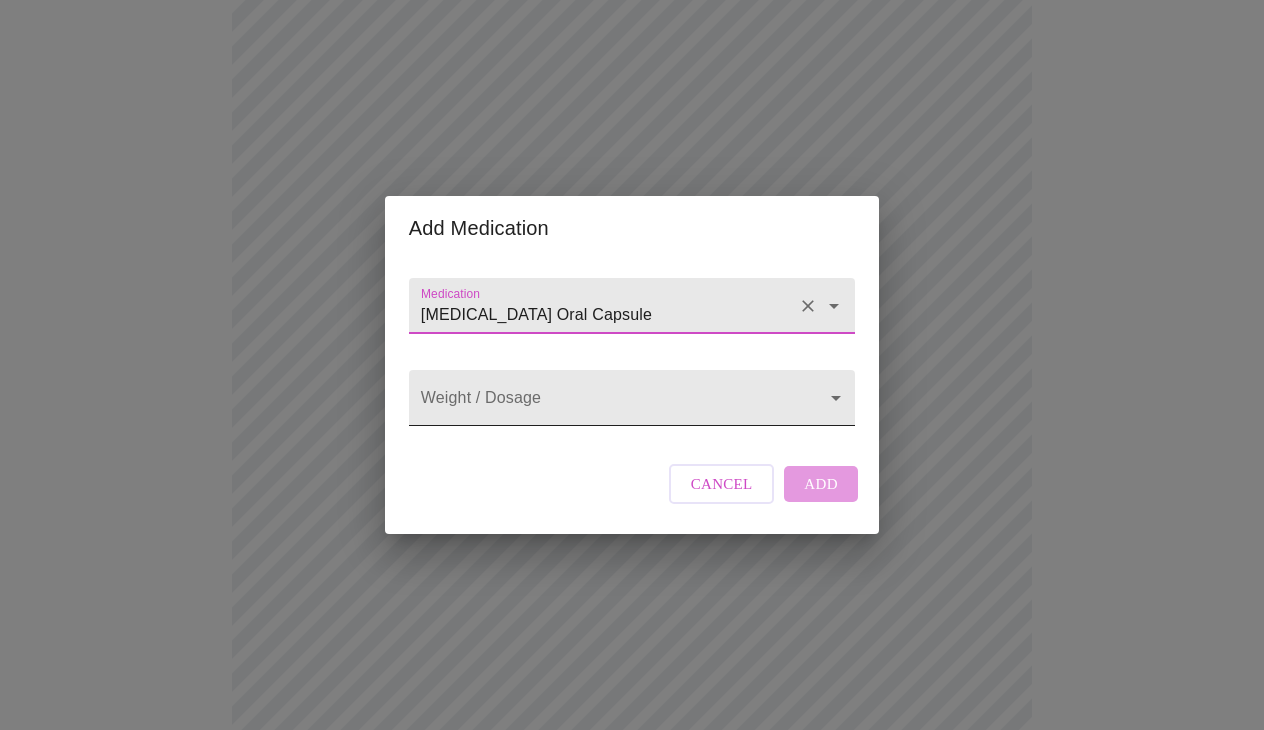 click on "MyMenopauseRx Appointments Messaging Labs Uploads Medications Community Refer a Friend Hi [PERSON_NAME]   Intake Questions for [DATE] 9:00am-9:20am 13  /  13 Settings Billing Invoices Log out Add Medication Medication [MEDICAL_DATA] Oral Capsule Weight / Dosage ​ Cancel Add" at bounding box center [632, 462] 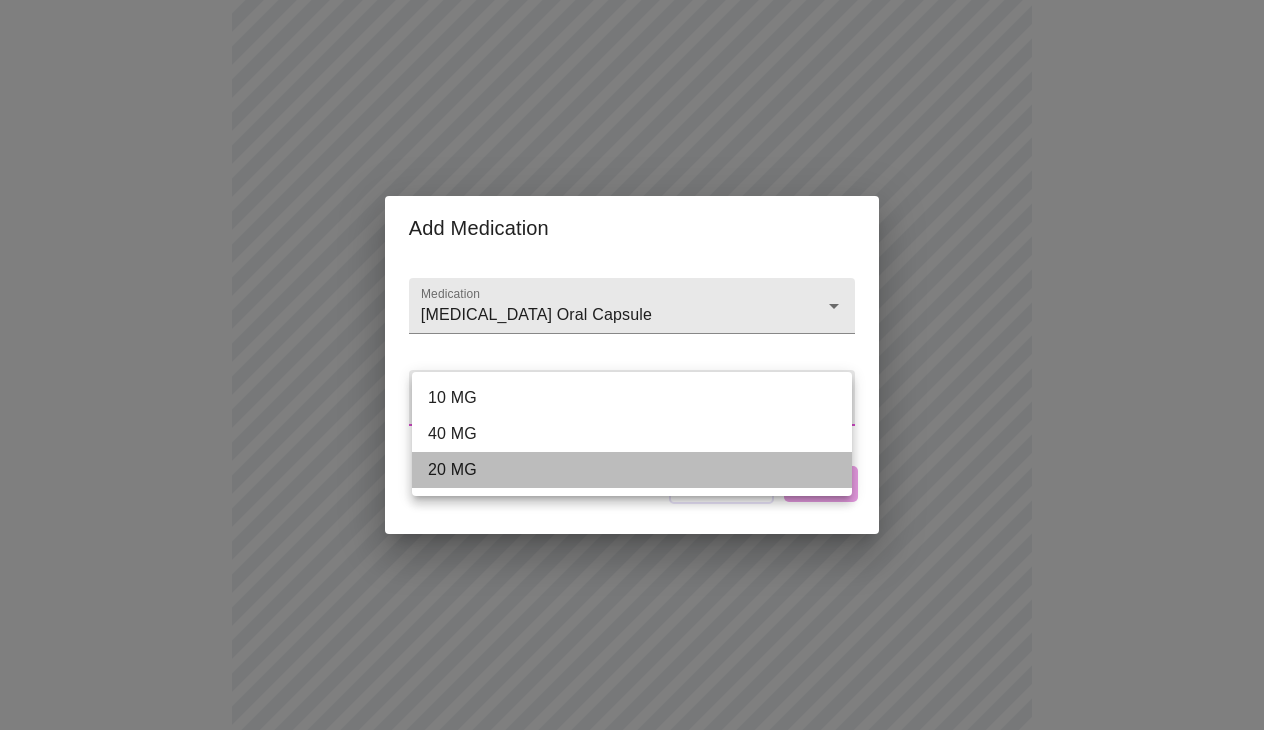 click on "20 MG" at bounding box center [632, 470] 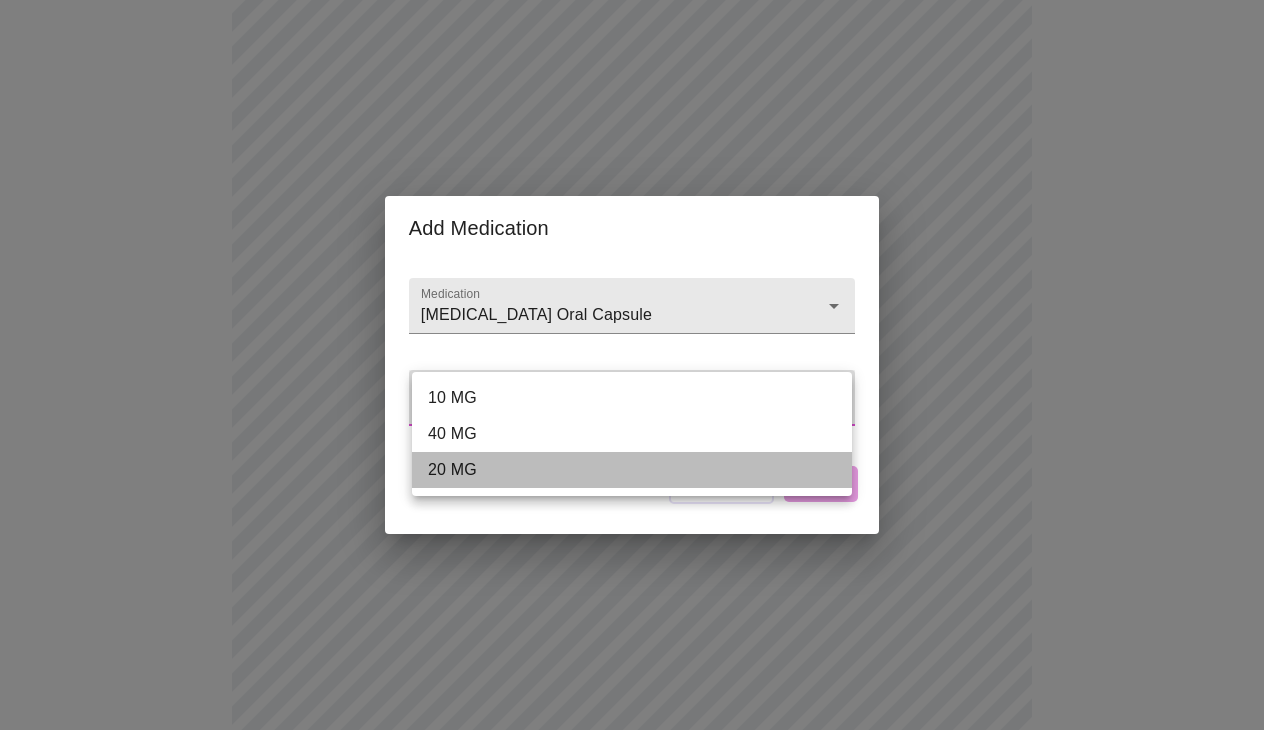 type on "20 MG" 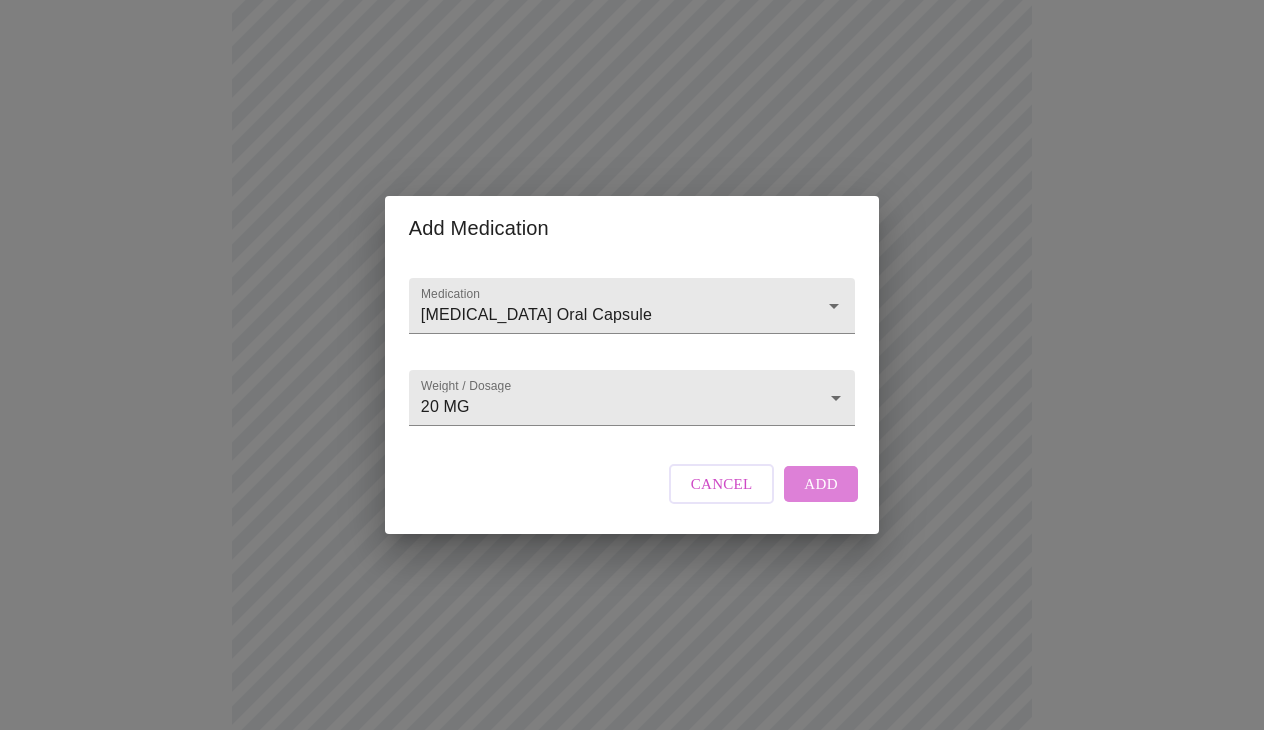 click on "Add" at bounding box center (821, 484) 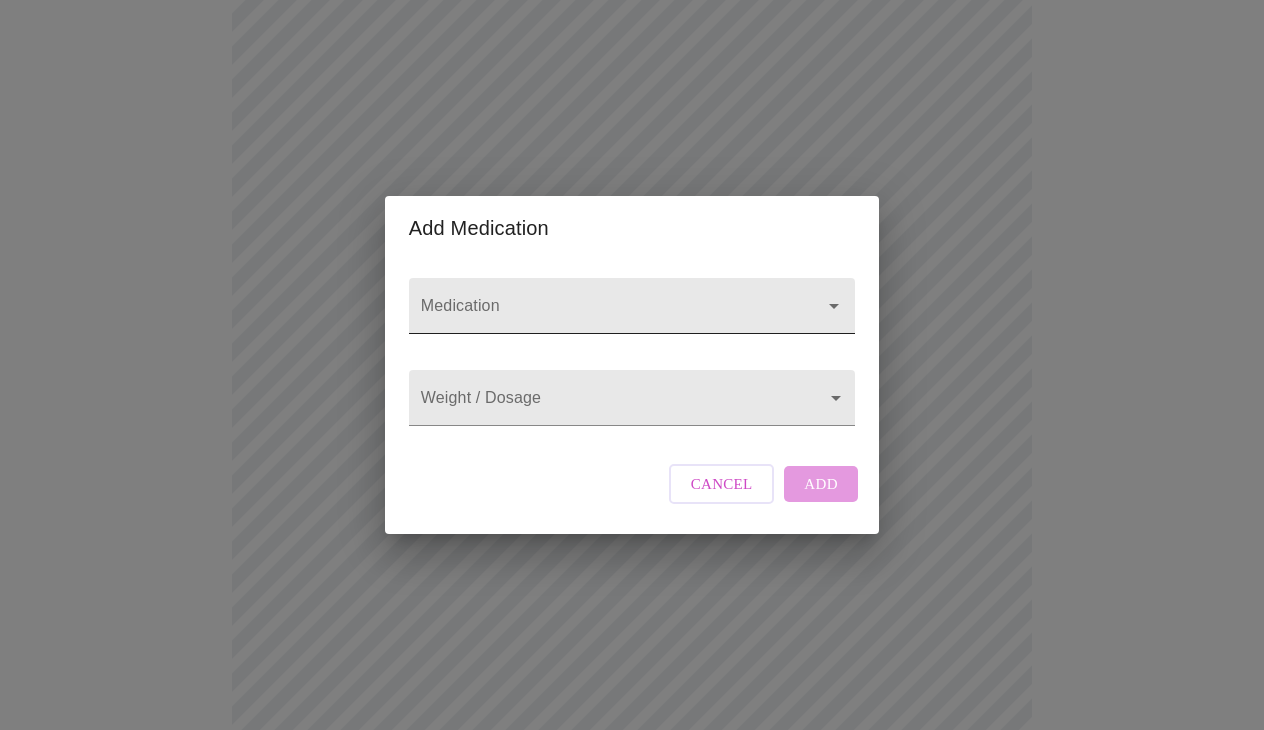 click on "Medication" at bounding box center (603, 315) 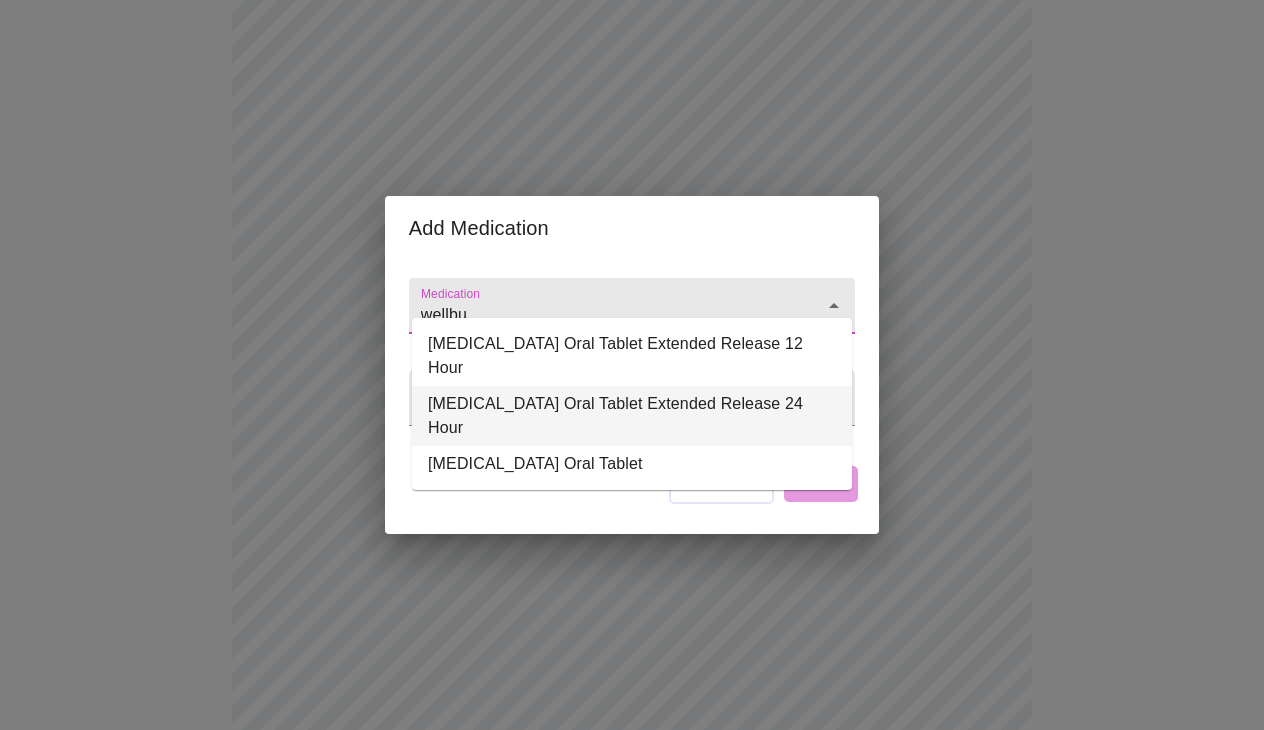 click on "[MEDICAL_DATA] Oral Tablet Extended Release 24 Hour" at bounding box center [632, 416] 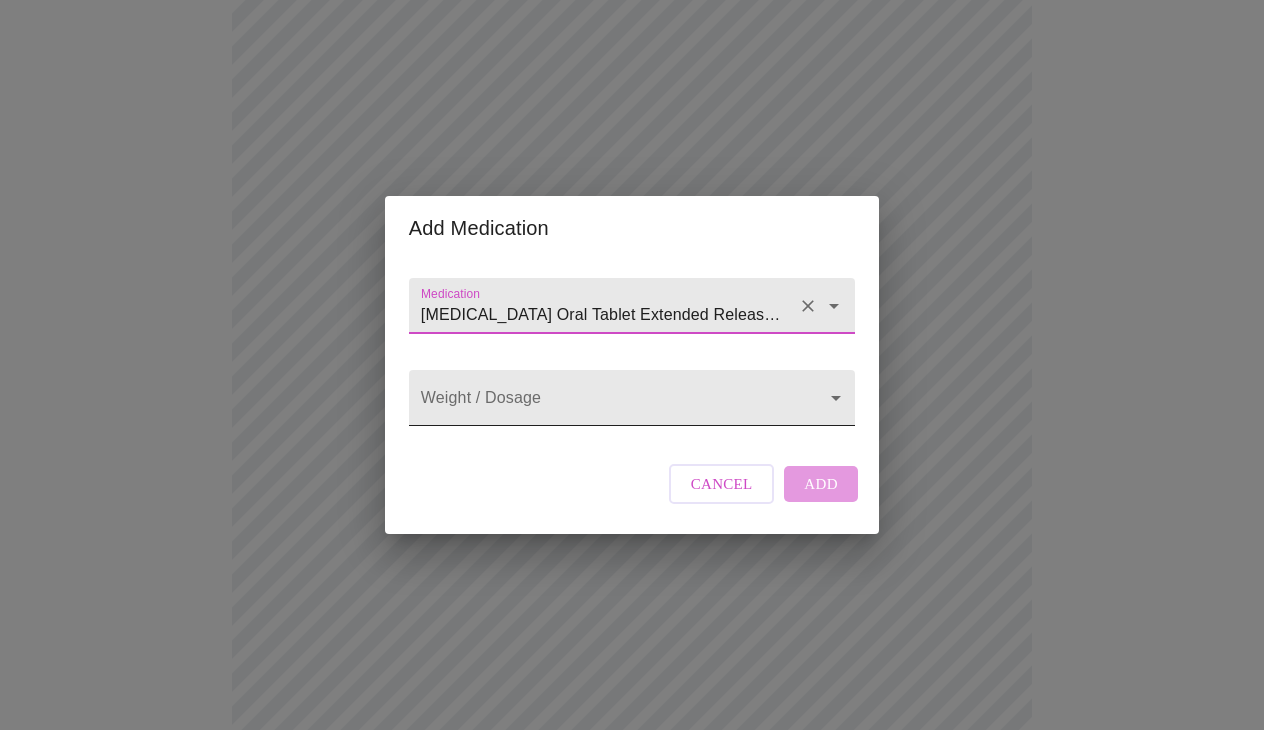 type on "[MEDICAL_DATA] Oral Tablet Extended Release 24 Hour" 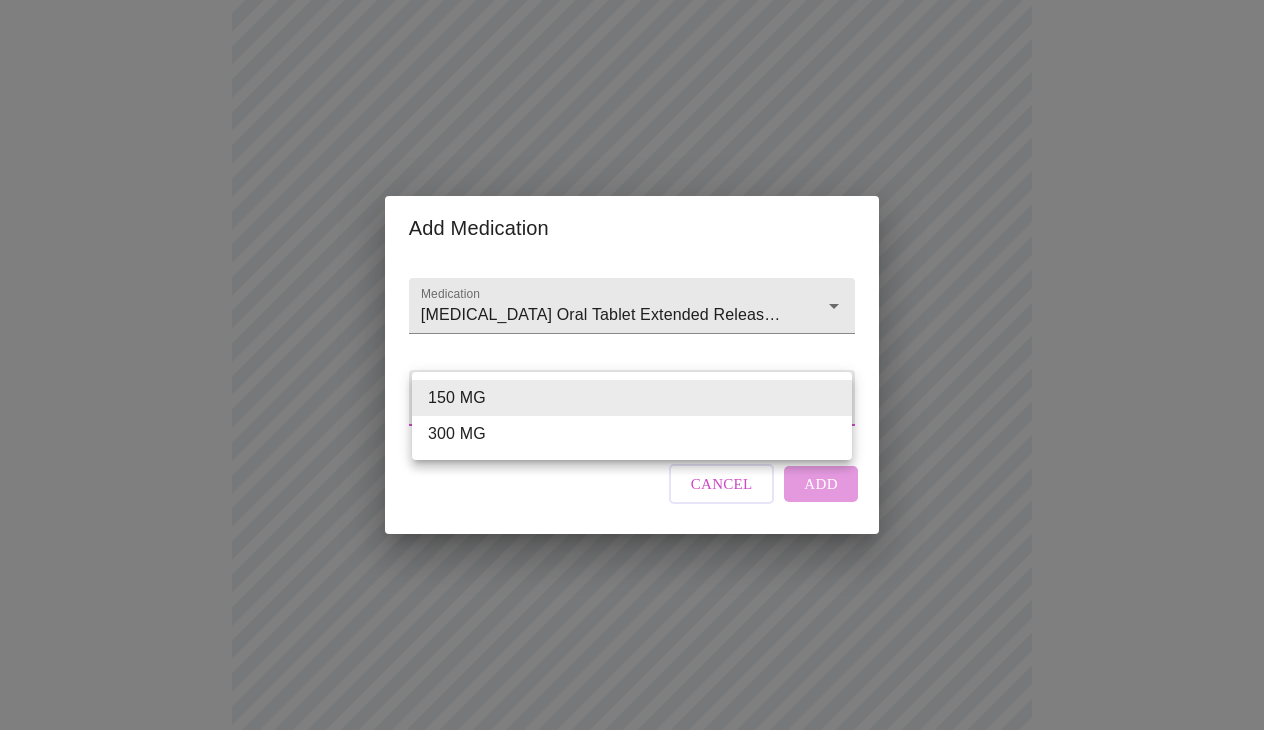 click on "300 MG" at bounding box center [632, 434] 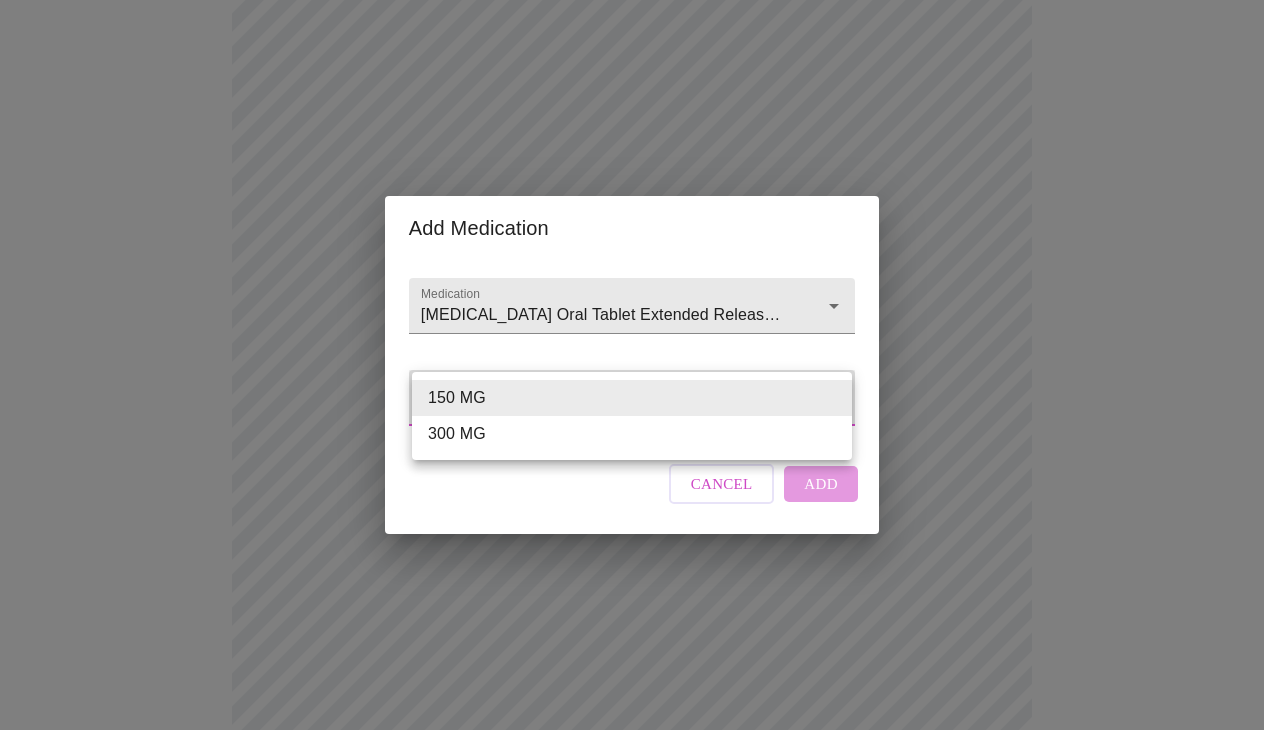type on "300 MG" 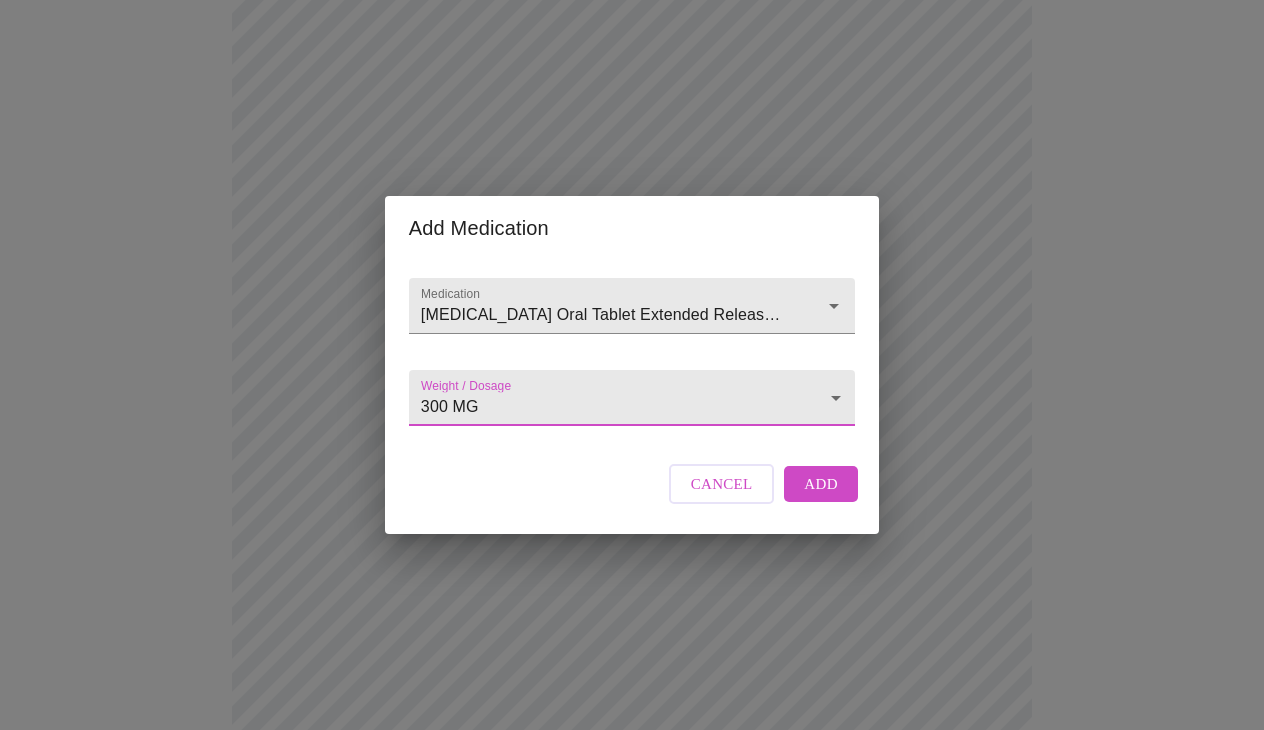 click on "Add" at bounding box center (821, 484) 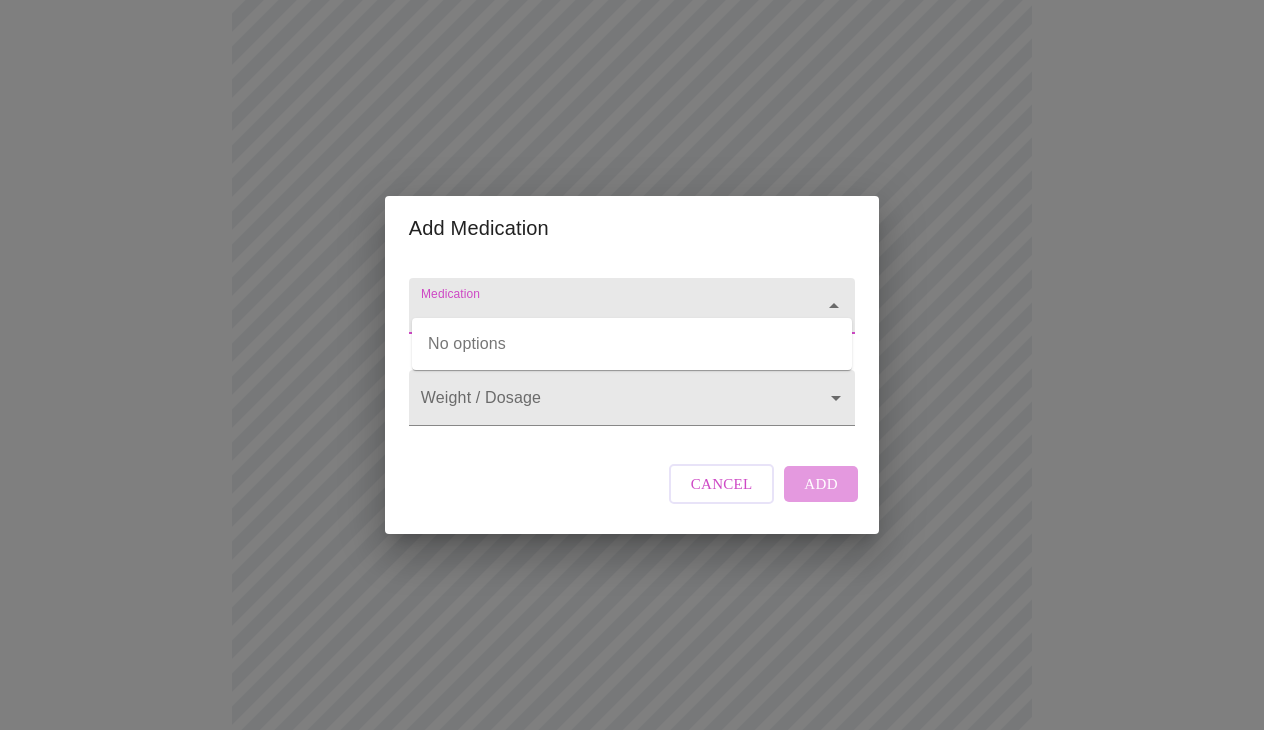 click on "Medication" at bounding box center [603, 315] 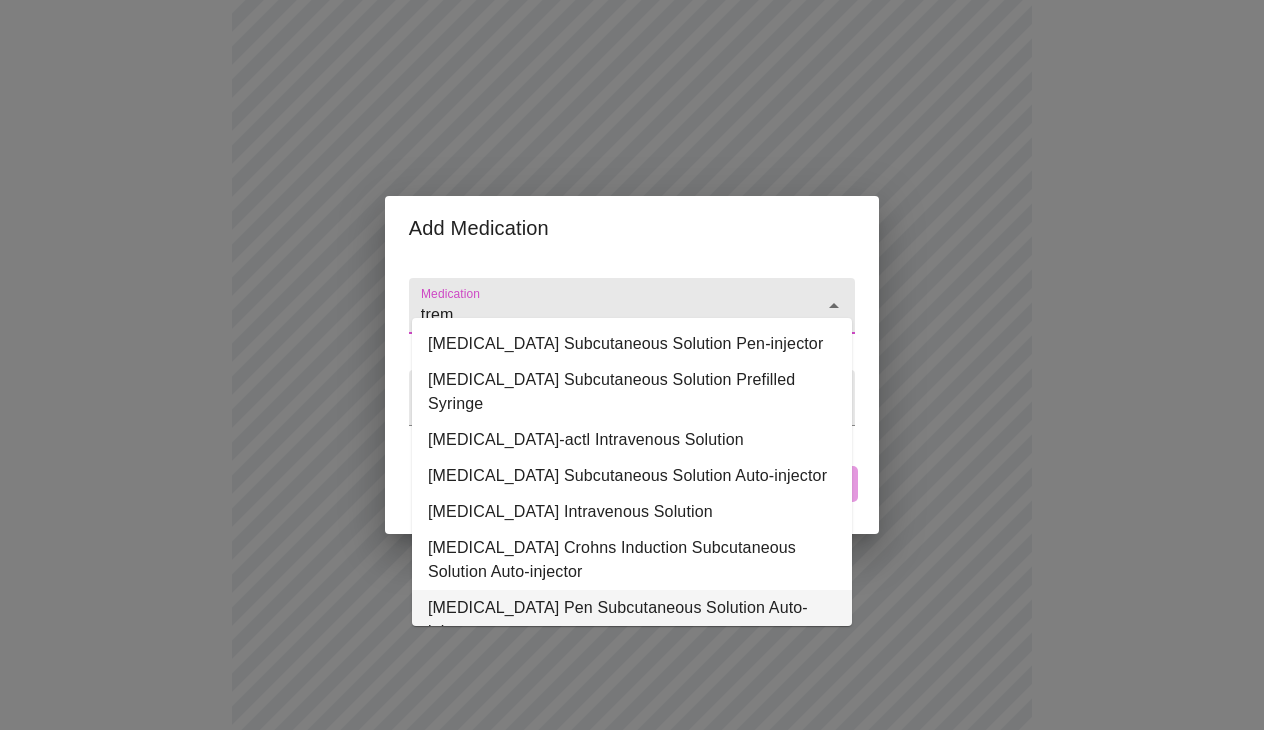 click on "[MEDICAL_DATA] Pen Subcutaneous Solution Auto-injector" at bounding box center (632, 620) 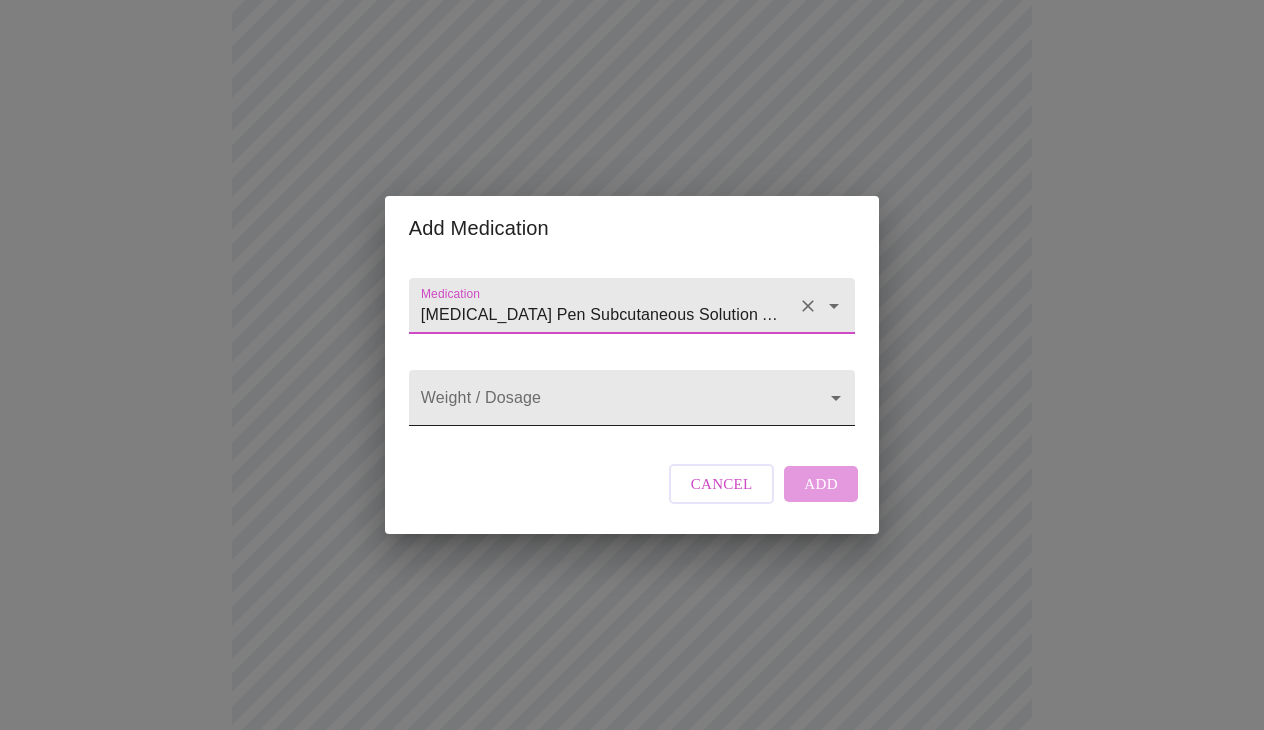 type on "[MEDICAL_DATA] Pen Subcutaneous Solution Auto-injector" 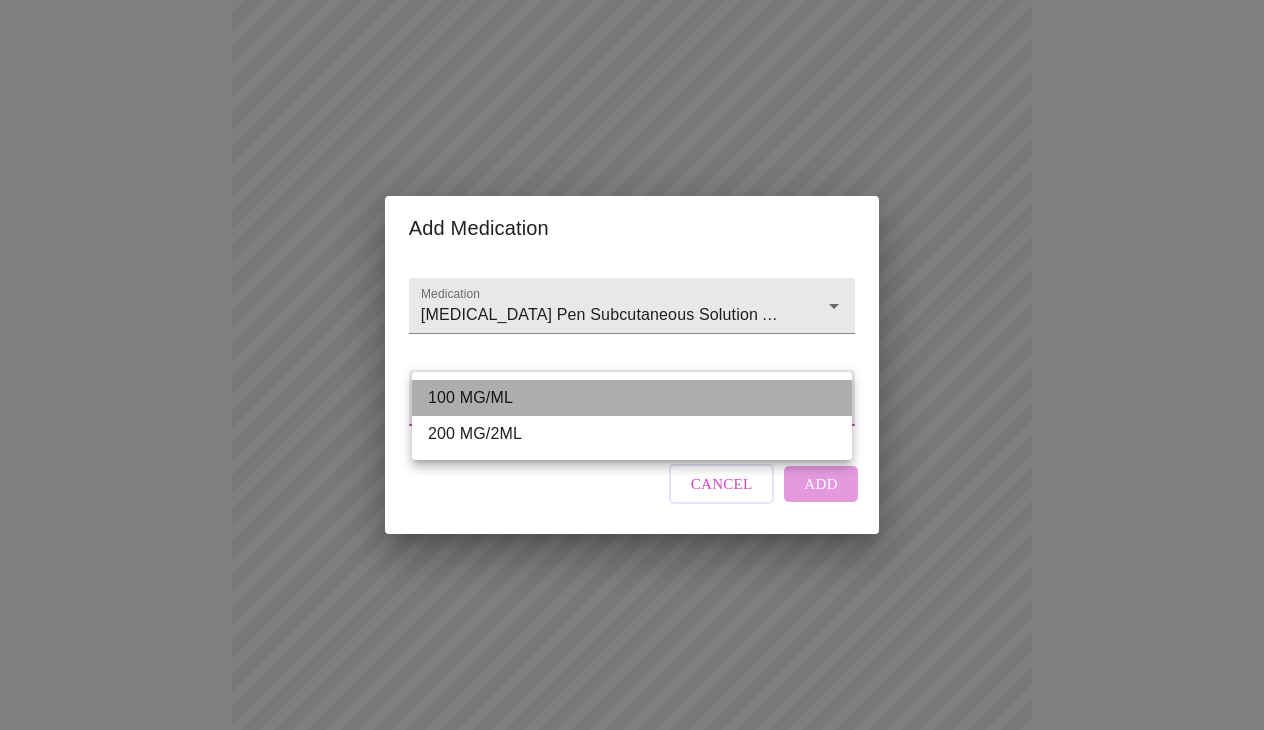 click on "100 MG/ML" at bounding box center [632, 398] 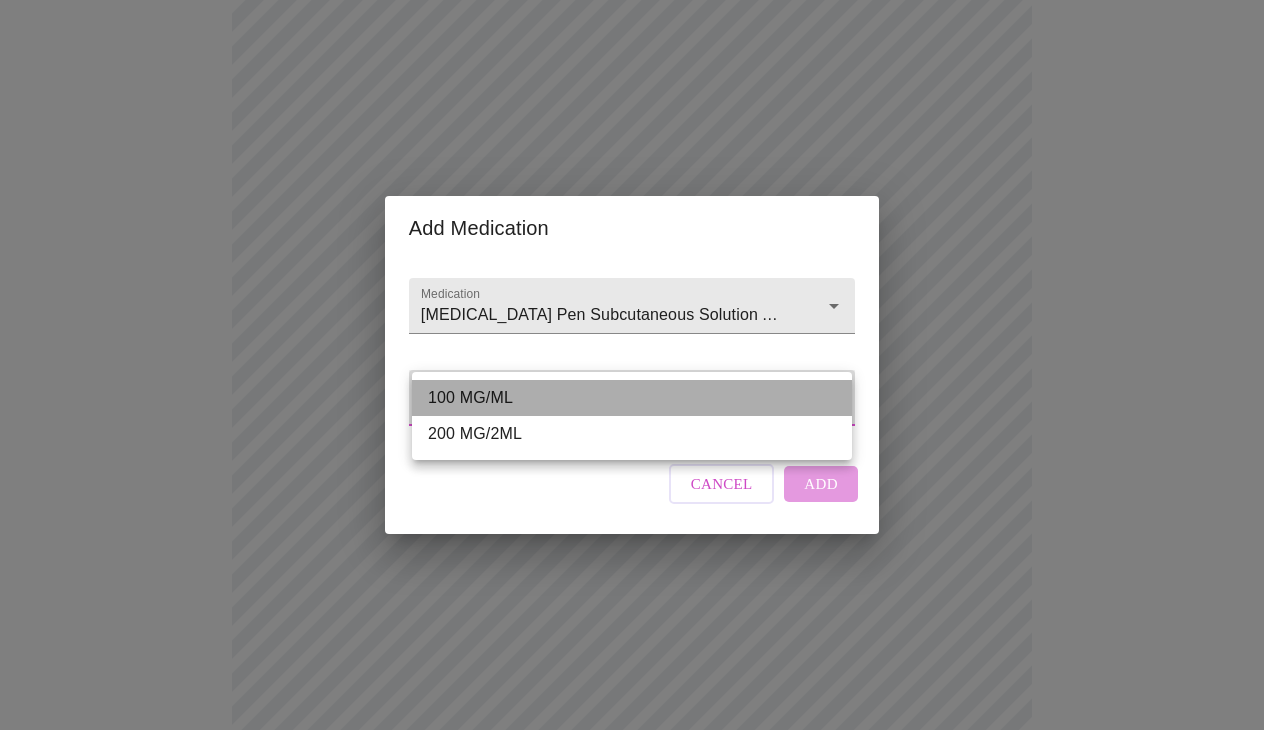 type on "100 MG/ML" 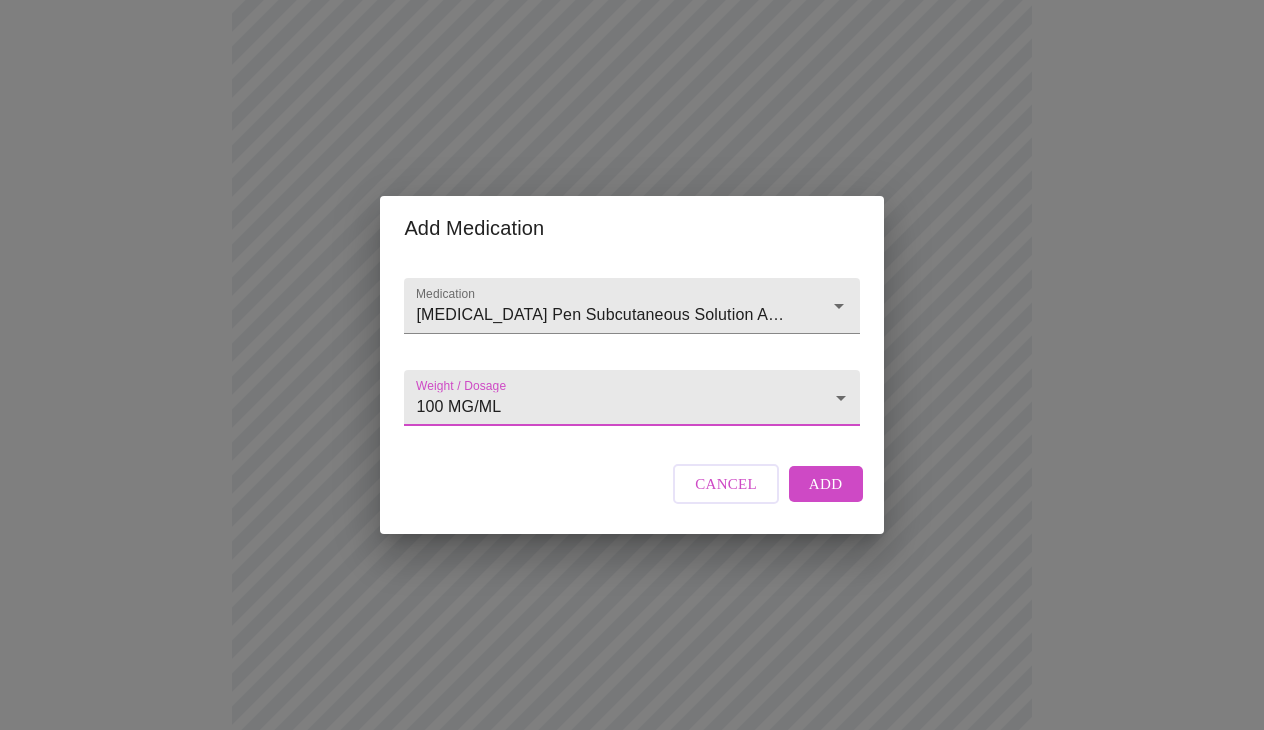 click on "Add" at bounding box center [826, 484] 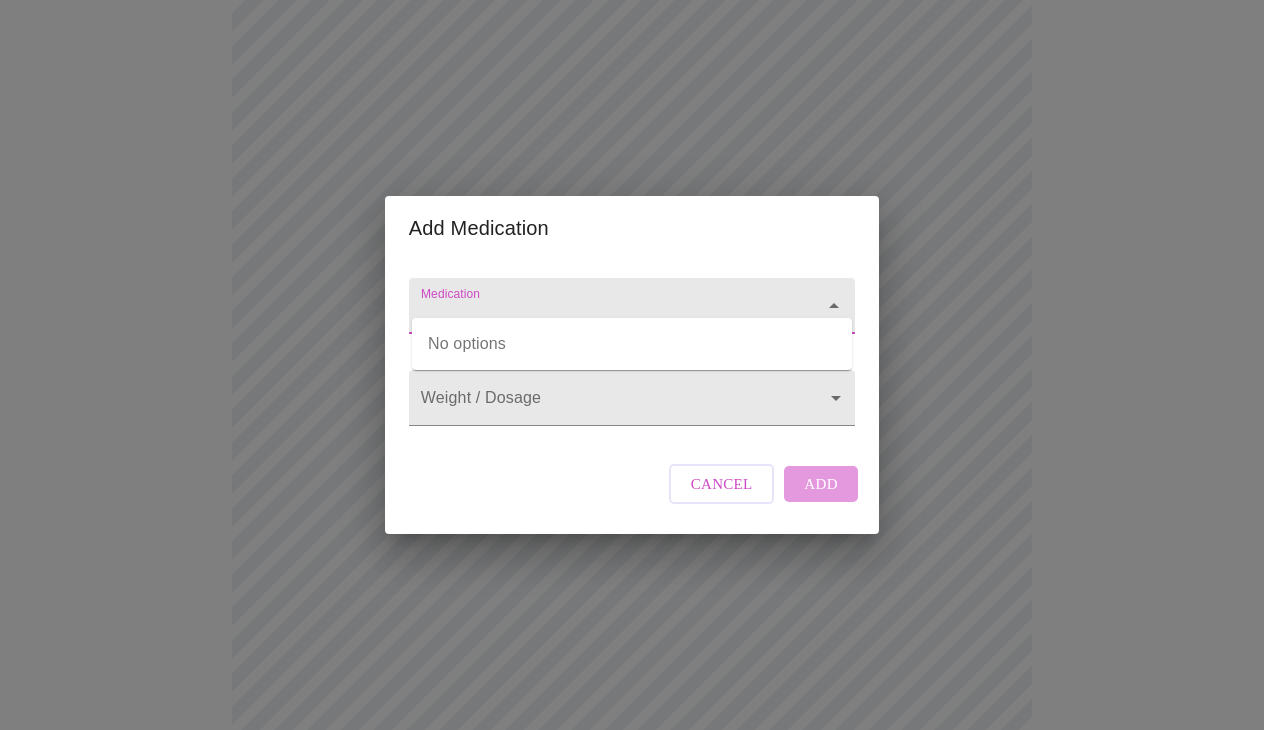 click on "Medication" at bounding box center (603, 315) 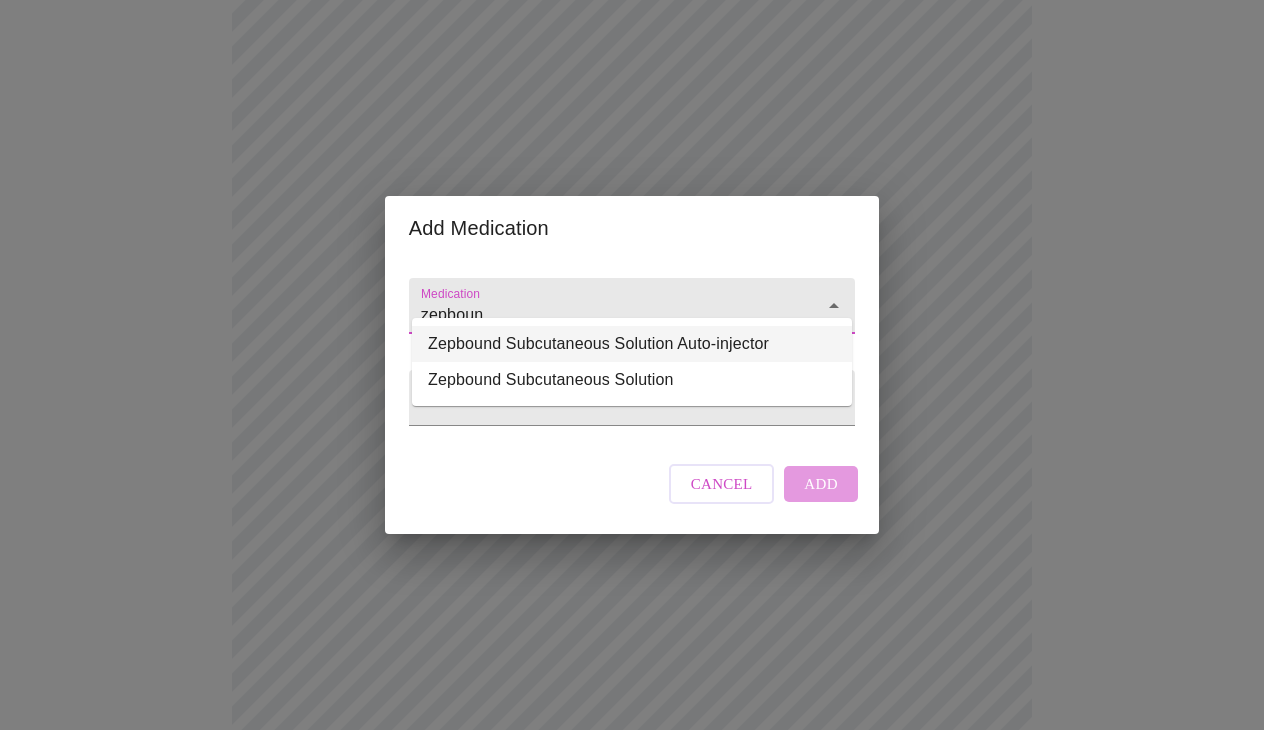 click on "Zepbound Subcutaneous Solution Auto-injector" at bounding box center [632, 344] 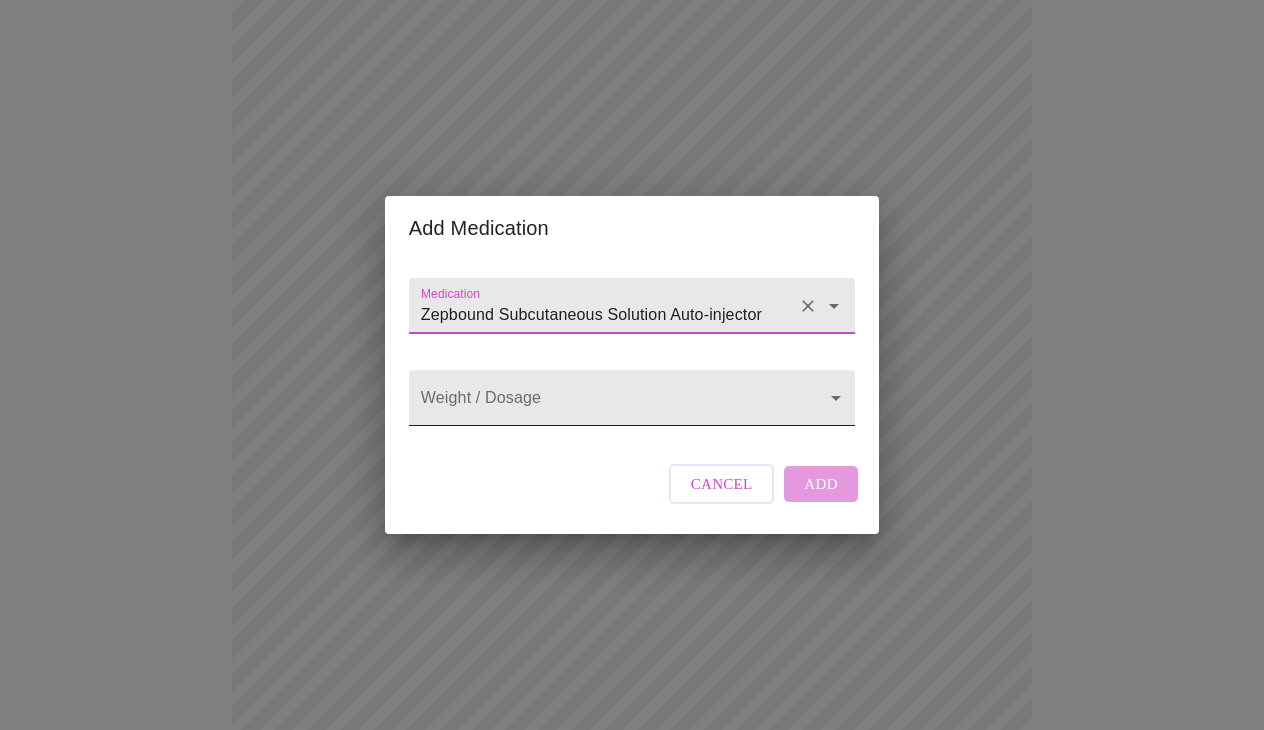 type on "Zepbound Subcutaneous Solution Auto-injector" 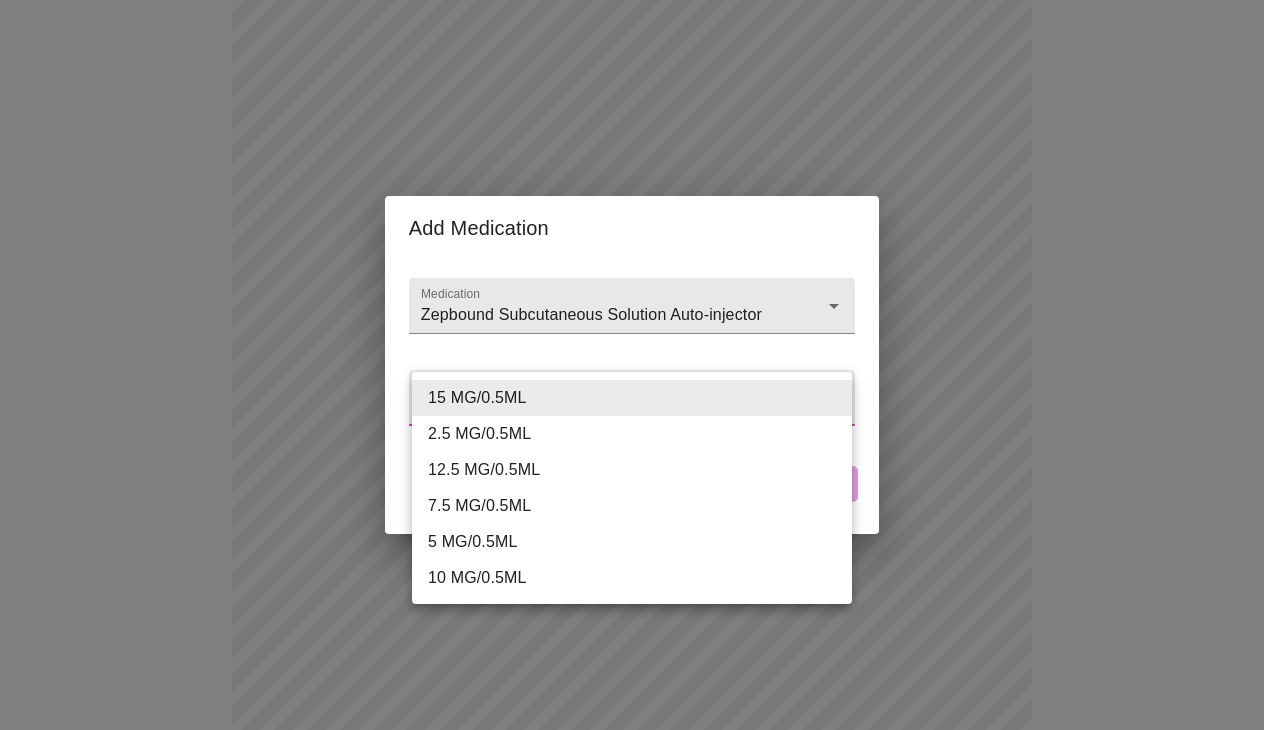 click on "MyMenopauseRx Appointments Messaging Labs Uploads Medications Community Refer a Friend Hi [PERSON_NAME]   Intake Questions for [DATE] 9:00am-9:20am 13  /  13 Settings Billing Invoices Log out Add Medication Medication Zepbound Subcutaneous Solution Auto-injector Weight / Dosage ​ Cancel Add 15 MG/0.5ML 2.5 MG/0.5ML 12.5 MG/0.5ML 7.5 MG/0.5ML 5 MG/0.5ML 10 MG/0.5ML" at bounding box center [632, 573] 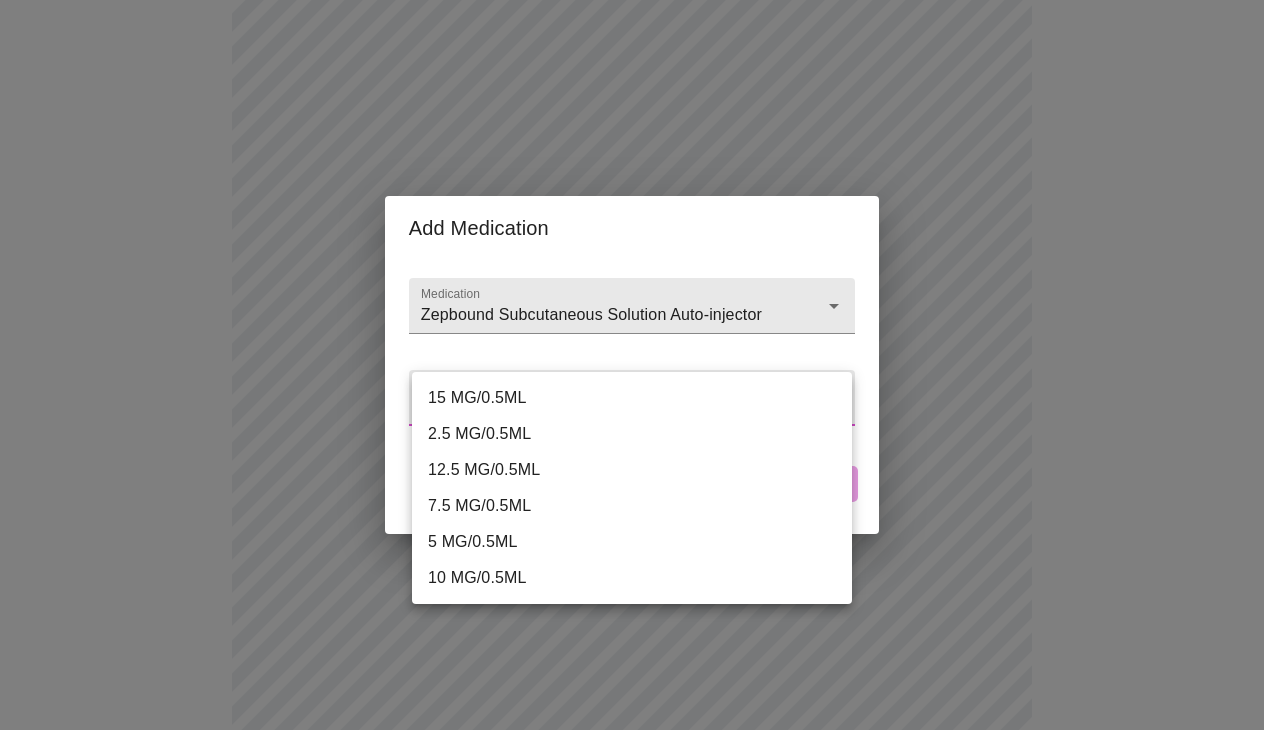 click on "15 MG/0.5ML" at bounding box center [632, 398] 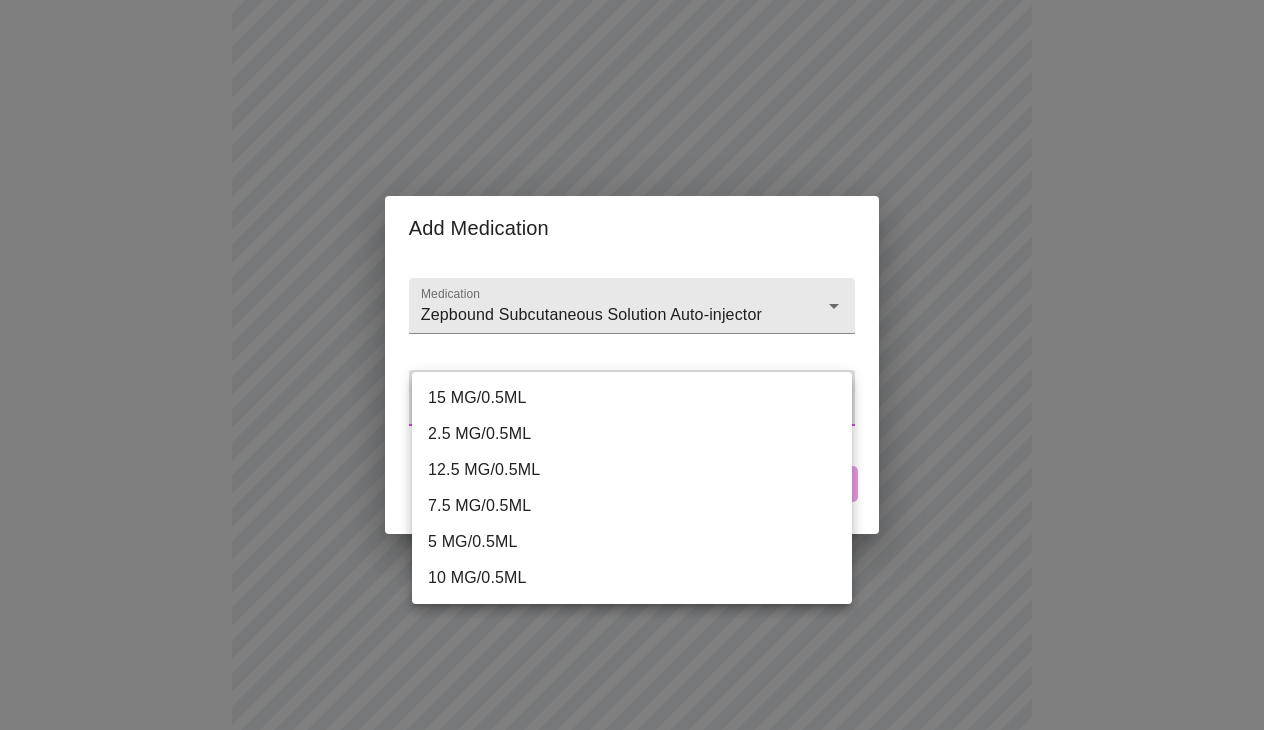 type on "15 MG/0.5ML" 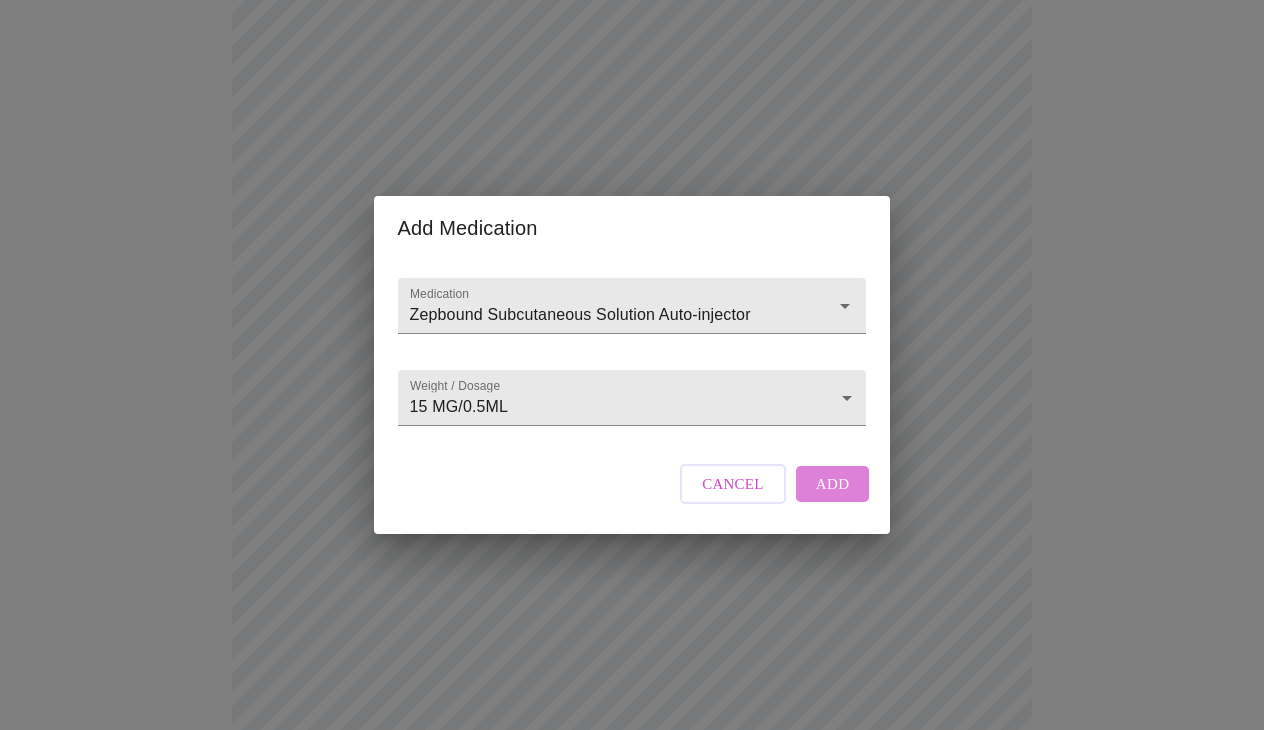 click on "Add" at bounding box center (833, 484) 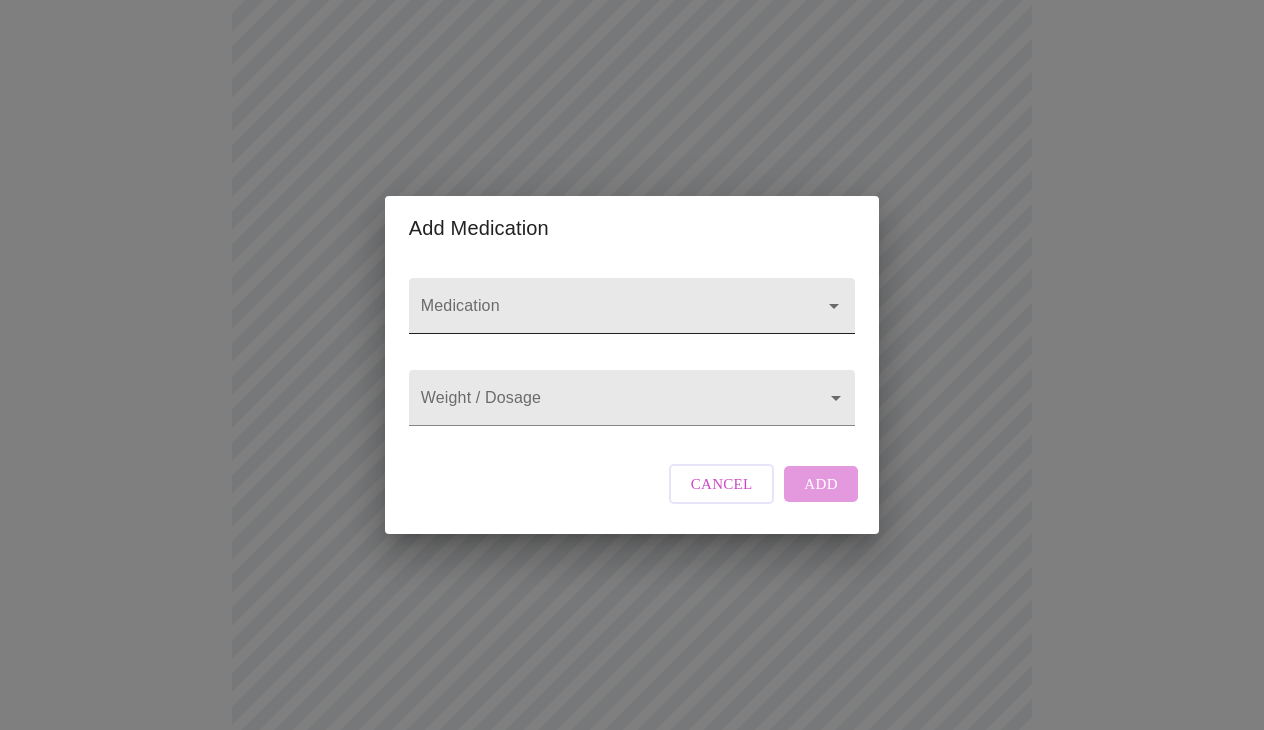 click at bounding box center (632, 306) 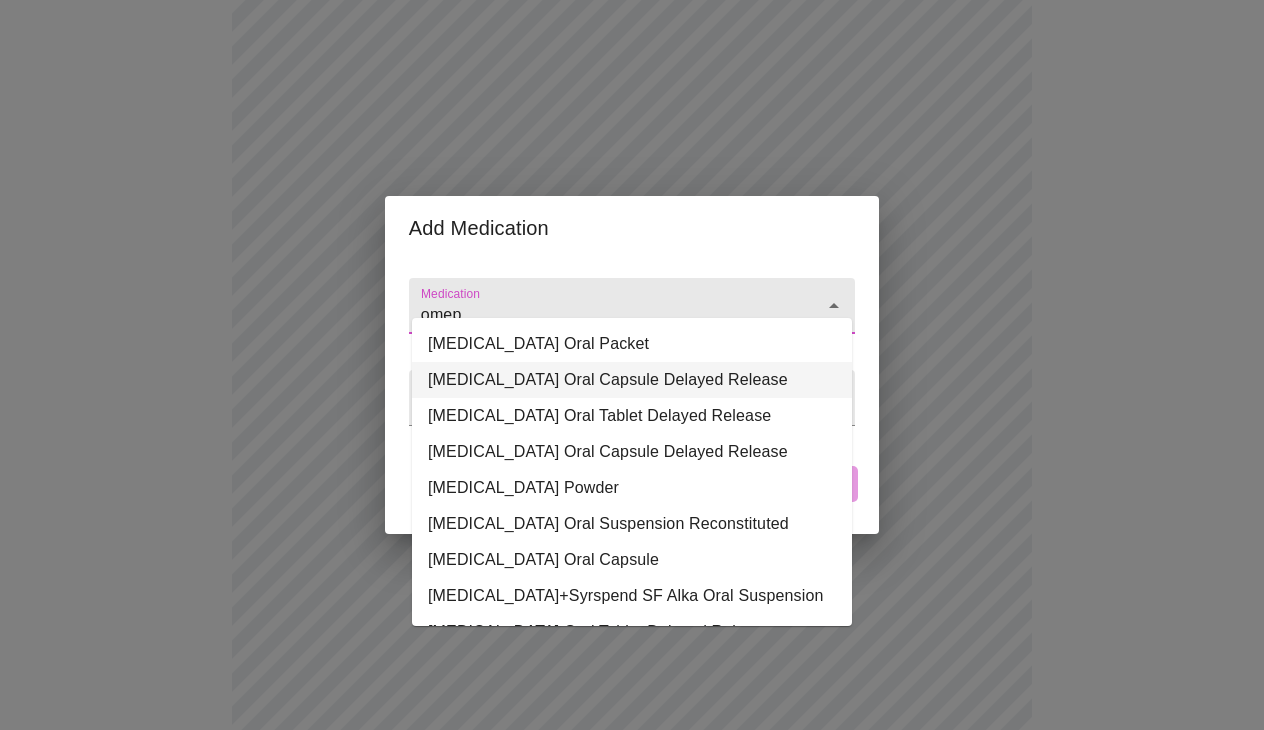 click on "[MEDICAL_DATA] Oral Capsule Delayed Release" at bounding box center [632, 380] 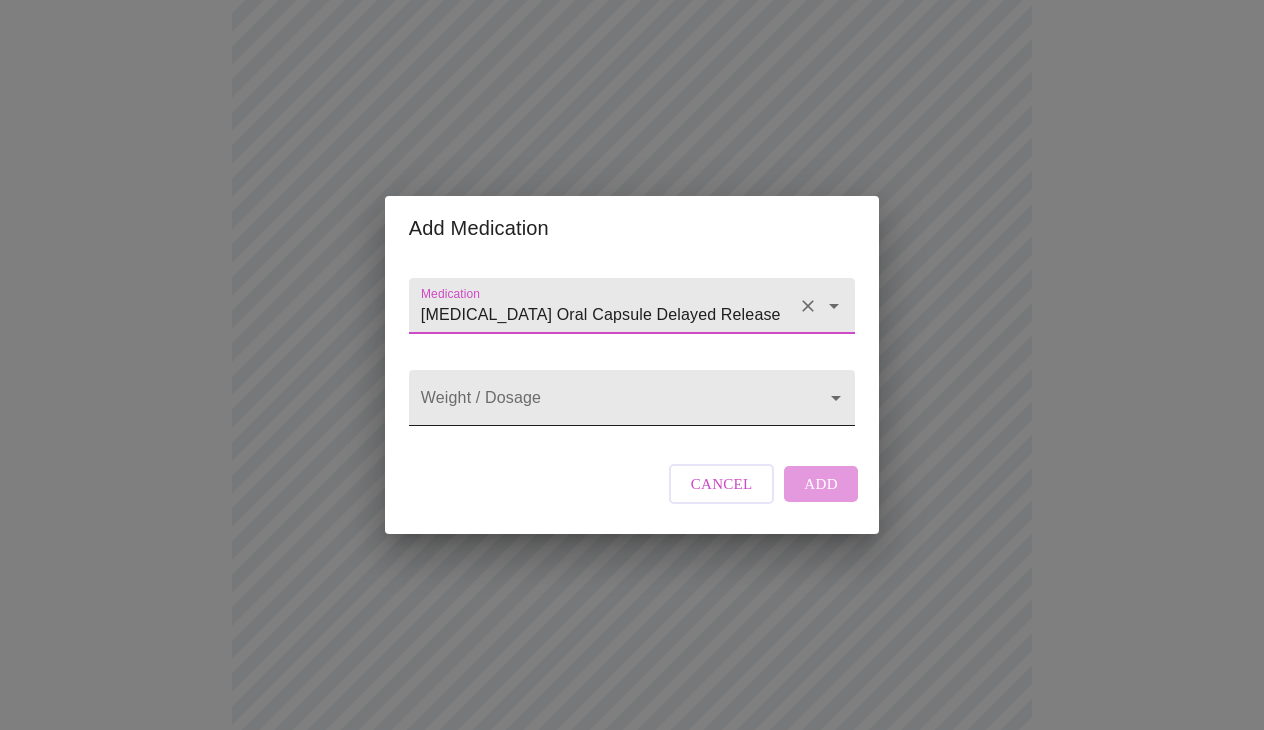 type on "[MEDICAL_DATA] Oral Capsule Delayed Release" 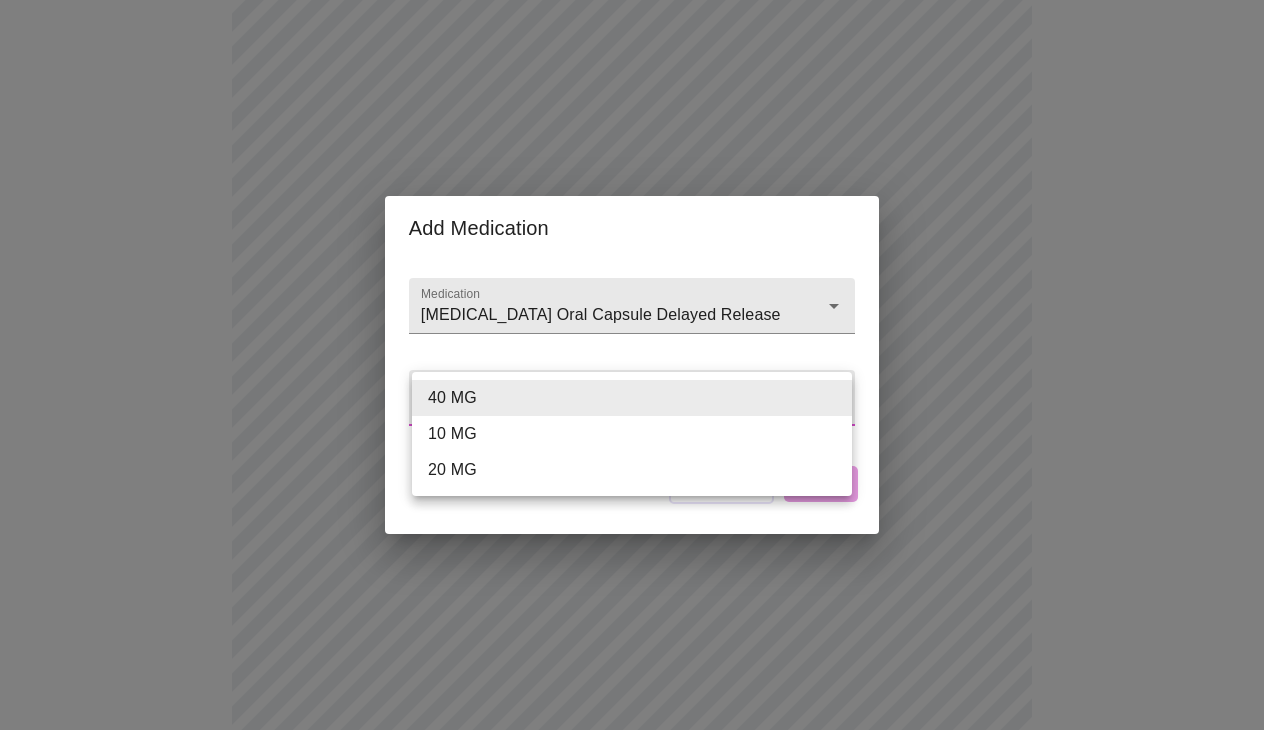 click on "MyMenopauseRx Appointments Messaging Labs Uploads Medications Community Refer a Friend Hi [PERSON_NAME]   Intake Questions for [DATE] 9:00am-9:20am 13  /  13 Settings Billing Invoices Log out Add Medication Medication [MEDICAL_DATA] Oral Capsule Delayed Release Weight / Dosage ​ Cancel Add 40 MG 10 MG 20 MG" at bounding box center (632, 610) 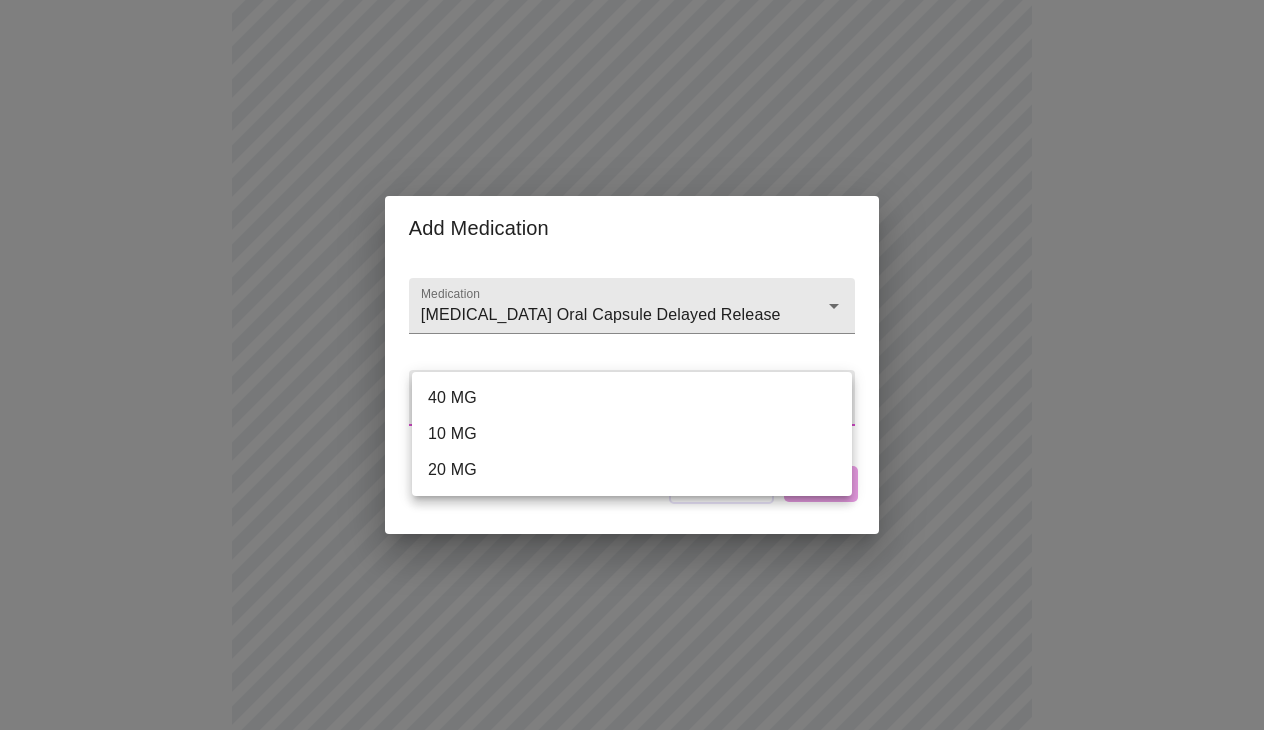 click on "40 MG" at bounding box center (632, 398) 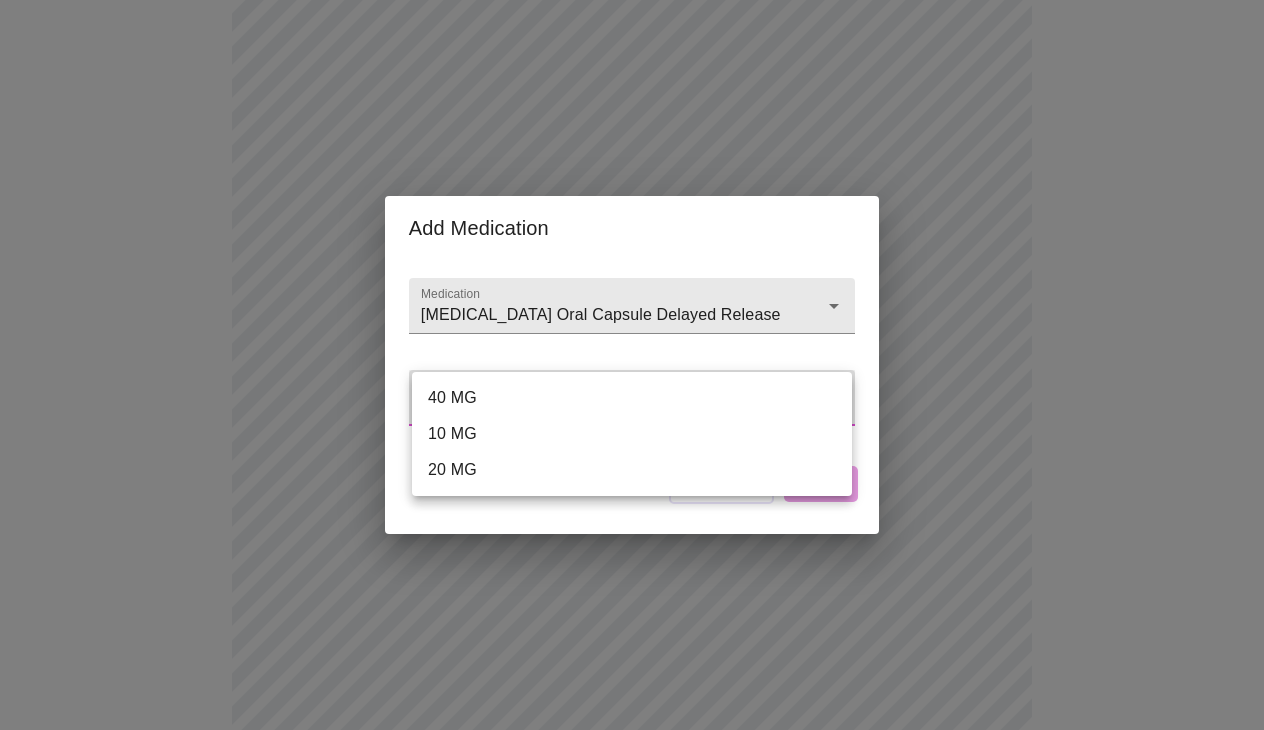 type on "40 MG" 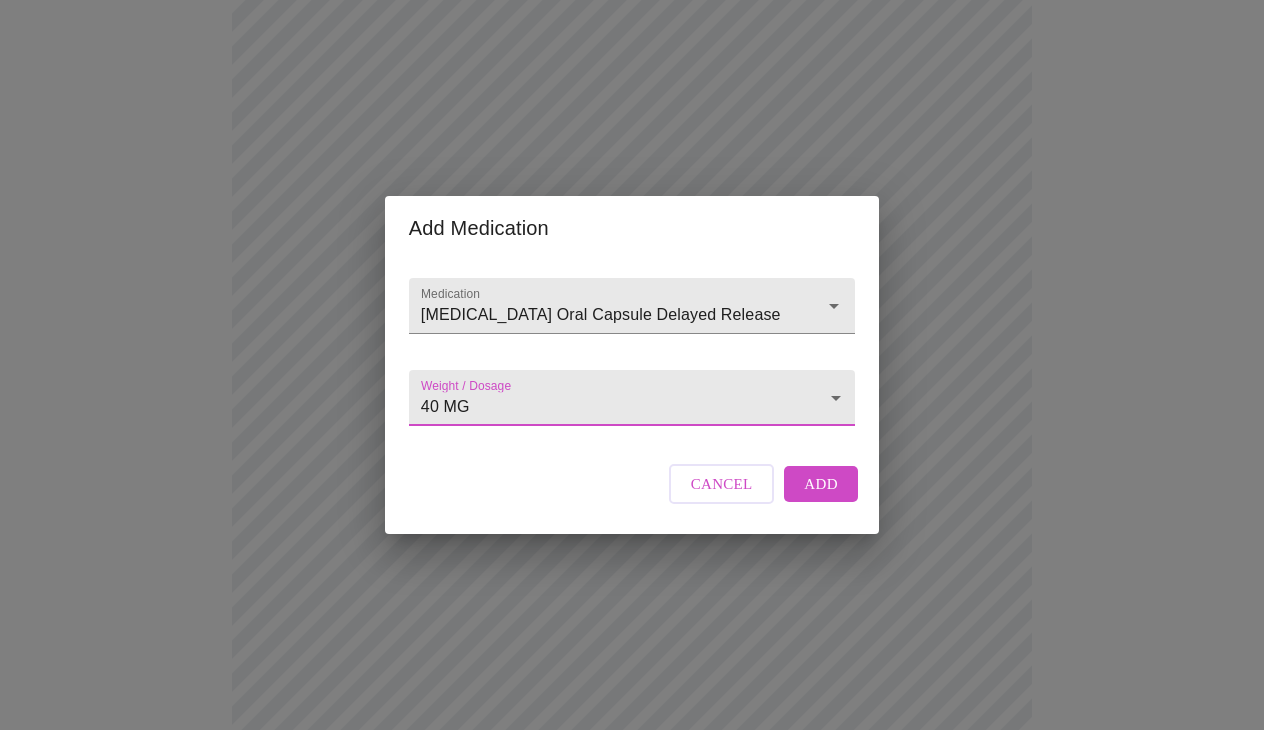 click on "Add" at bounding box center (821, 484) 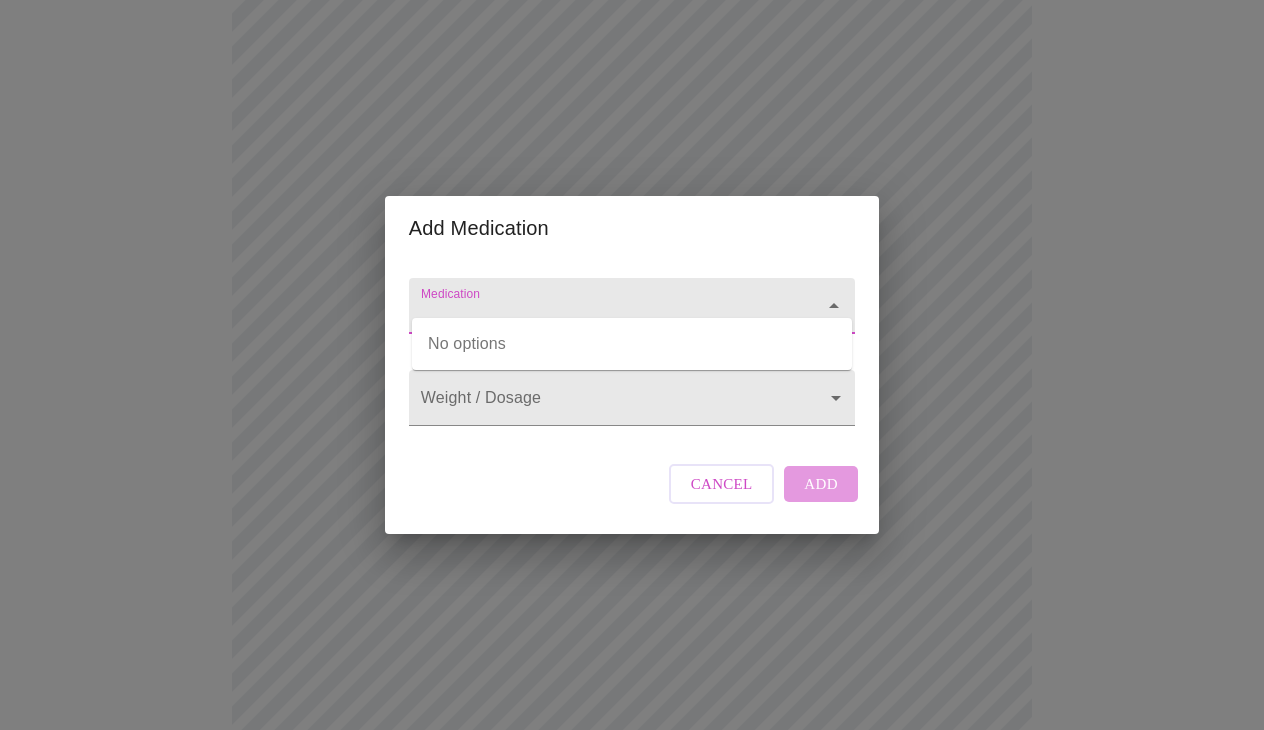 click on "Medication" at bounding box center (603, 315) 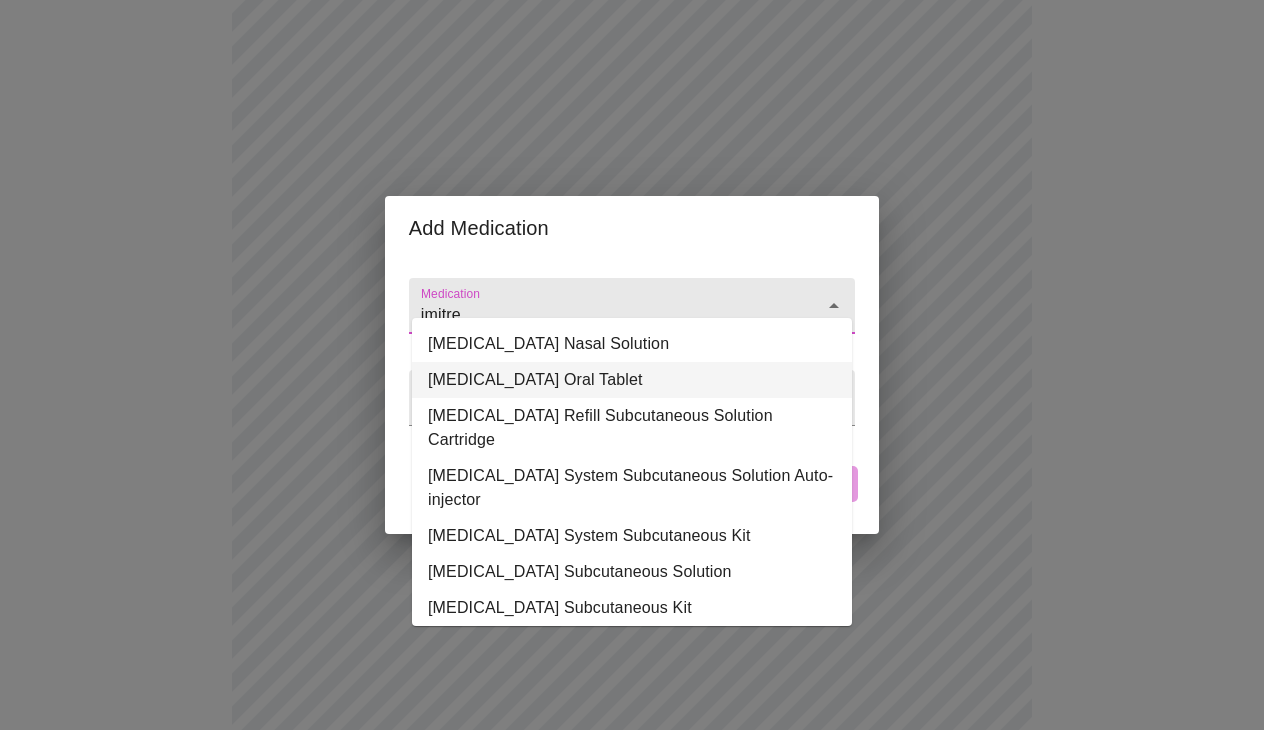 click on "[MEDICAL_DATA] Oral Tablet" at bounding box center (632, 380) 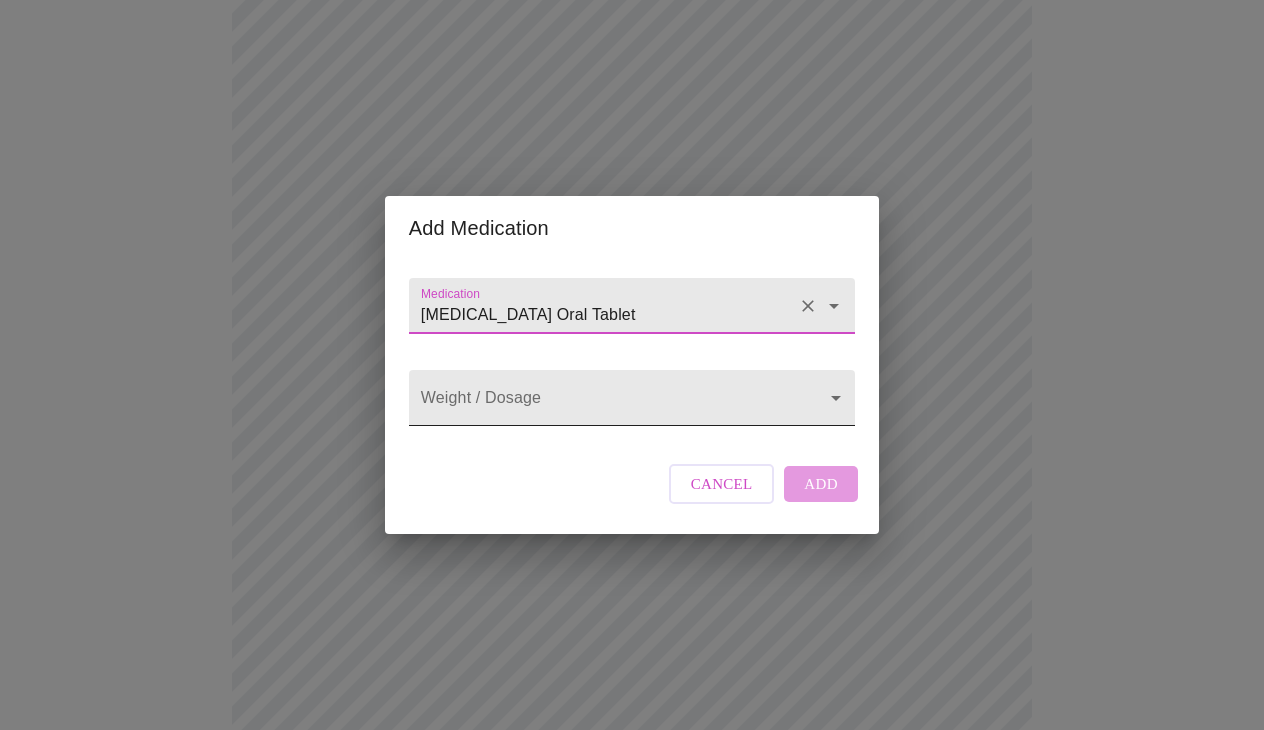 type on "[MEDICAL_DATA] Oral Tablet" 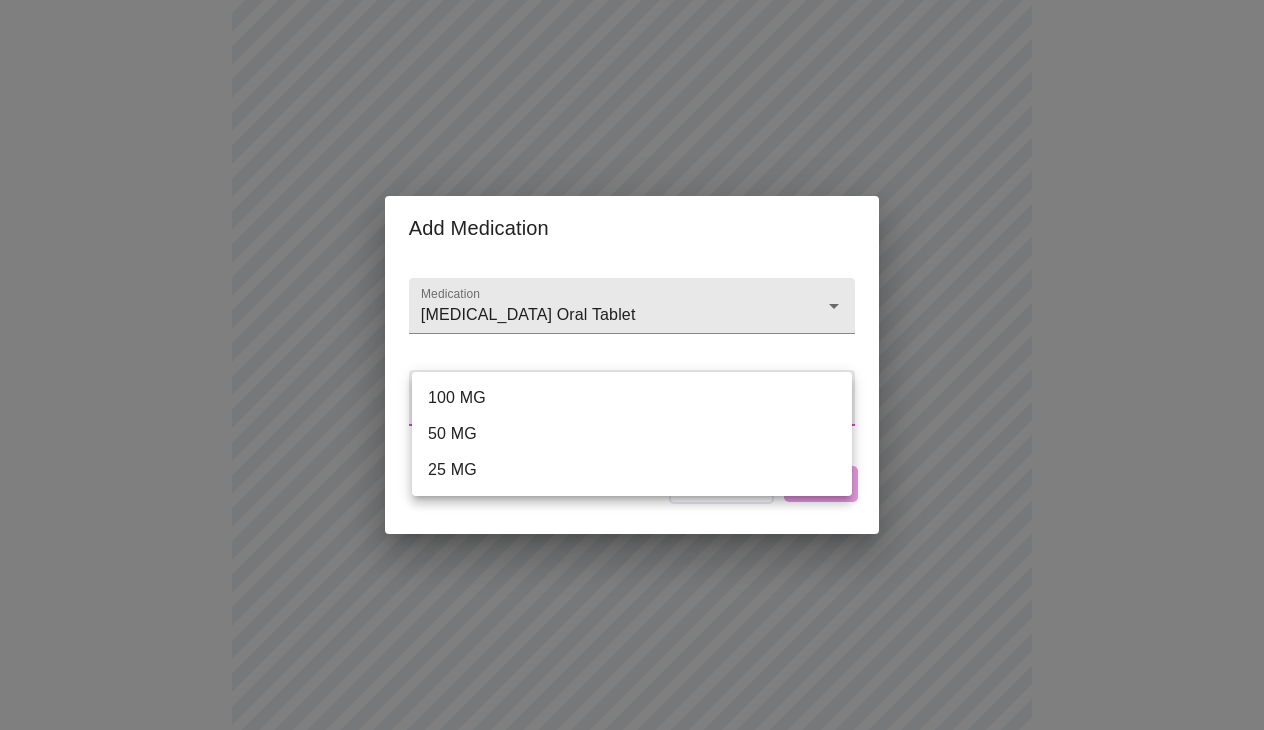 click on "100 MG" at bounding box center (632, 398) 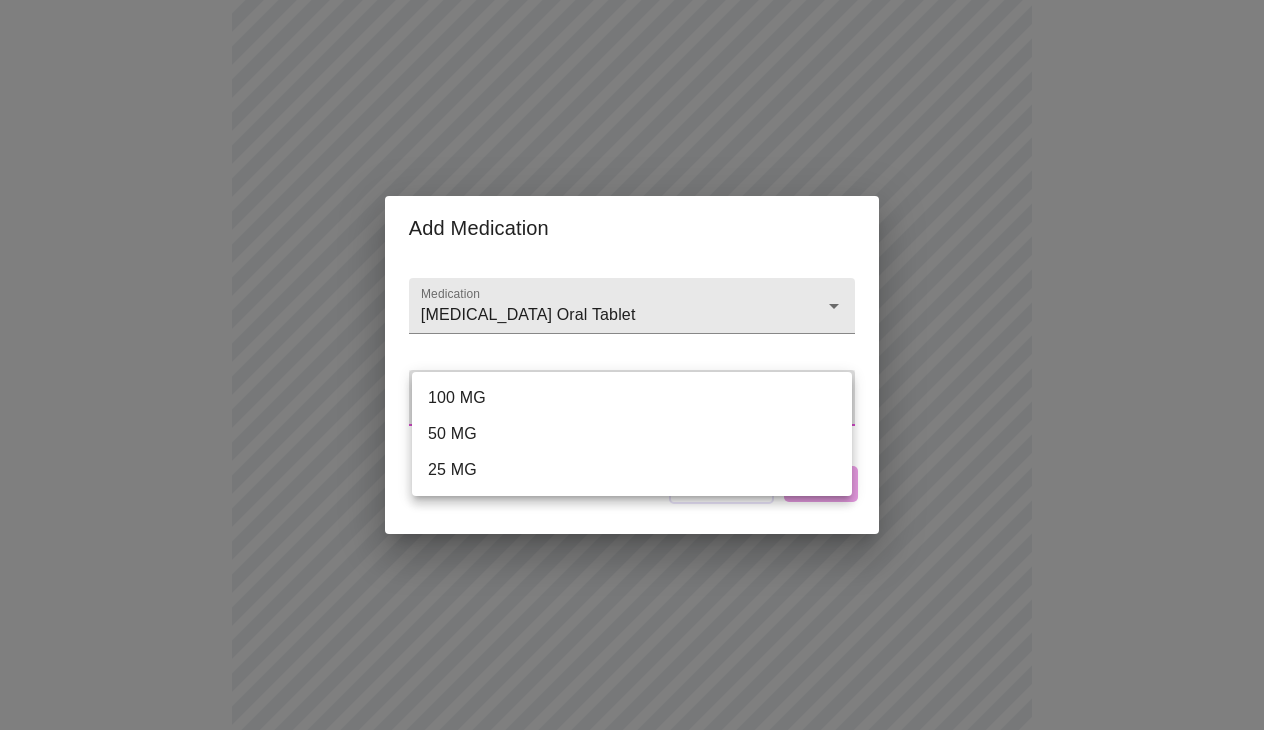 type on "100 MG" 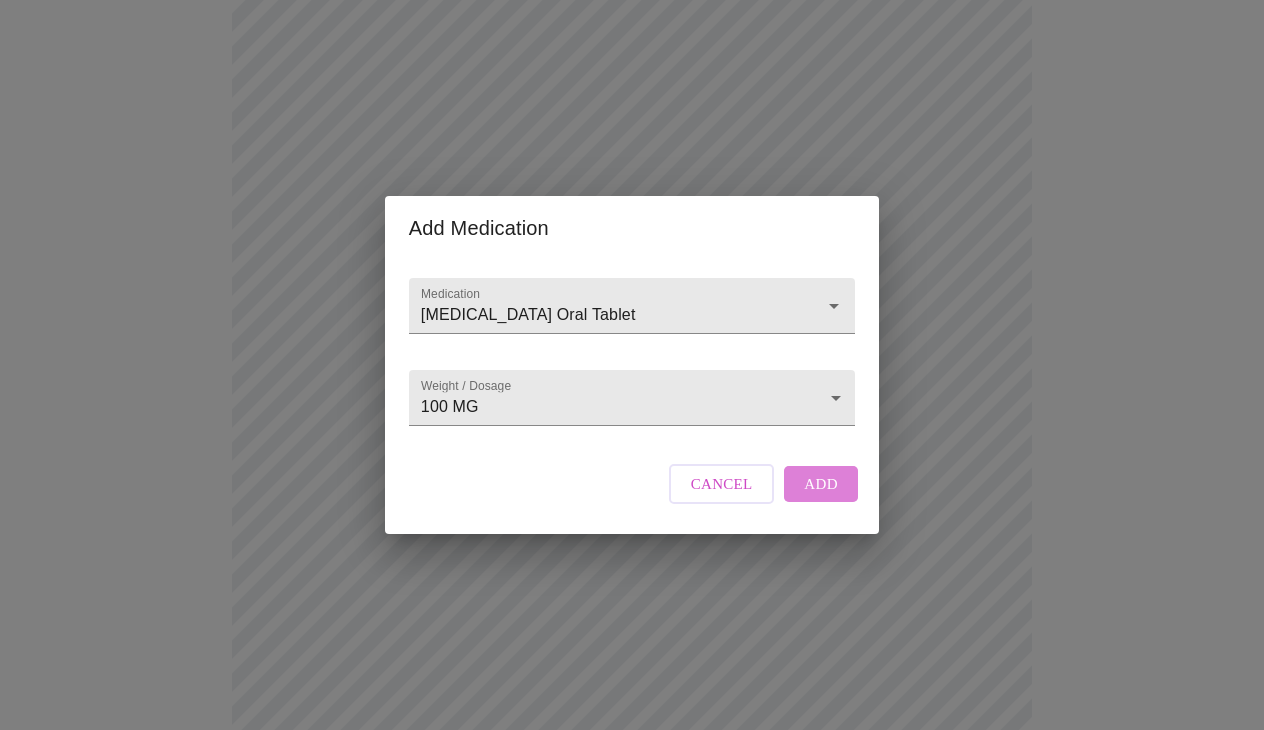click on "Add" at bounding box center [821, 484] 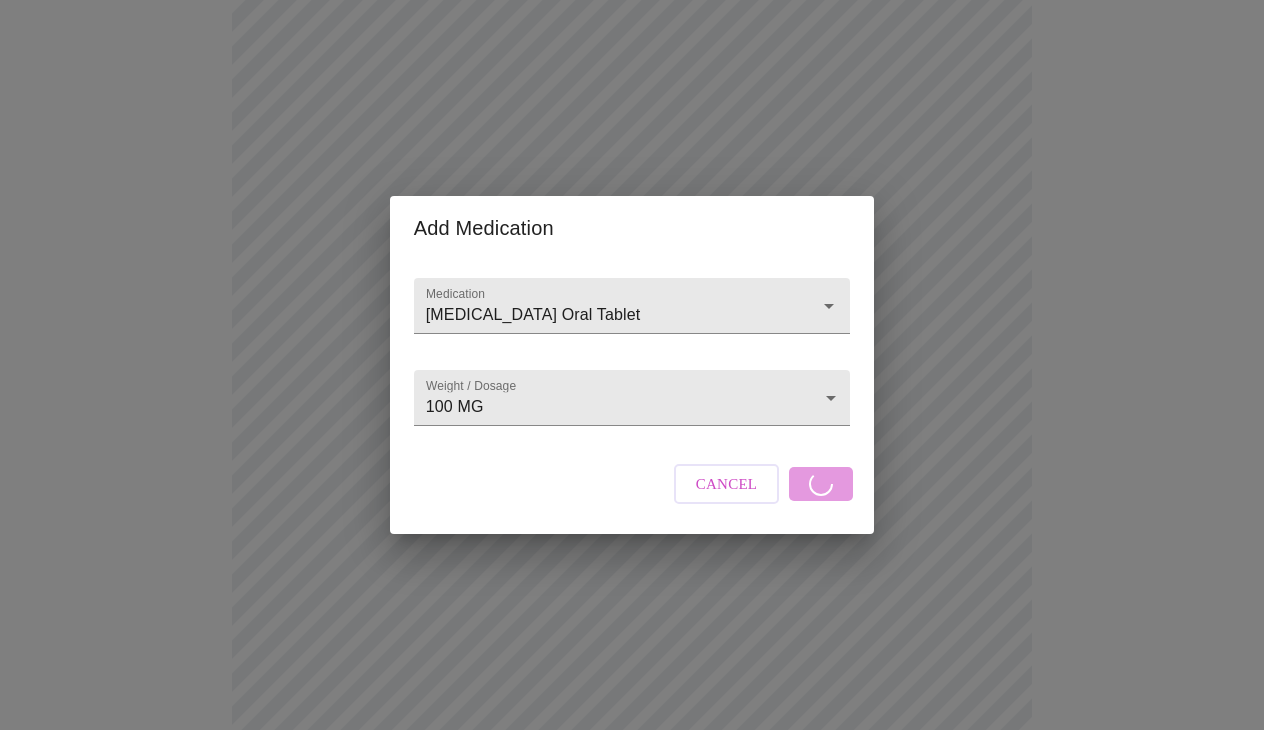 scroll, scrollTop: 354, scrollLeft: 0, axis: vertical 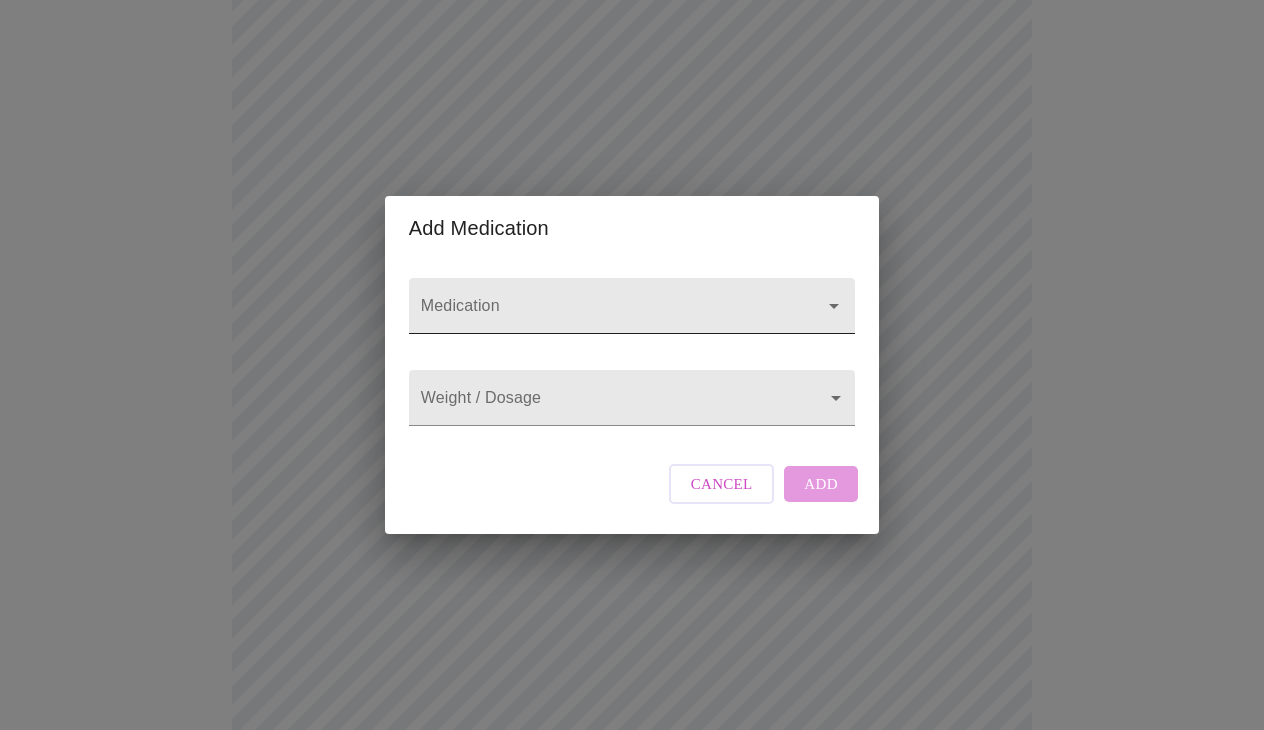 click on "Medication" at bounding box center (603, 315) 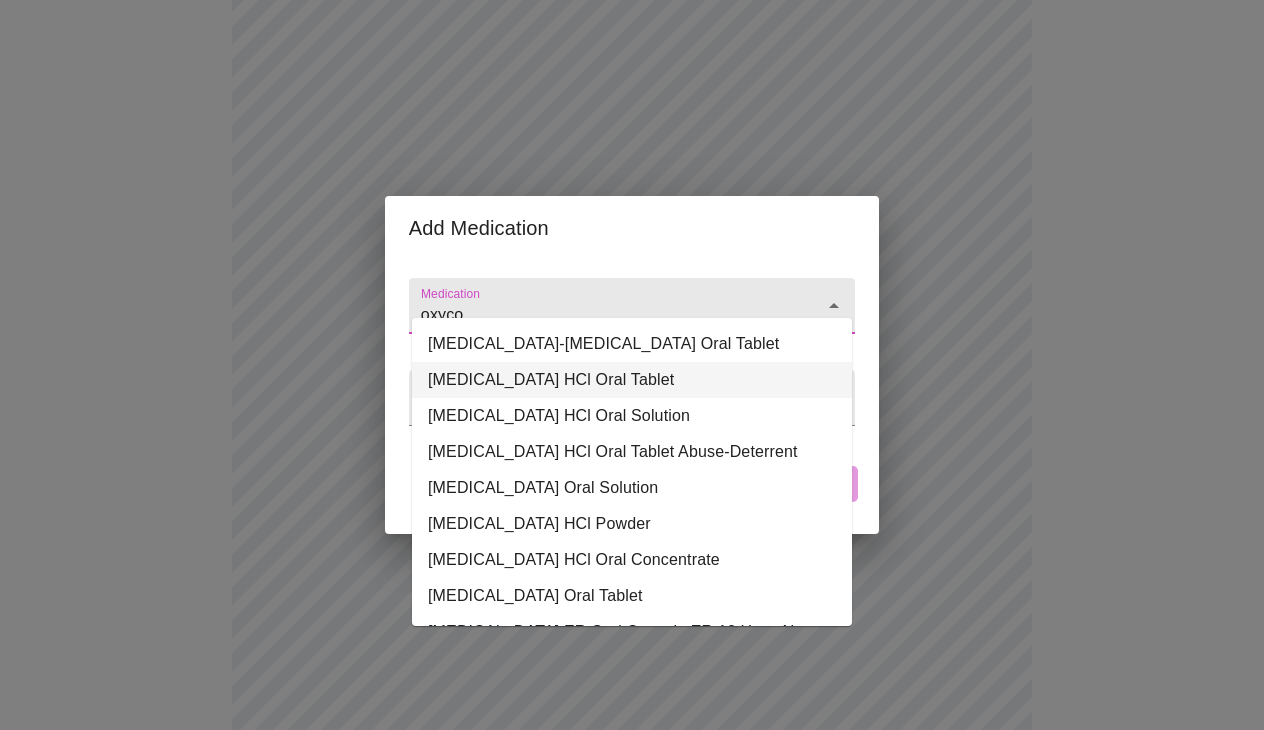 click on "[MEDICAL_DATA] HCl Oral Tablet" at bounding box center (632, 380) 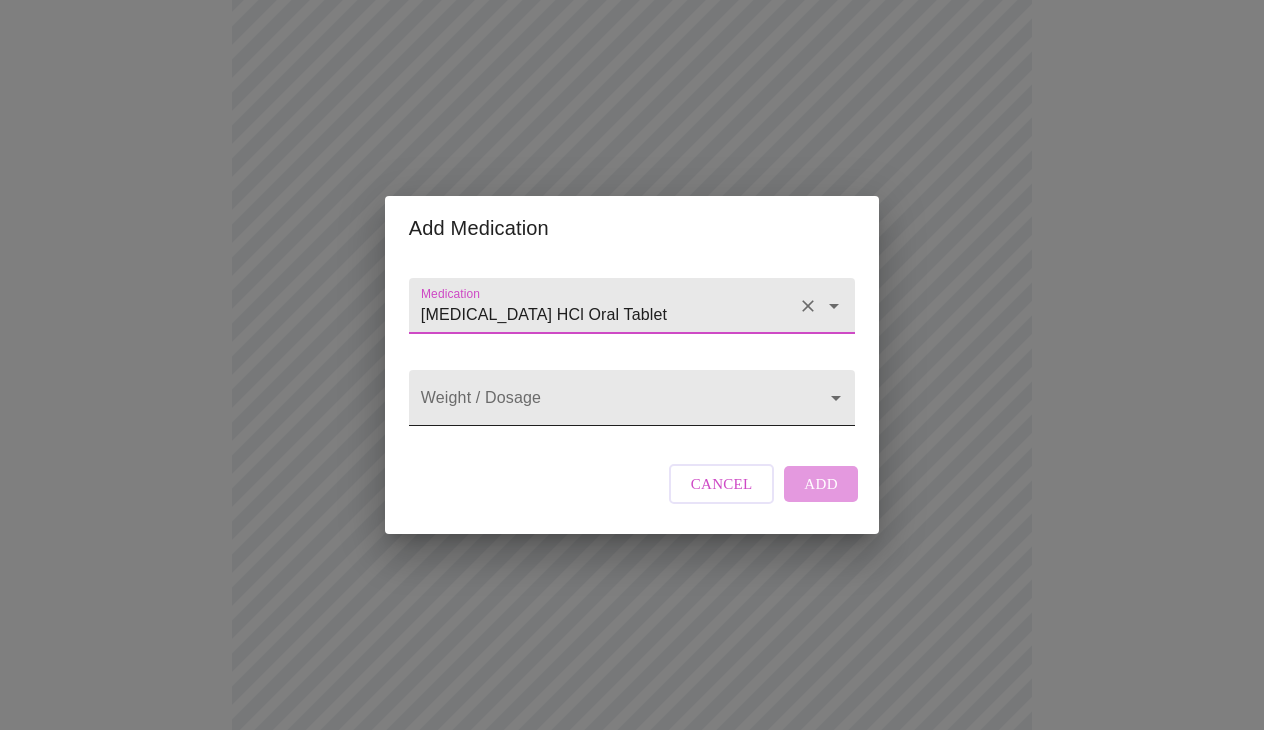 type on "[MEDICAL_DATA] HCl Oral Tablet" 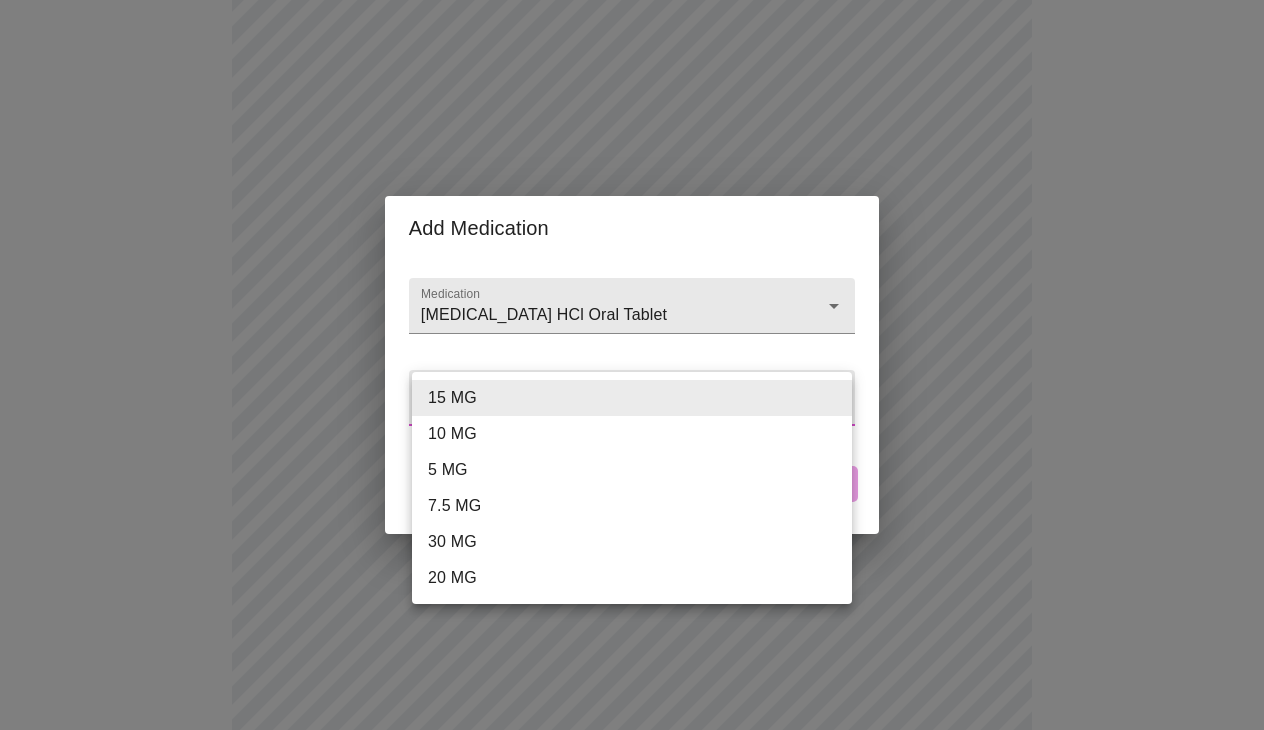 click on "MyMenopauseRx Appointments Messaging Labs Uploads Medications Community Refer a Friend Hi [PERSON_NAME]   Intake Questions for [DATE] 9:00am-9:20am 13  /  13 Settings Billing Invoices Log out Add Medication Medication [MEDICAL_DATA] HCl Oral Tablet Weight / Dosage ​ Cancel Add 15 MG 10 MG 5 MG 7.5 MG 30 MG 20 MG" at bounding box center (632, 664) 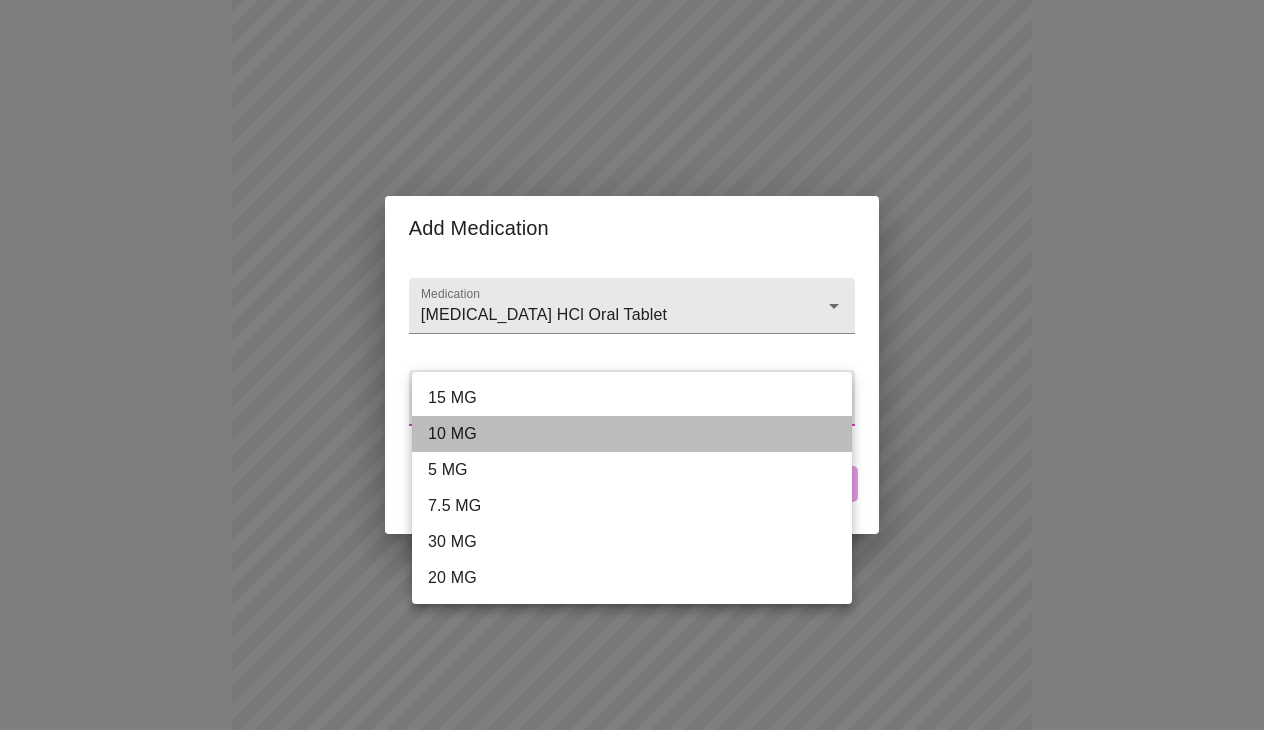 click on "10 MG" at bounding box center [632, 434] 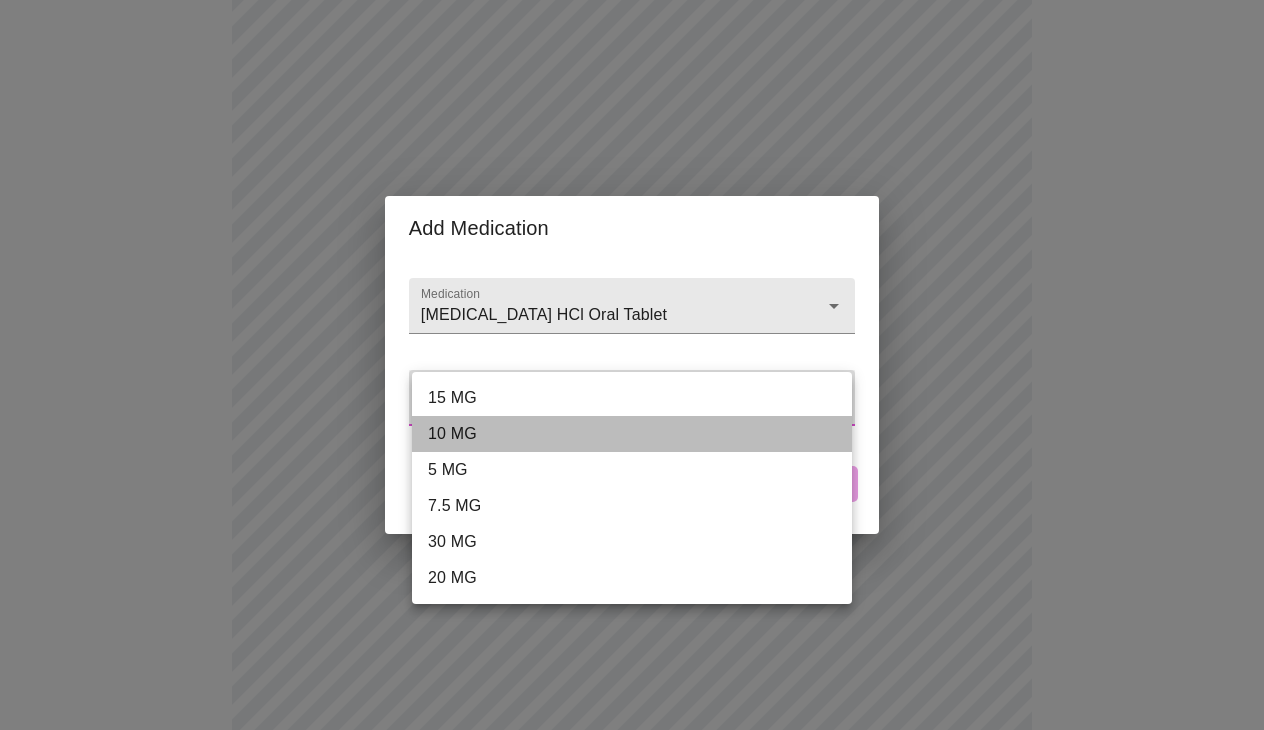 type on "10 MG" 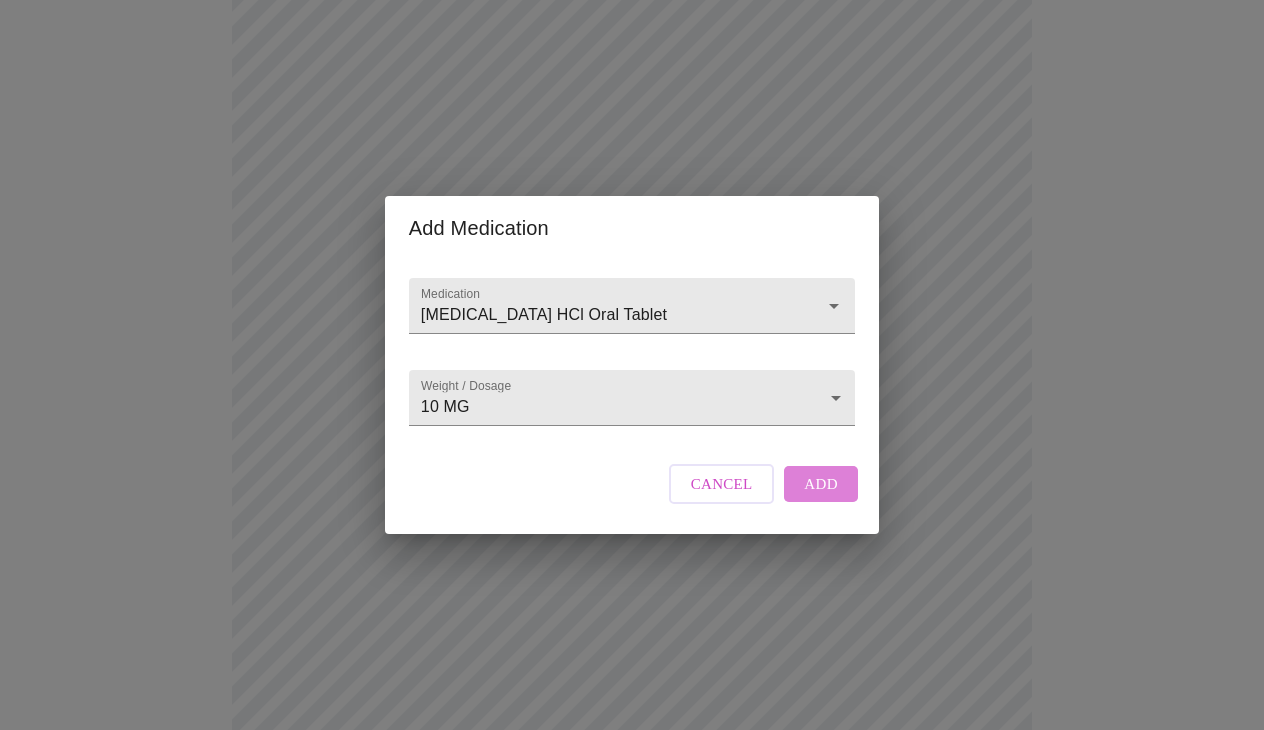 click on "Add" at bounding box center [821, 484] 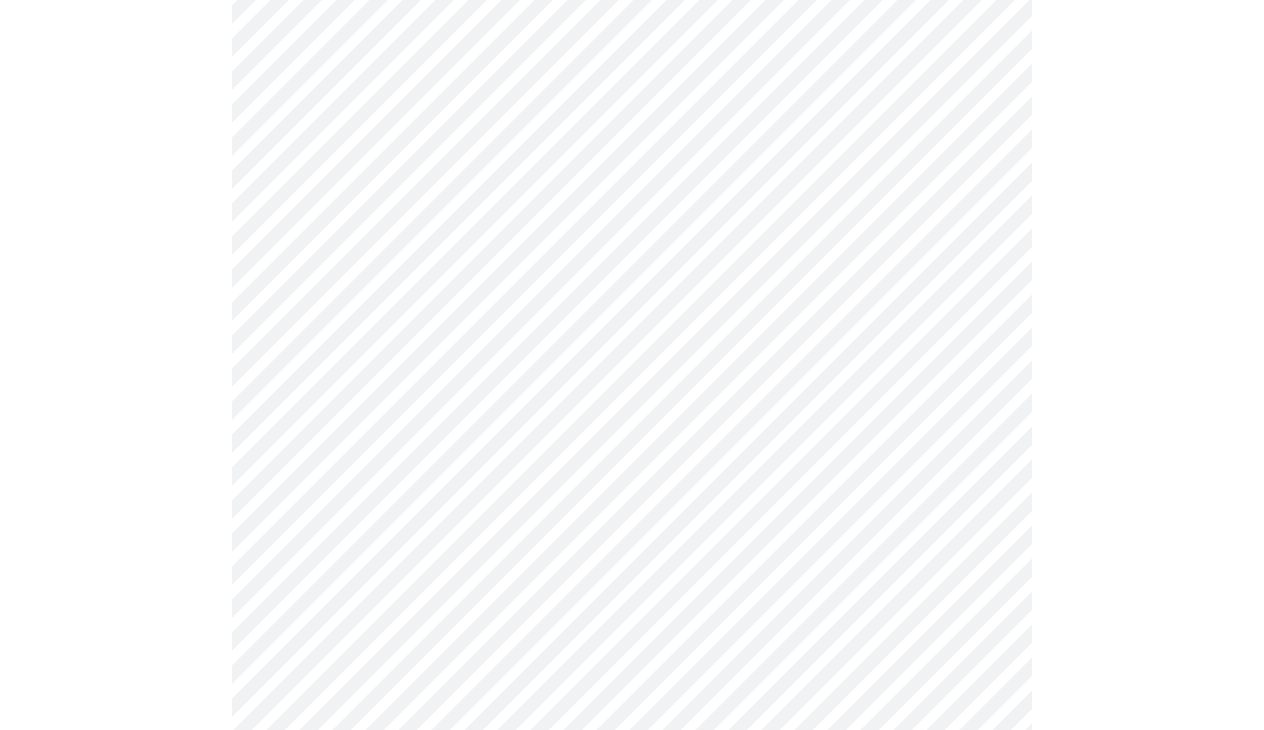 scroll, scrollTop: 813, scrollLeft: 0, axis: vertical 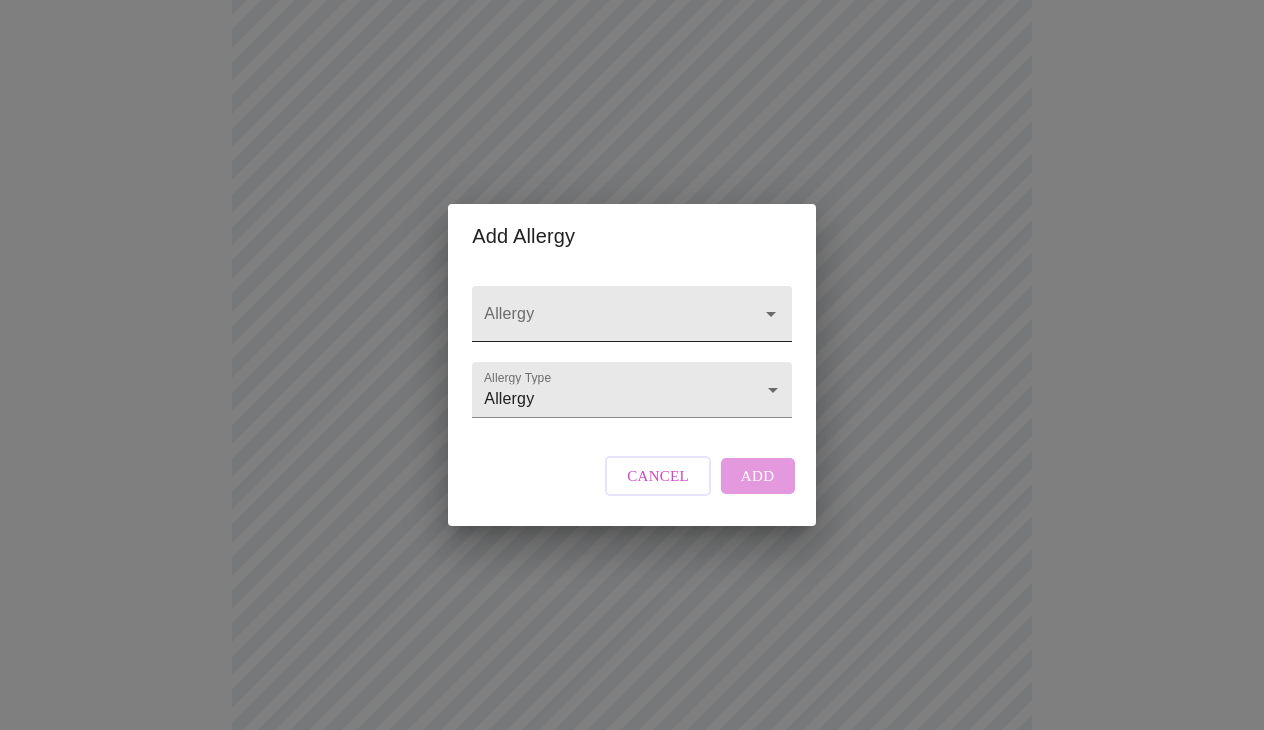 click at bounding box center (631, 314) 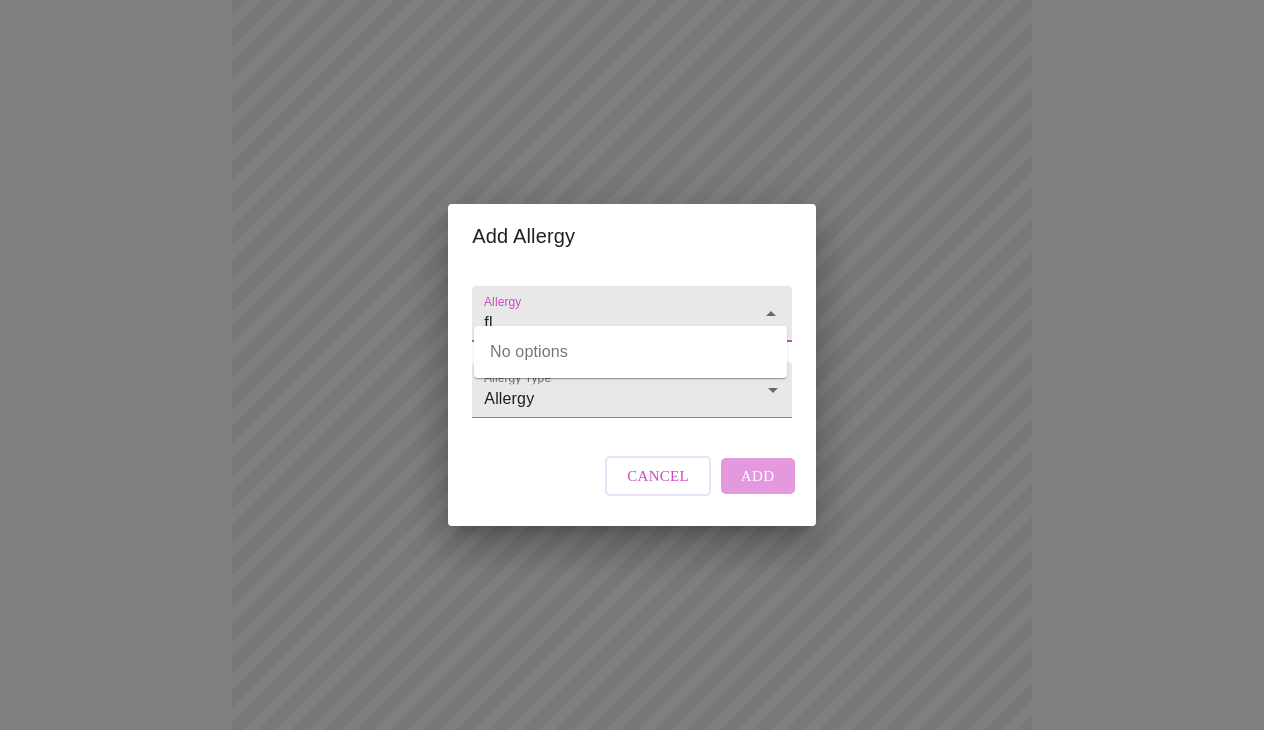 click on "fl" at bounding box center [631, 314] 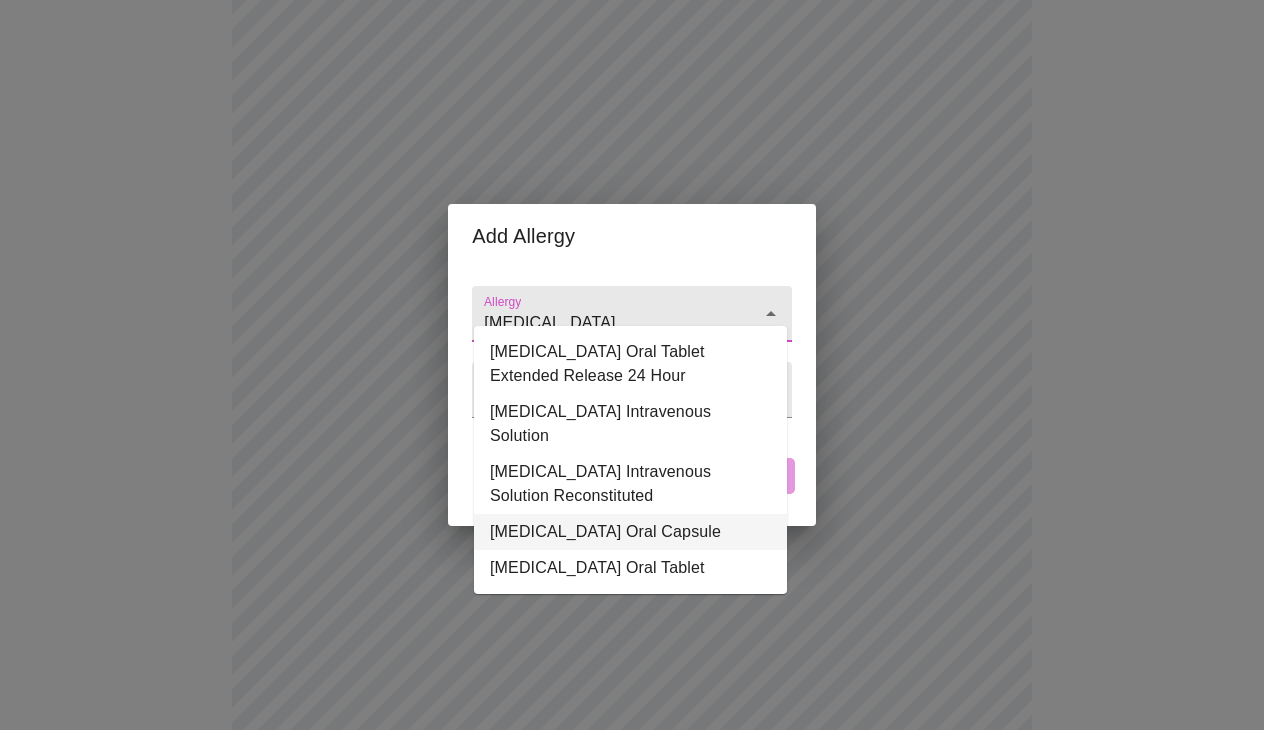 click on "[MEDICAL_DATA] Oral Capsule" at bounding box center (630, 532) 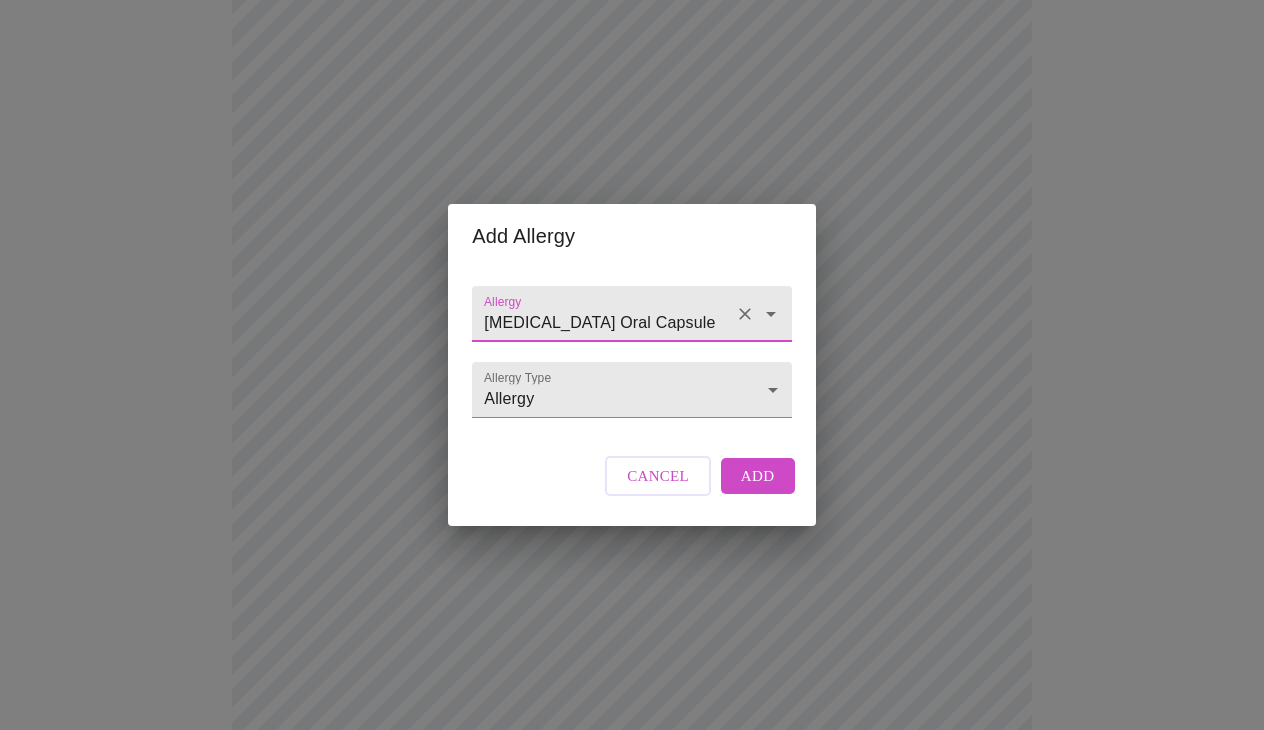 type on "[MEDICAL_DATA] Oral Capsule" 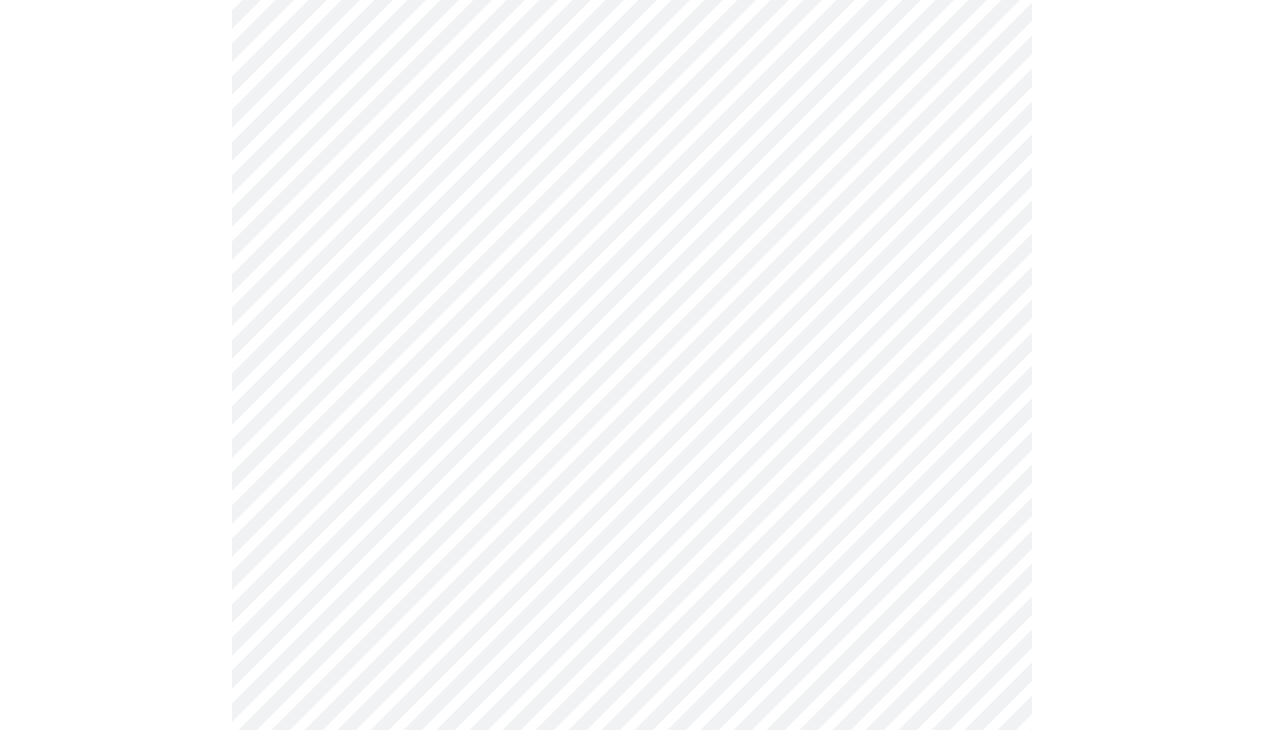 scroll, scrollTop: 1324, scrollLeft: 0, axis: vertical 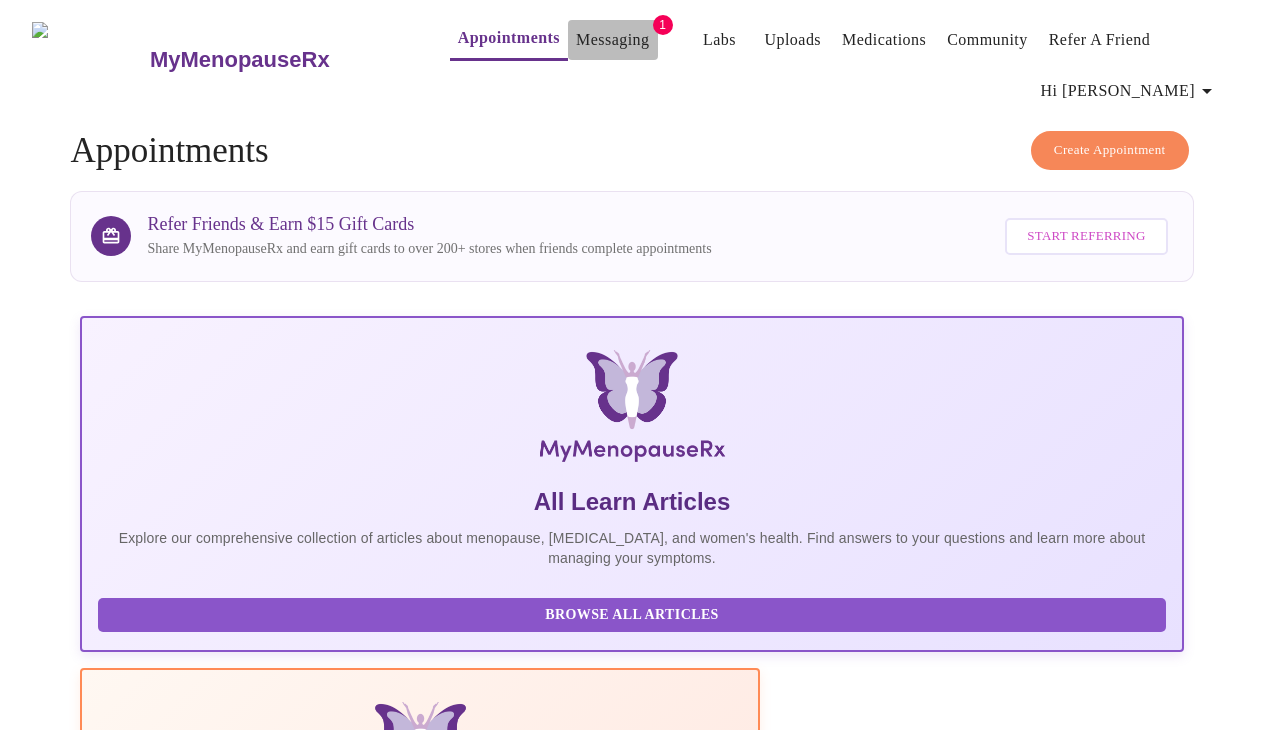 click on "Messaging" at bounding box center [612, 40] 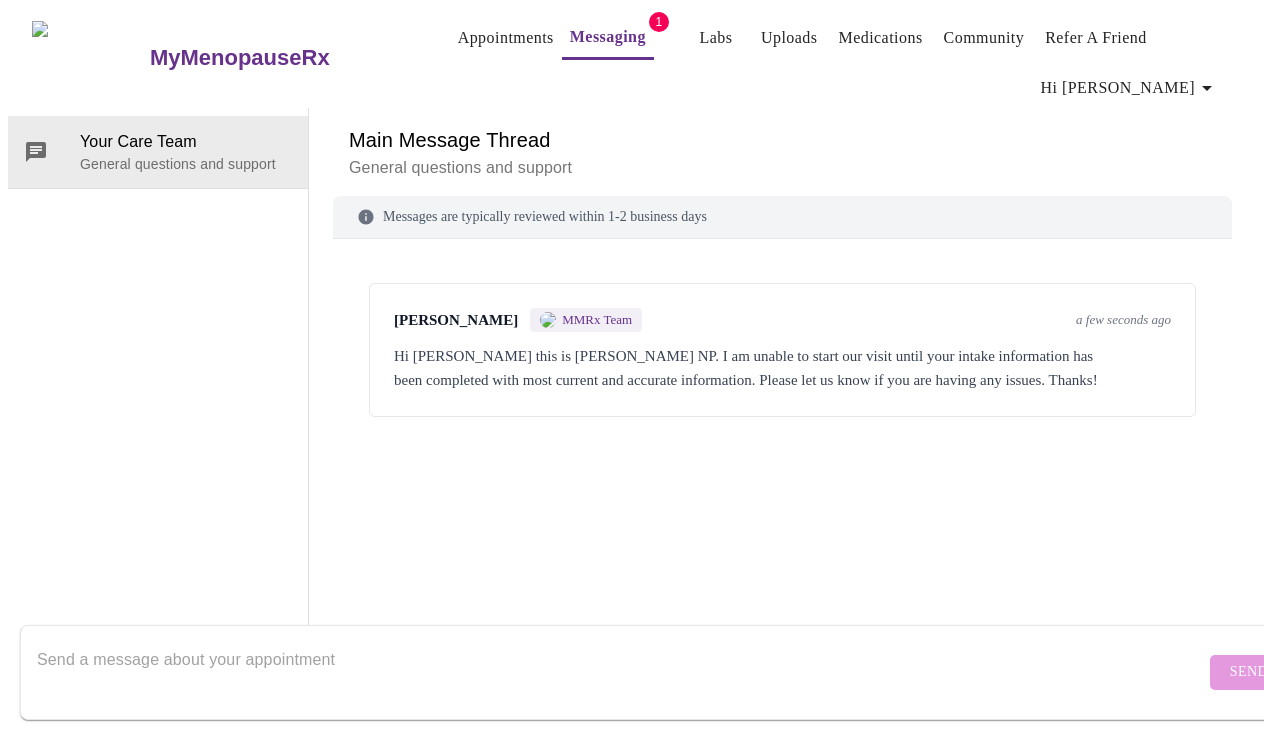 scroll, scrollTop: 29, scrollLeft: 0, axis: vertical 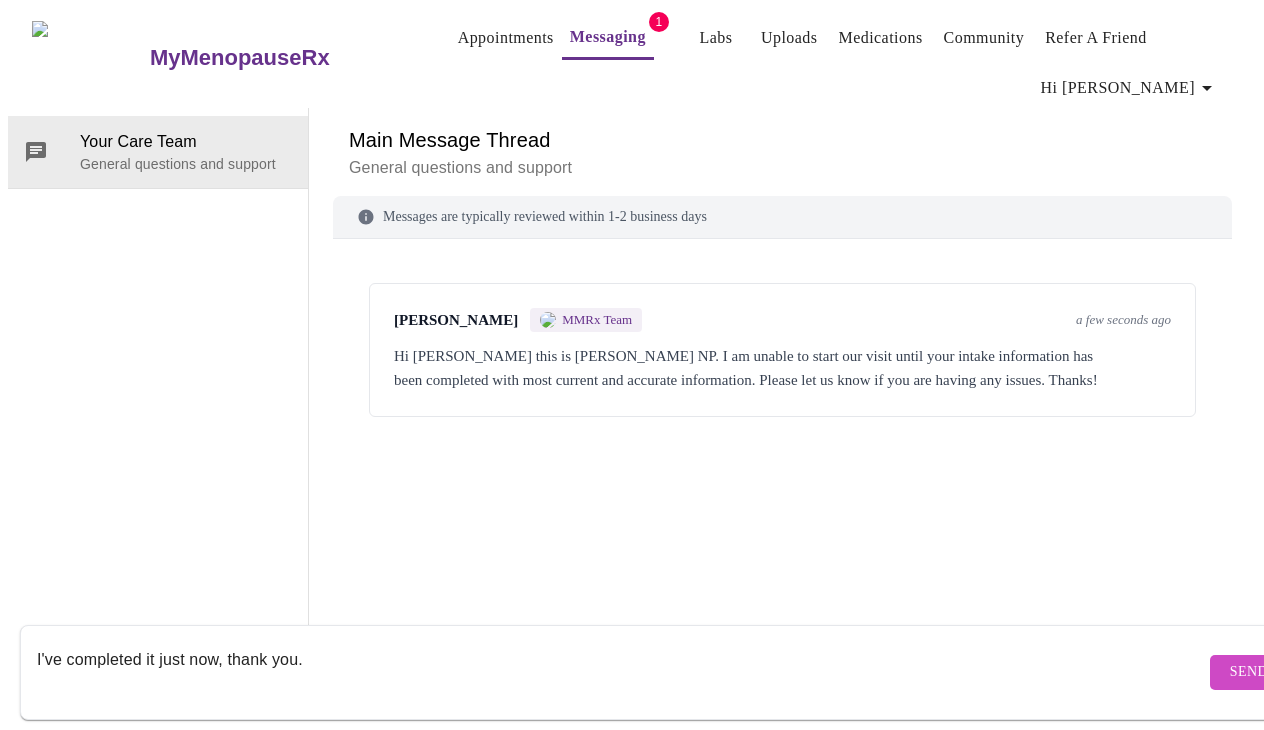type on "I've completed it just now, thank you." 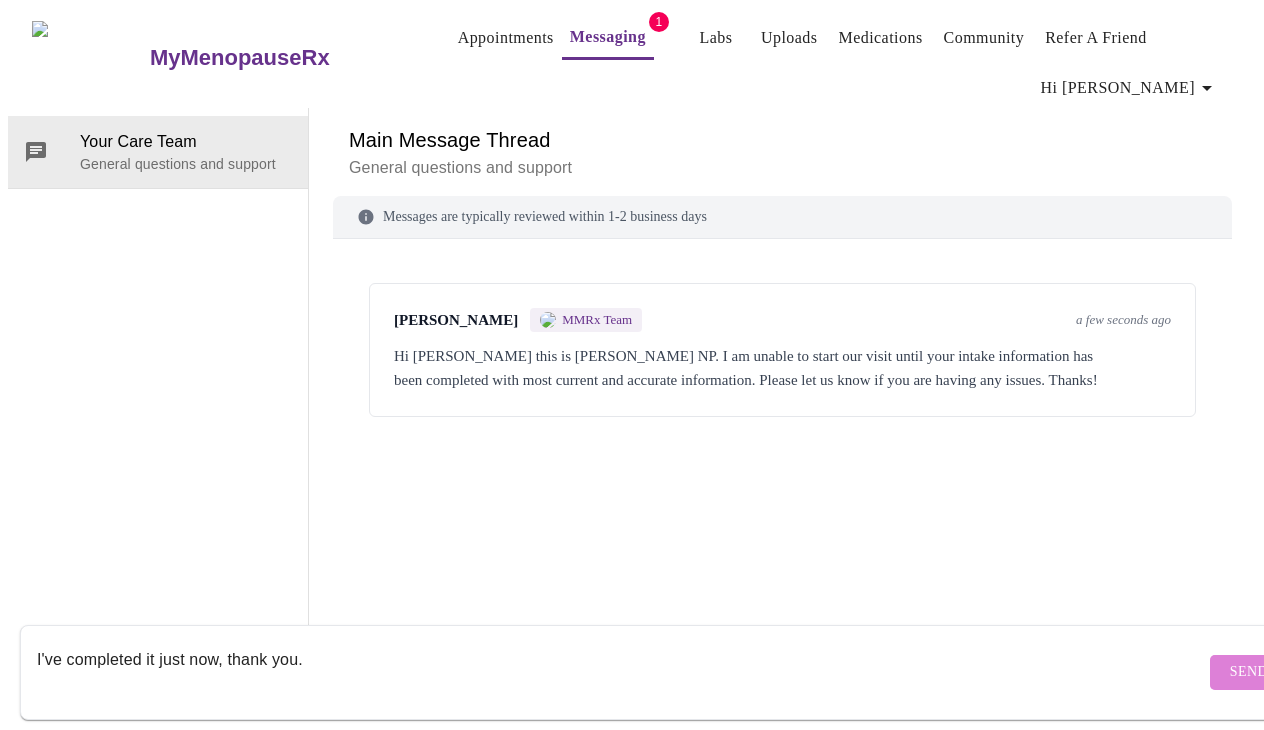 click on "Send" at bounding box center (1249, 672) 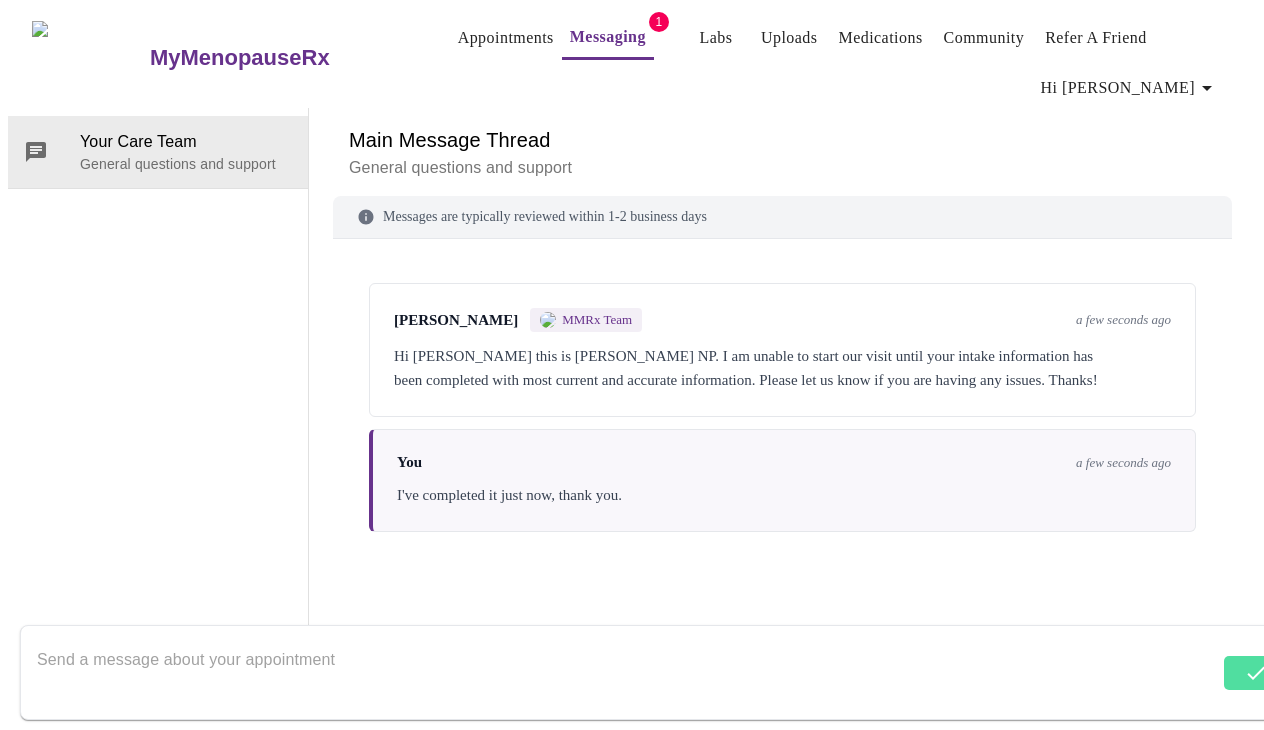 scroll, scrollTop: 0, scrollLeft: 0, axis: both 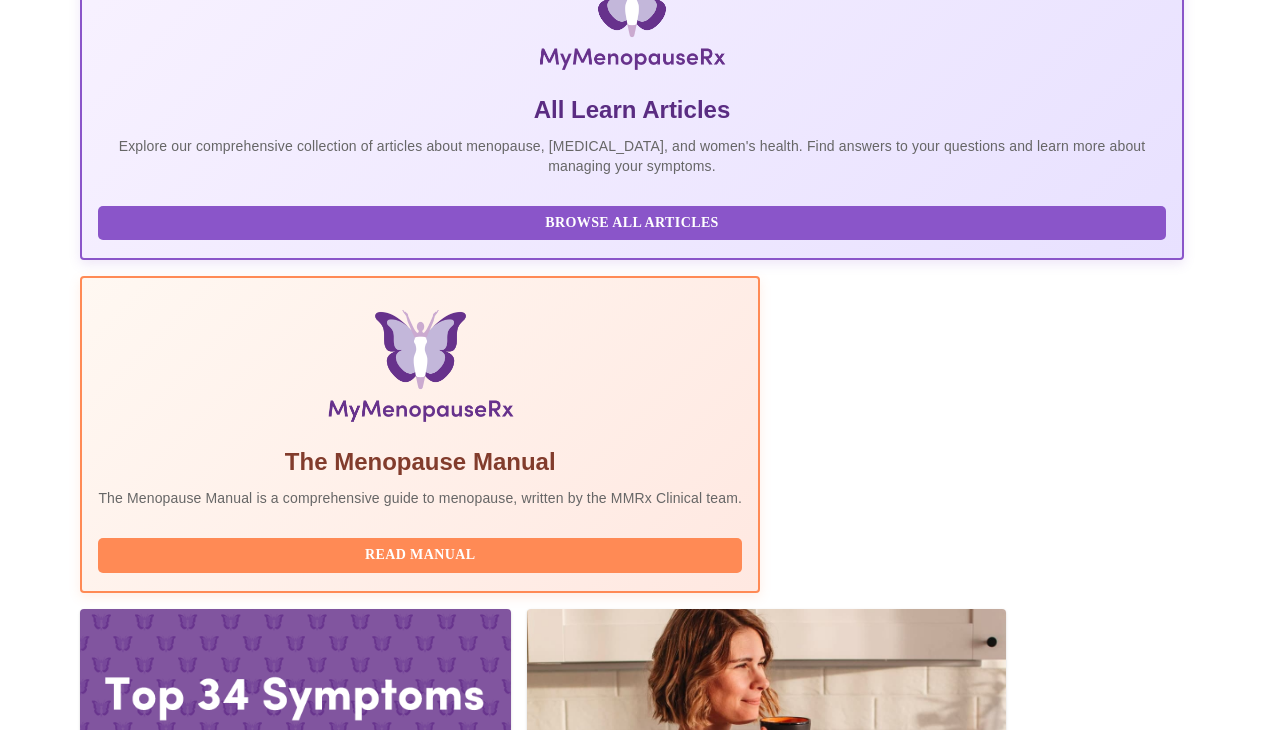 click on "Join Waiting Room" at bounding box center (1077, 2188) 